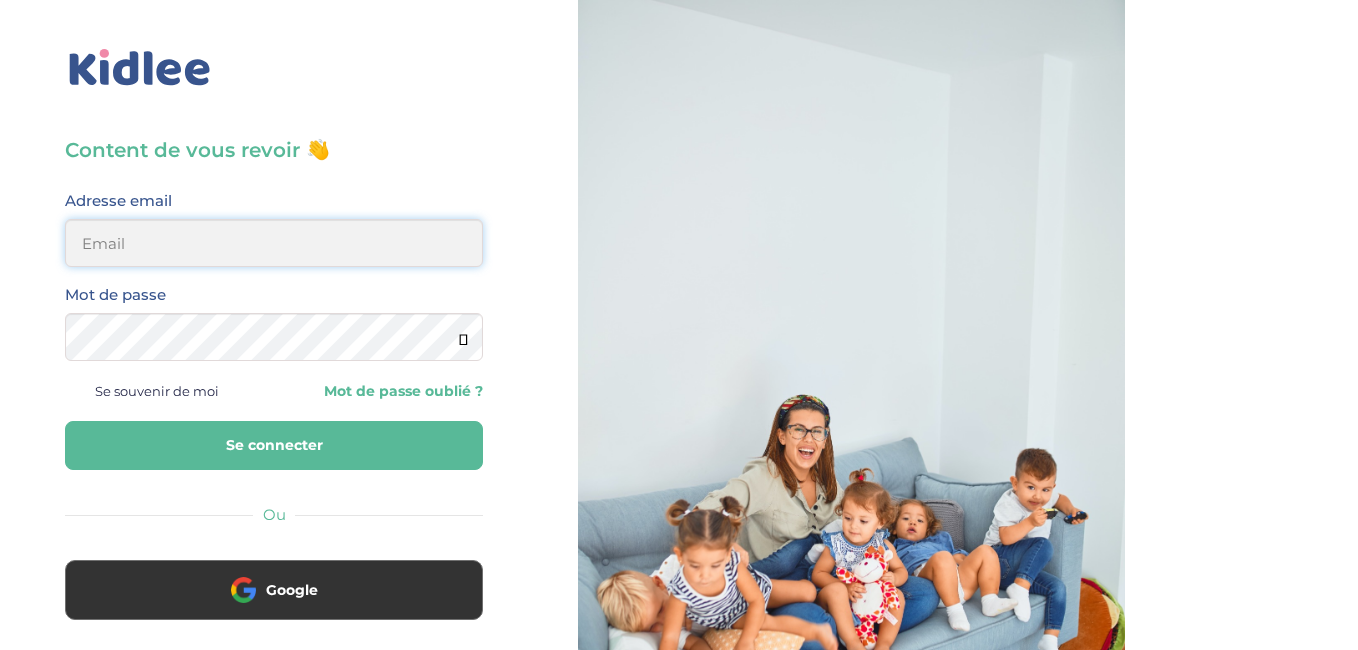 drag, startPoint x: 0, startPoint y: 0, endPoint x: 367, endPoint y: 266, distance: 453.2604 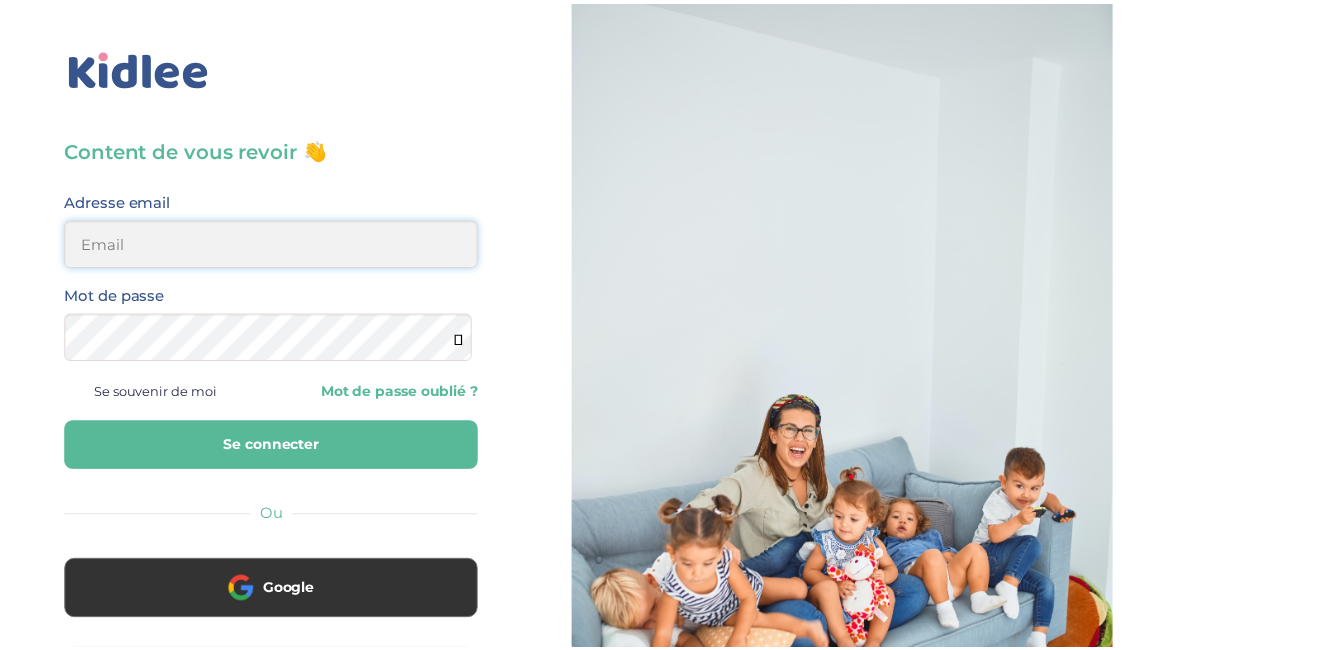 scroll, scrollTop: 0, scrollLeft: 0, axis: both 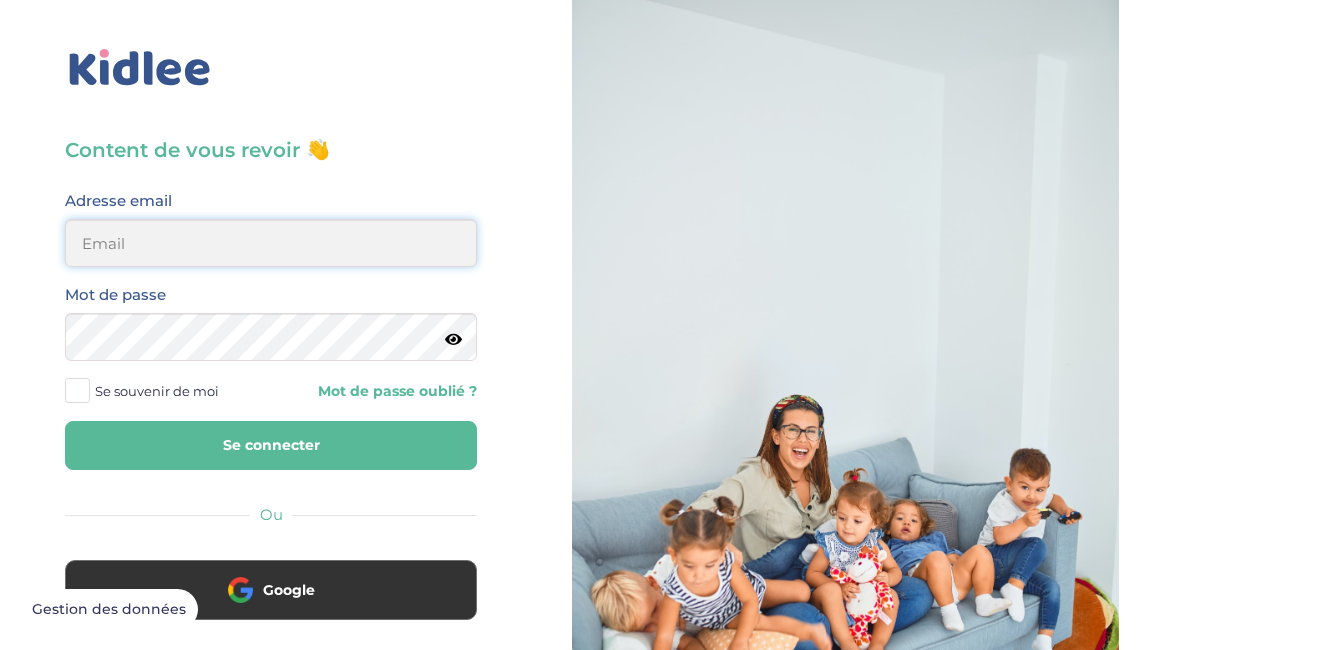 type on "[EMAIL_ADDRESS][DOMAIN_NAME]" 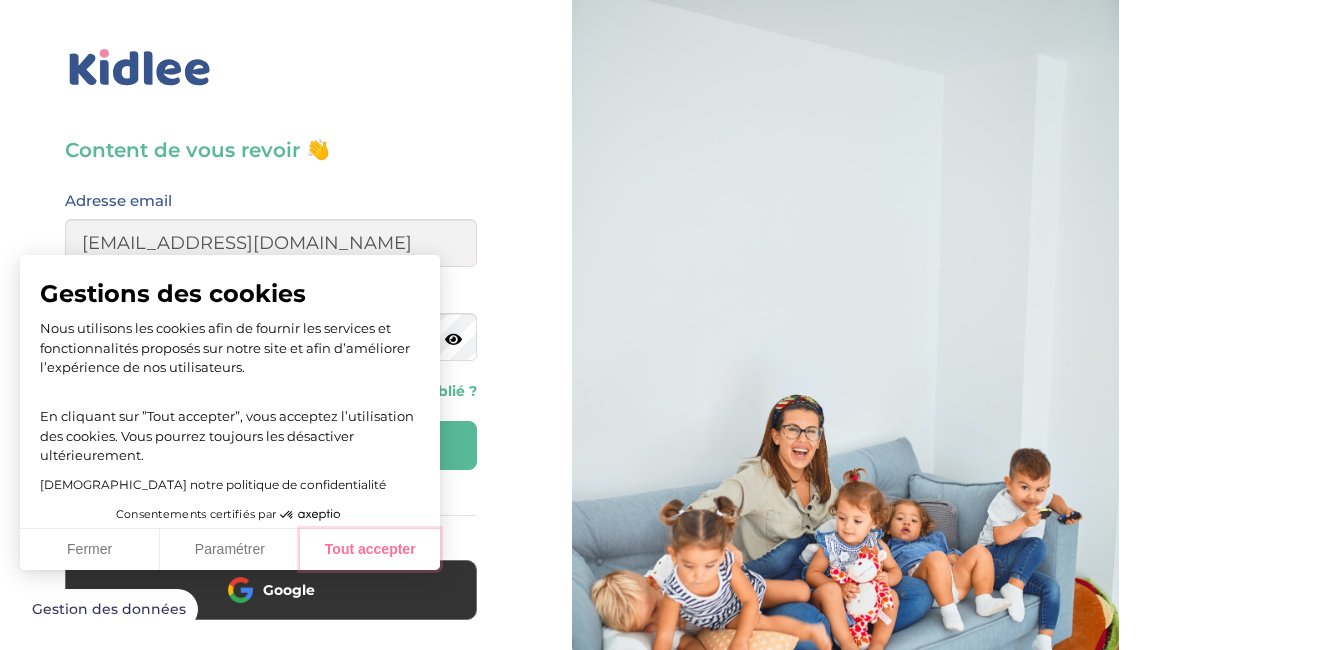 click on "Tout accepter" at bounding box center (370, 550) 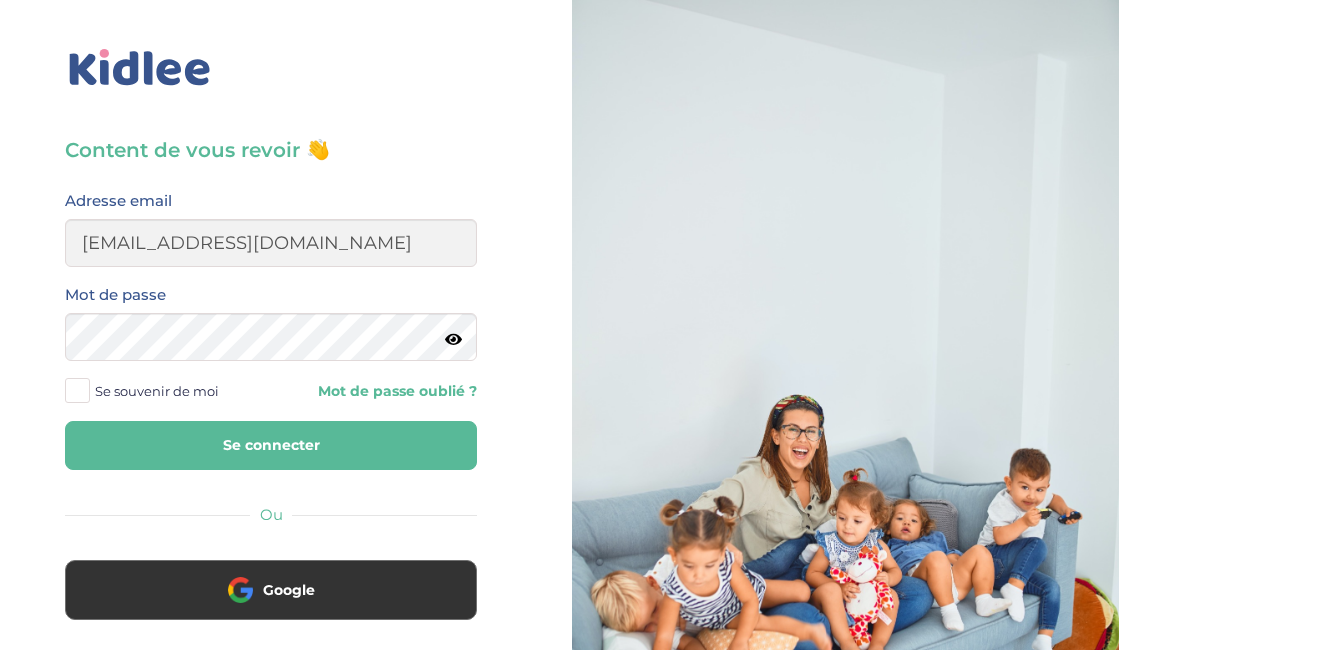 click at bounding box center (453, 339) 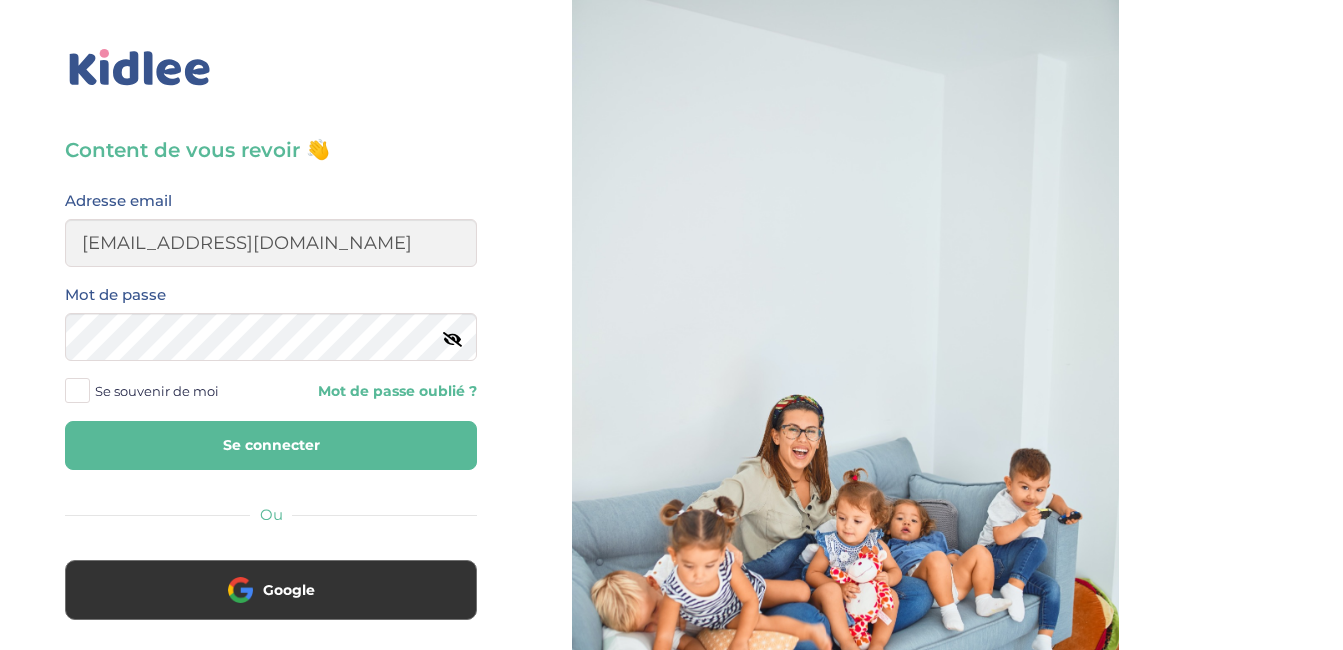 click on "Se connecter" at bounding box center (271, 445) 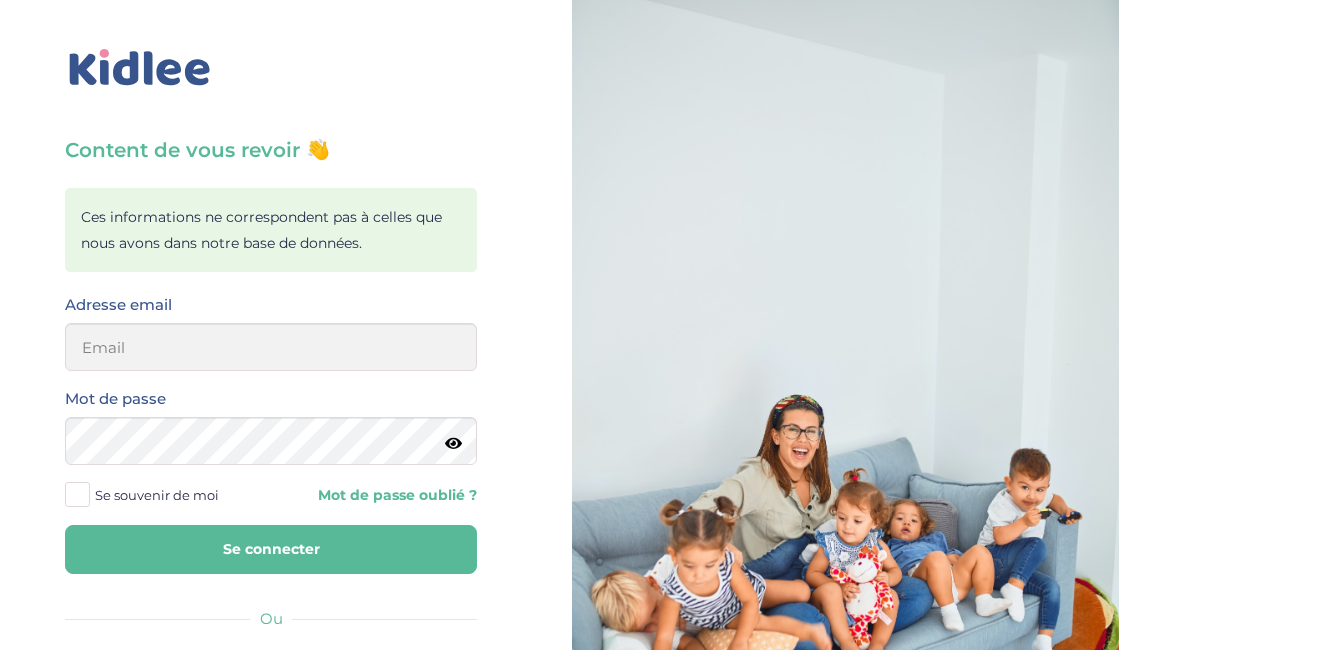 scroll, scrollTop: 0, scrollLeft: 0, axis: both 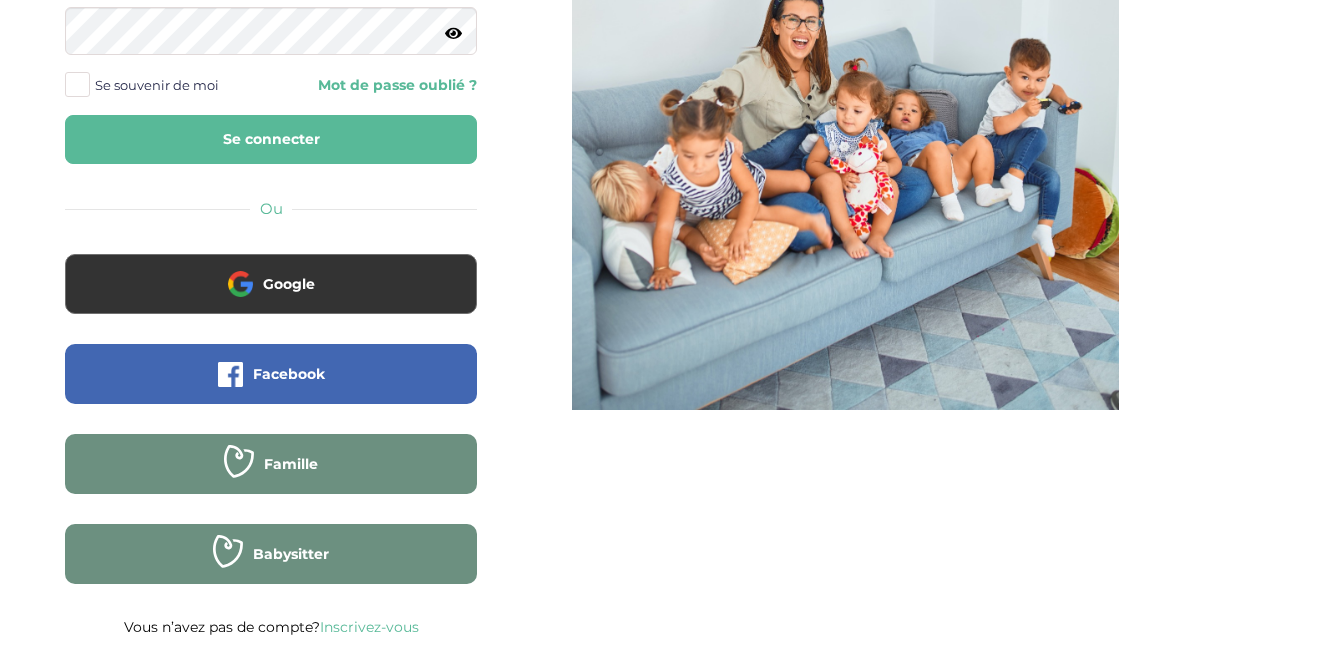 click on "Inscrivez-vous" at bounding box center [369, 627] 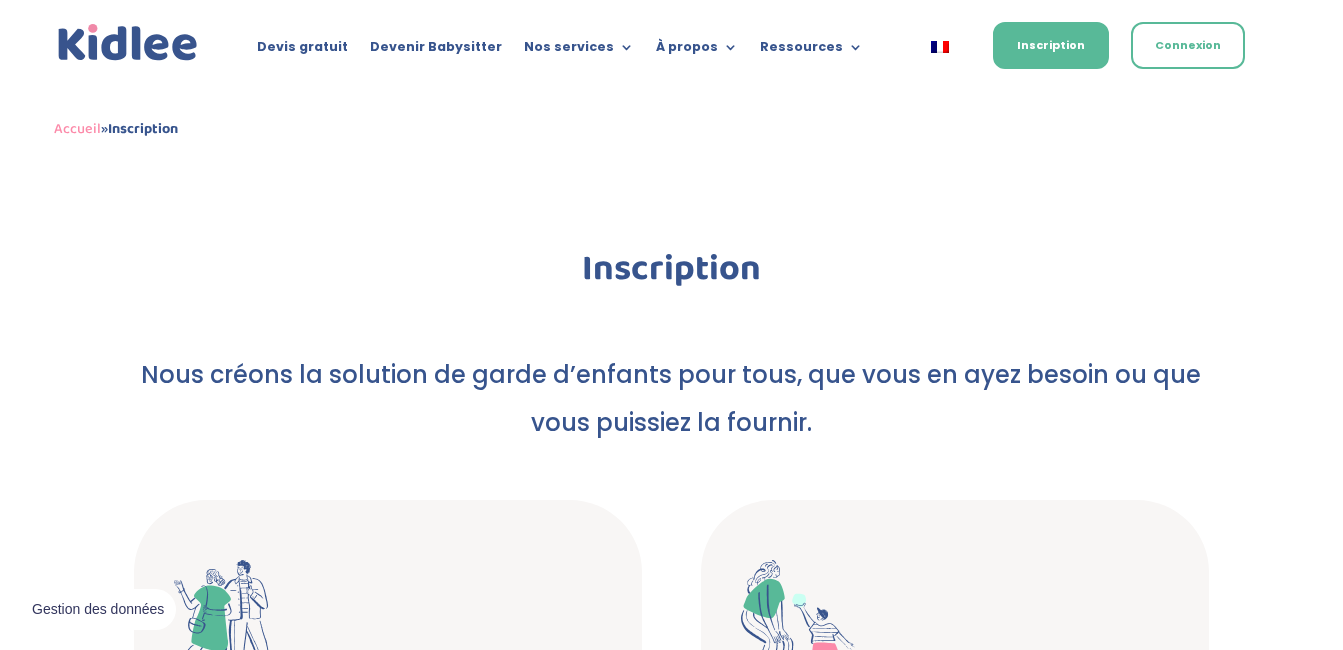 scroll, scrollTop: 0, scrollLeft: 0, axis: both 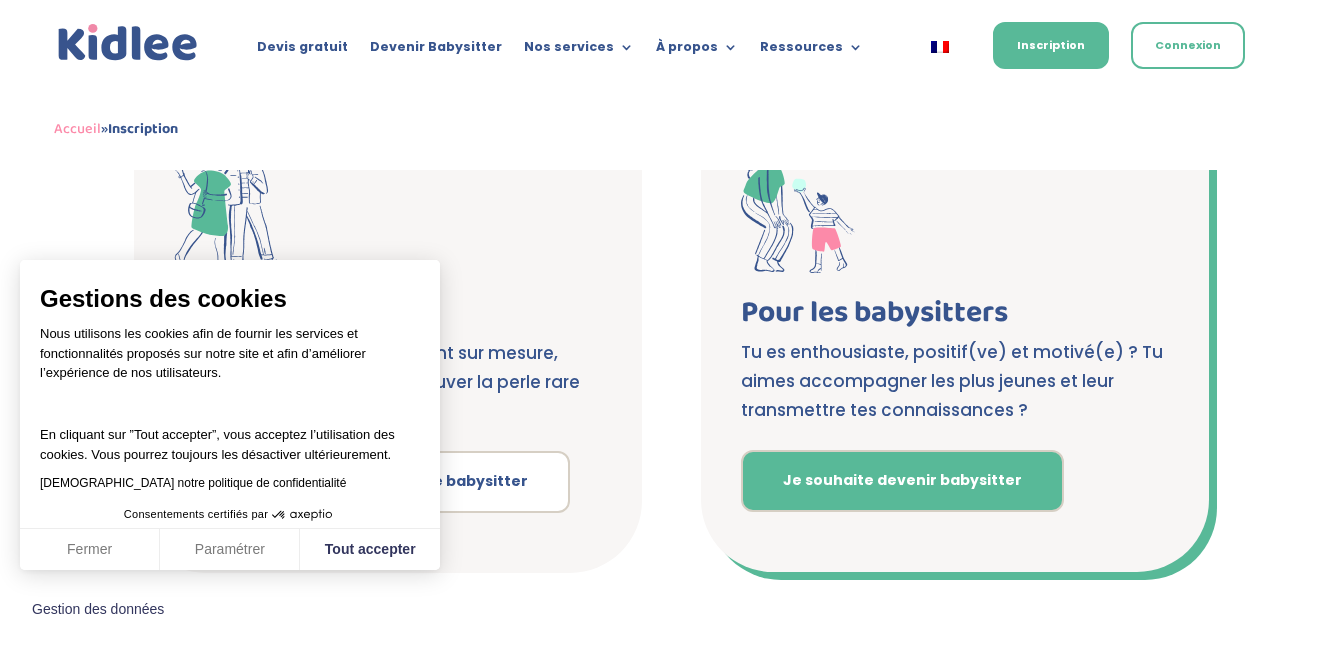 click on "Je souhaite devenir babysitter" at bounding box center [902, 481] 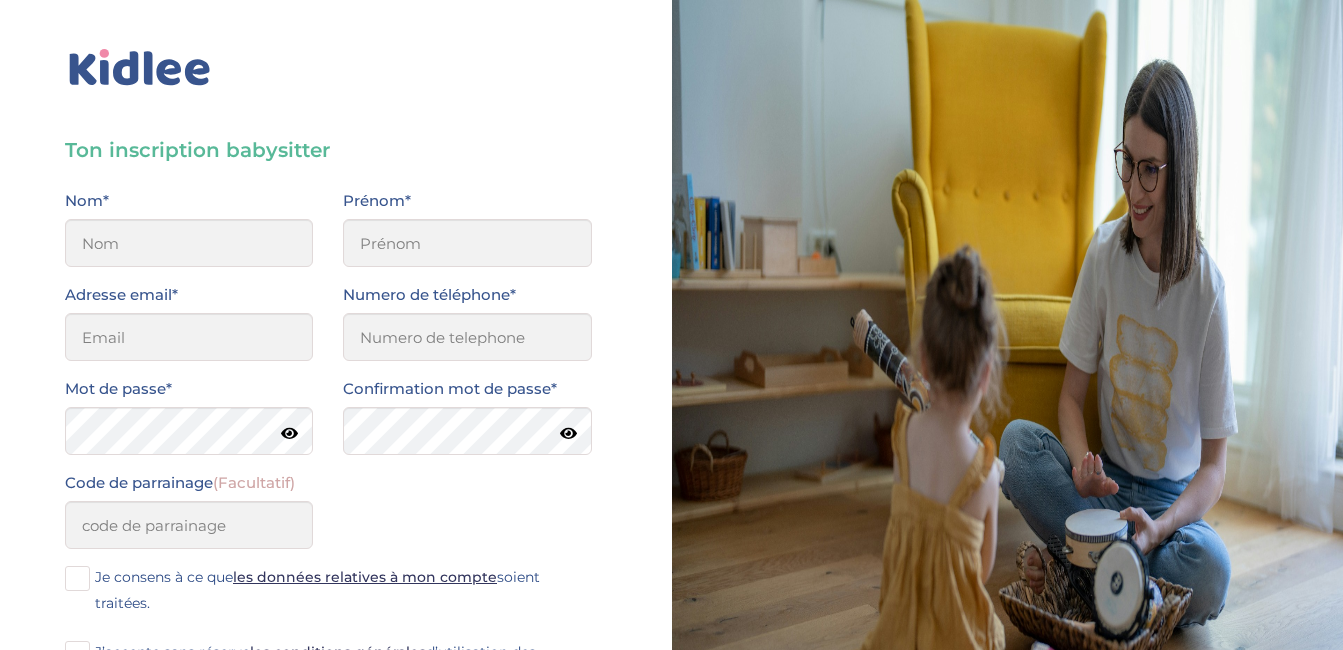 scroll, scrollTop: 0, scrollLeft: 0, axis: both 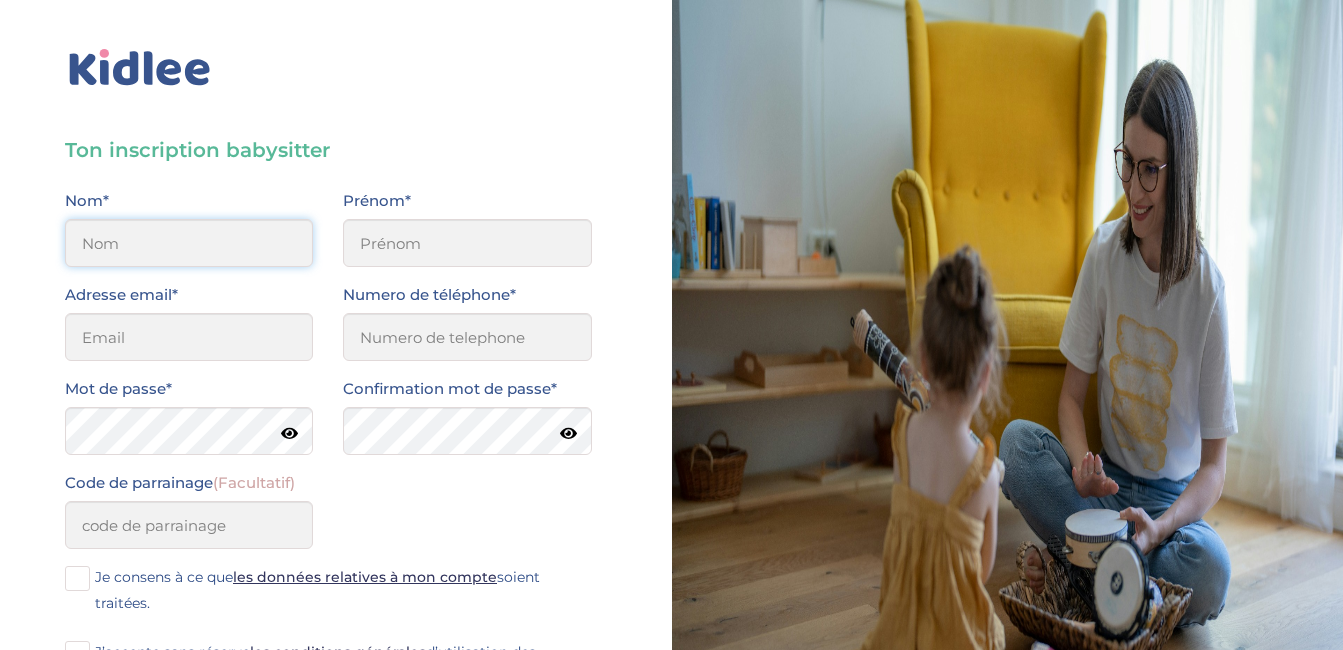 click at bounding box center [189, 243] 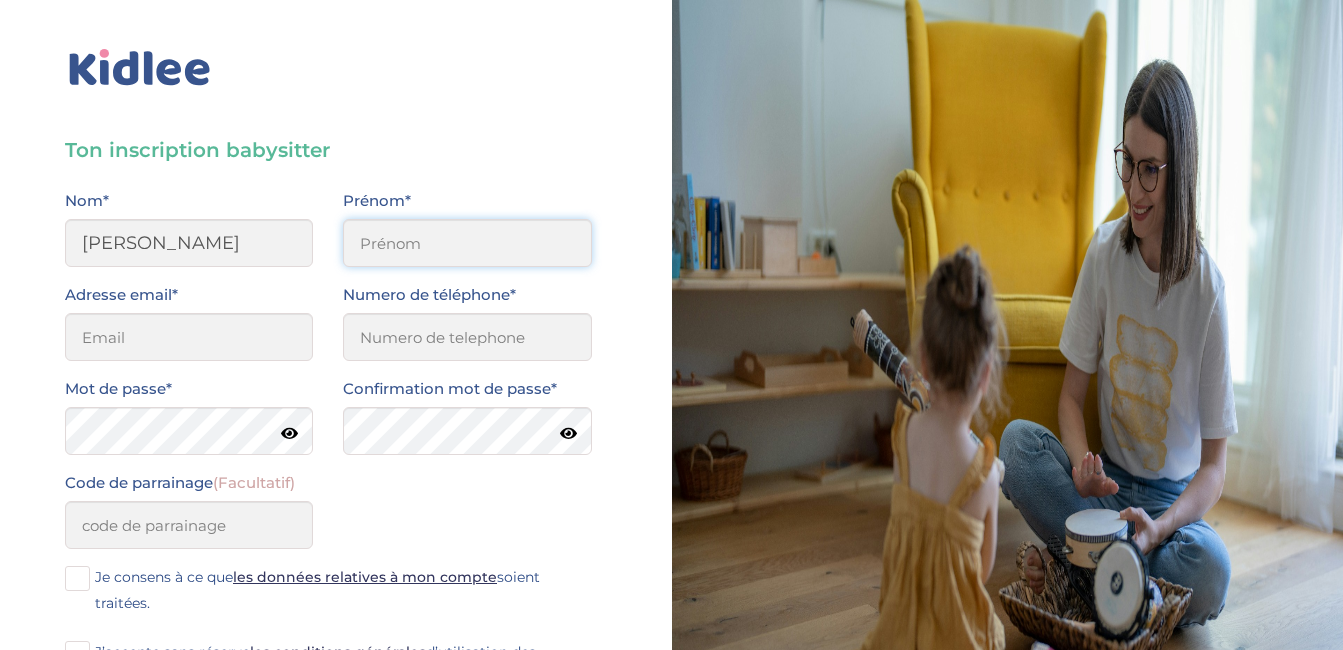 type on "maria helena" 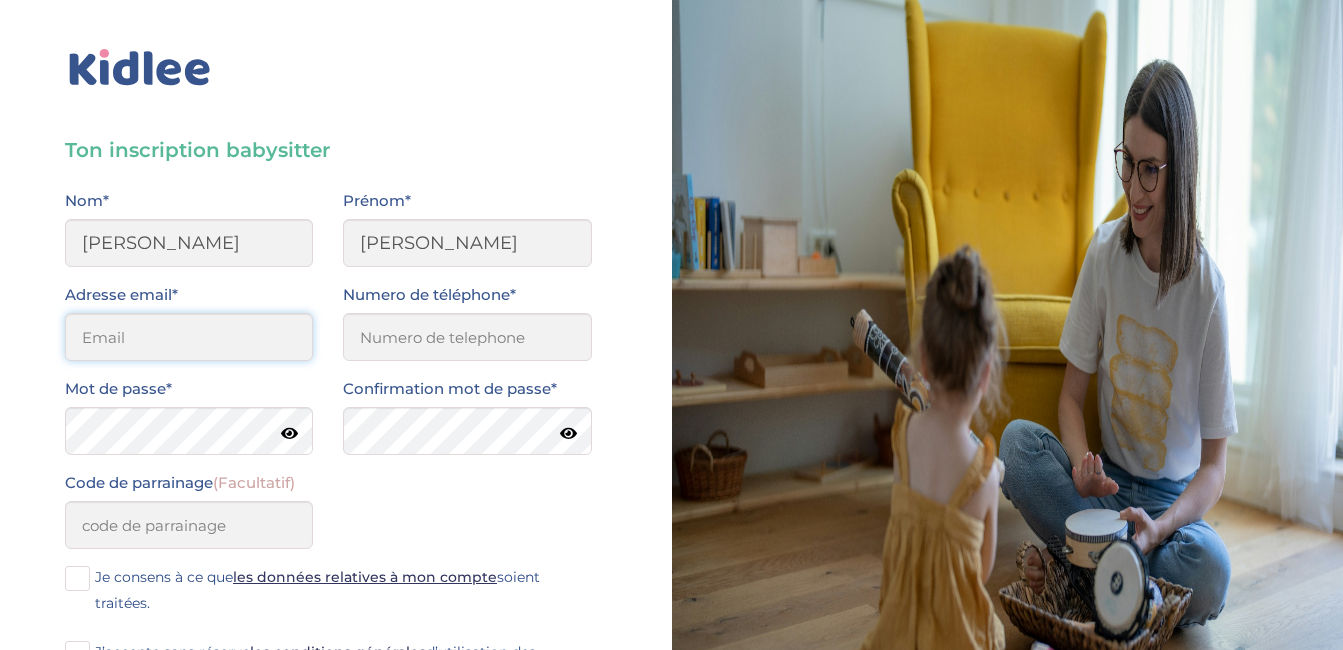 type on "miniqj@yahoo.fr" 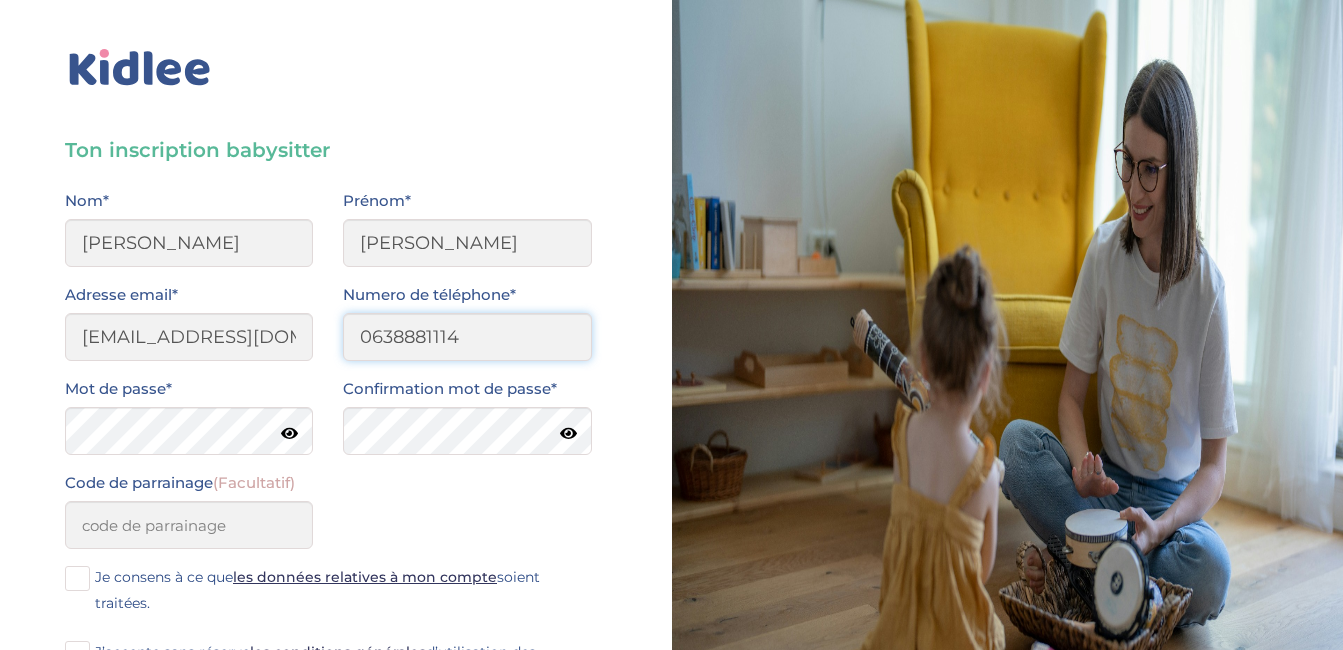 click on "0638881114" at bounding box center [467, 337] 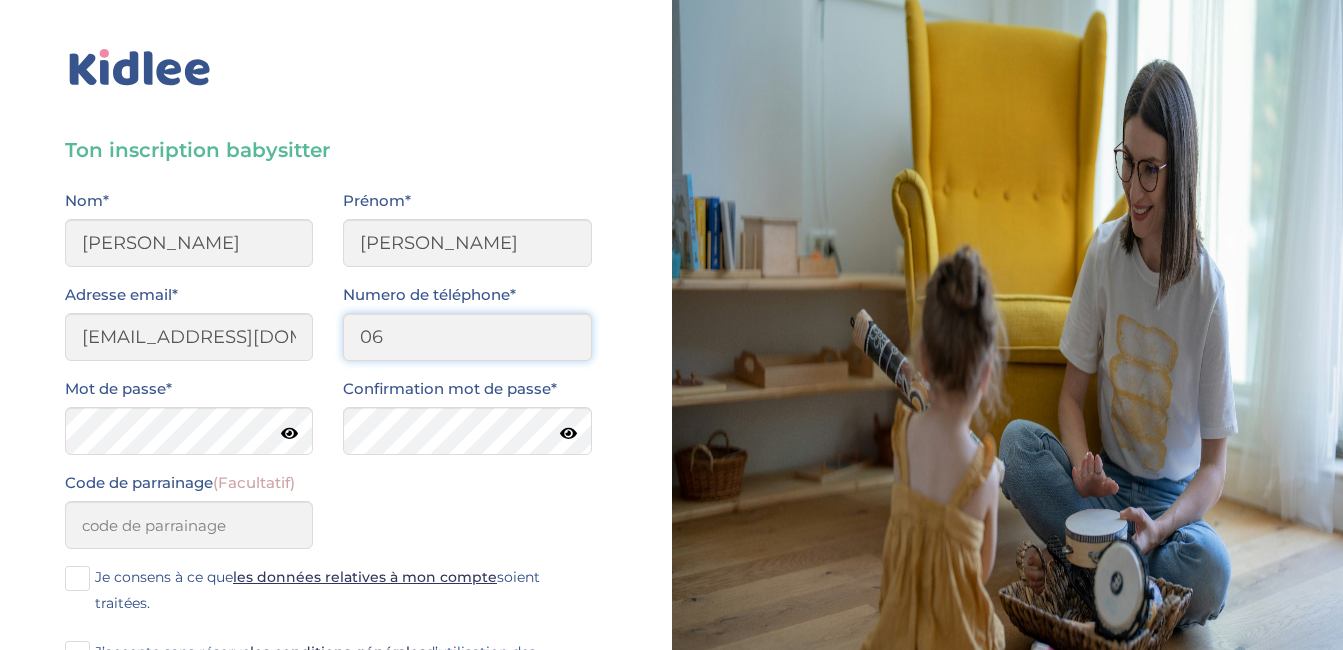type on "0680347209" 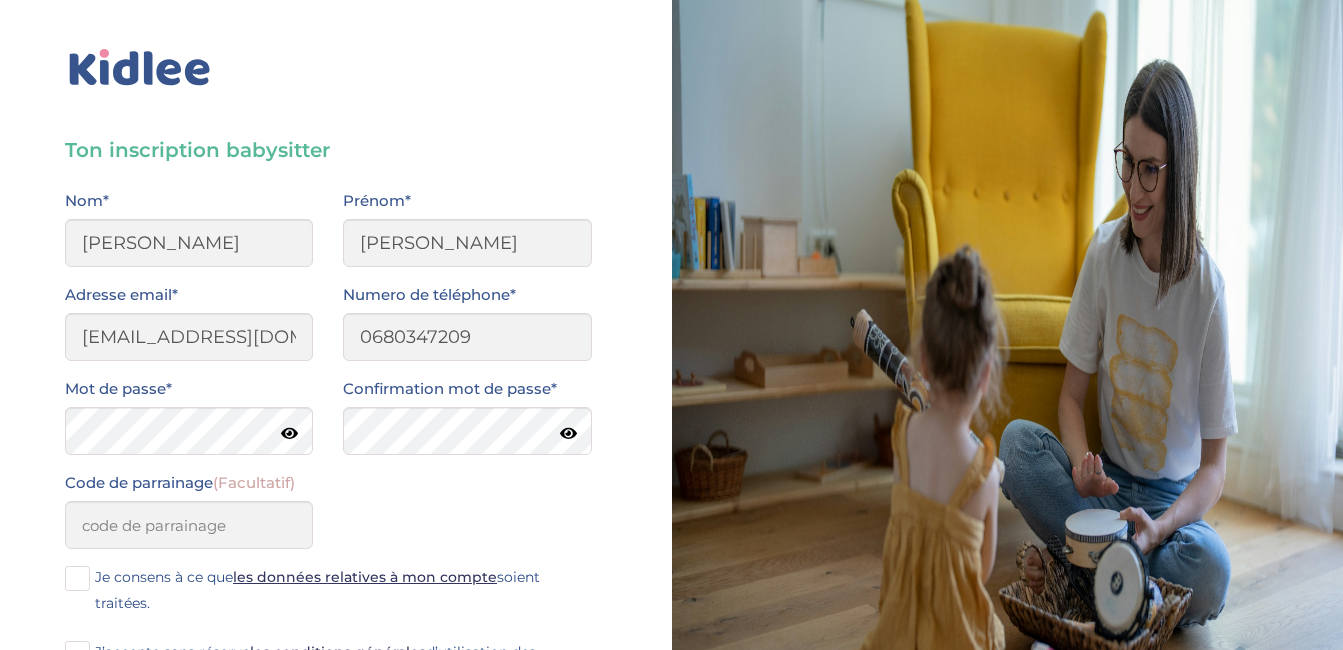 click at bounding box center [568, 433] 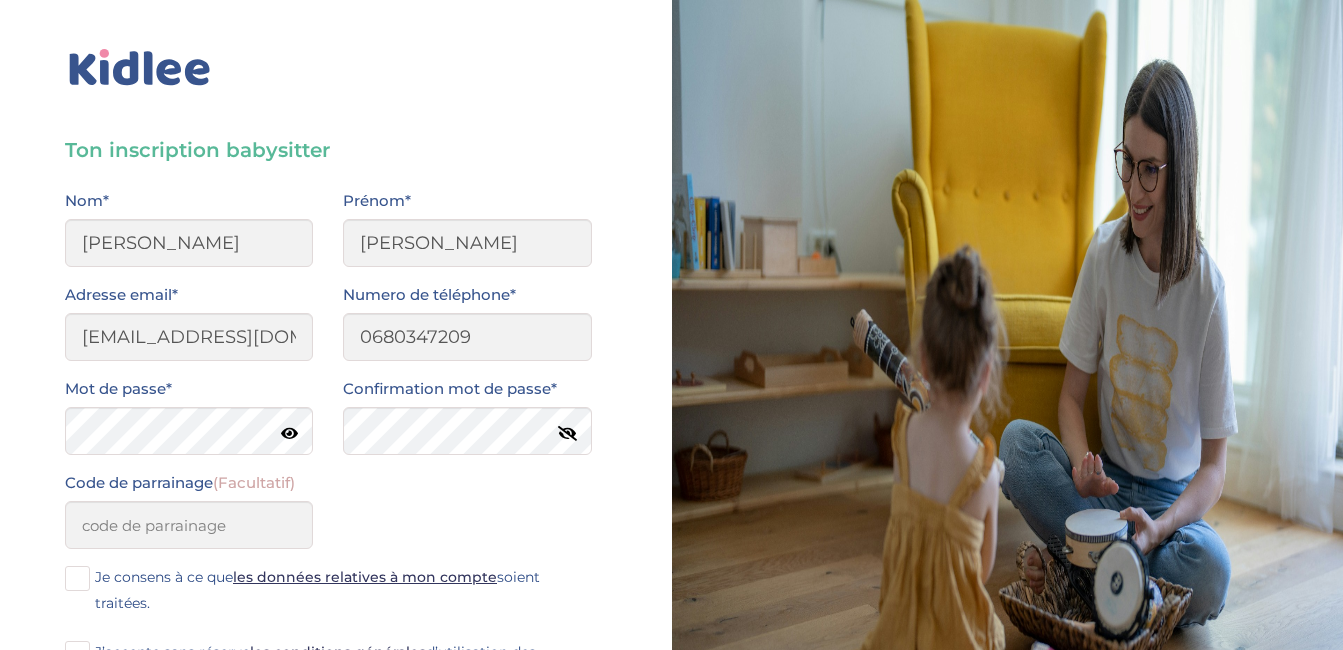 click at bounding box center (289, 433) 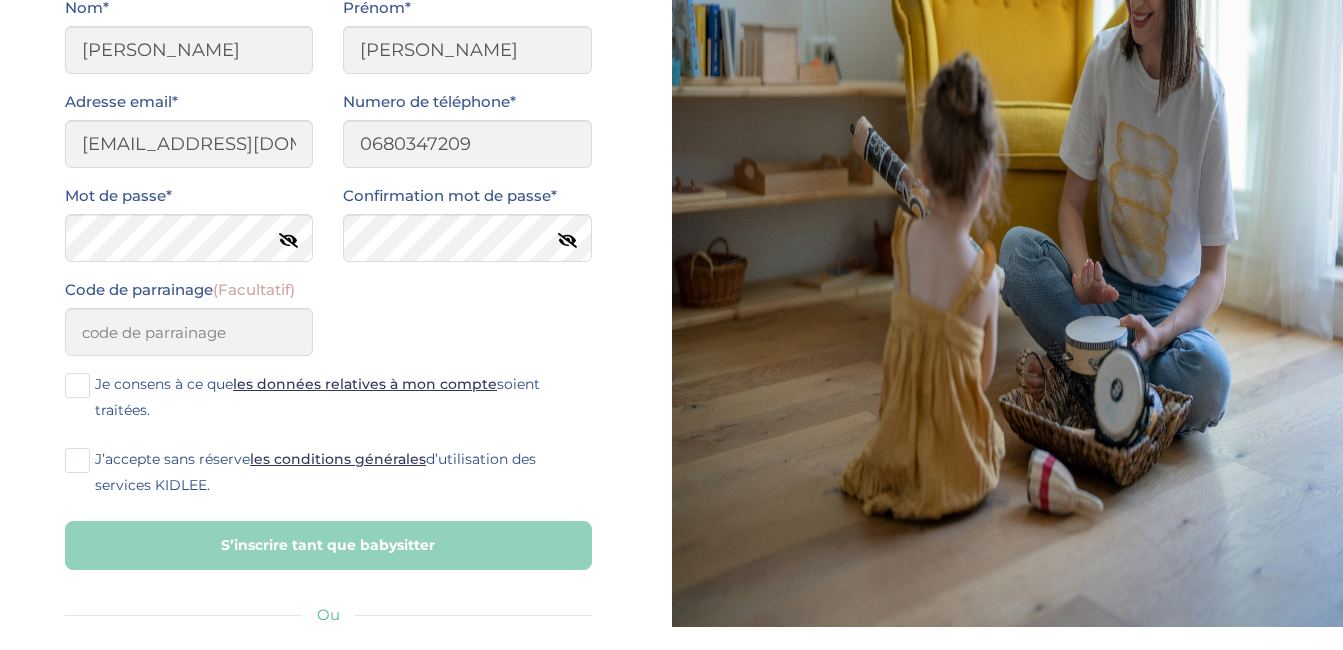 scroll, scrollTop: 194, scrollLeft: 0, axis: vertical 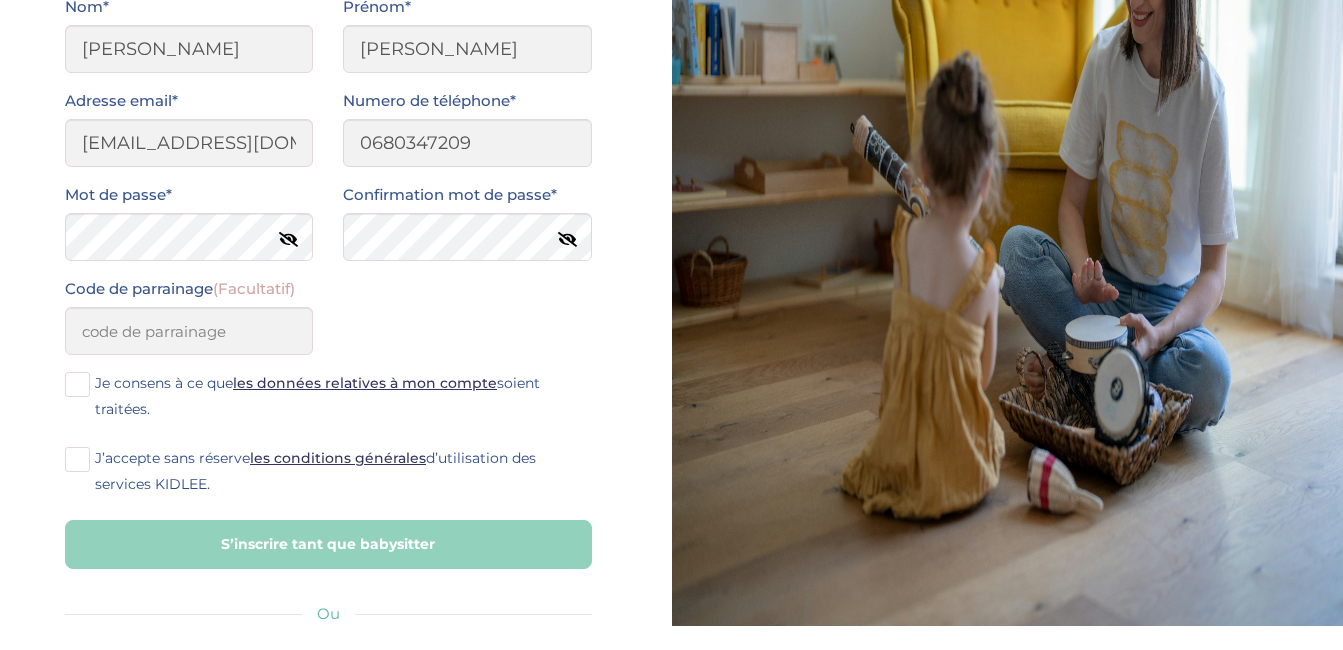 click on "J’accepte sans réserve  les
conditions générales  d’utilisation des services KIDLEE." at bounding box center [328, 482] 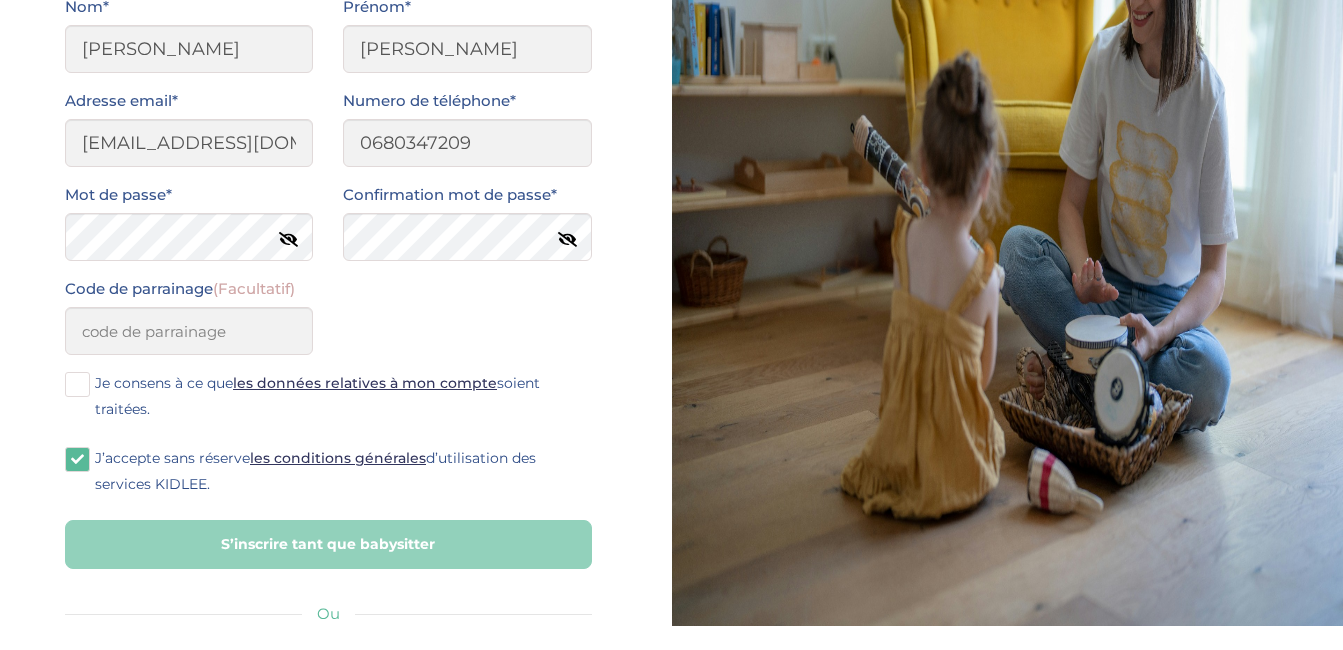 click at bounding box center [77, 384] 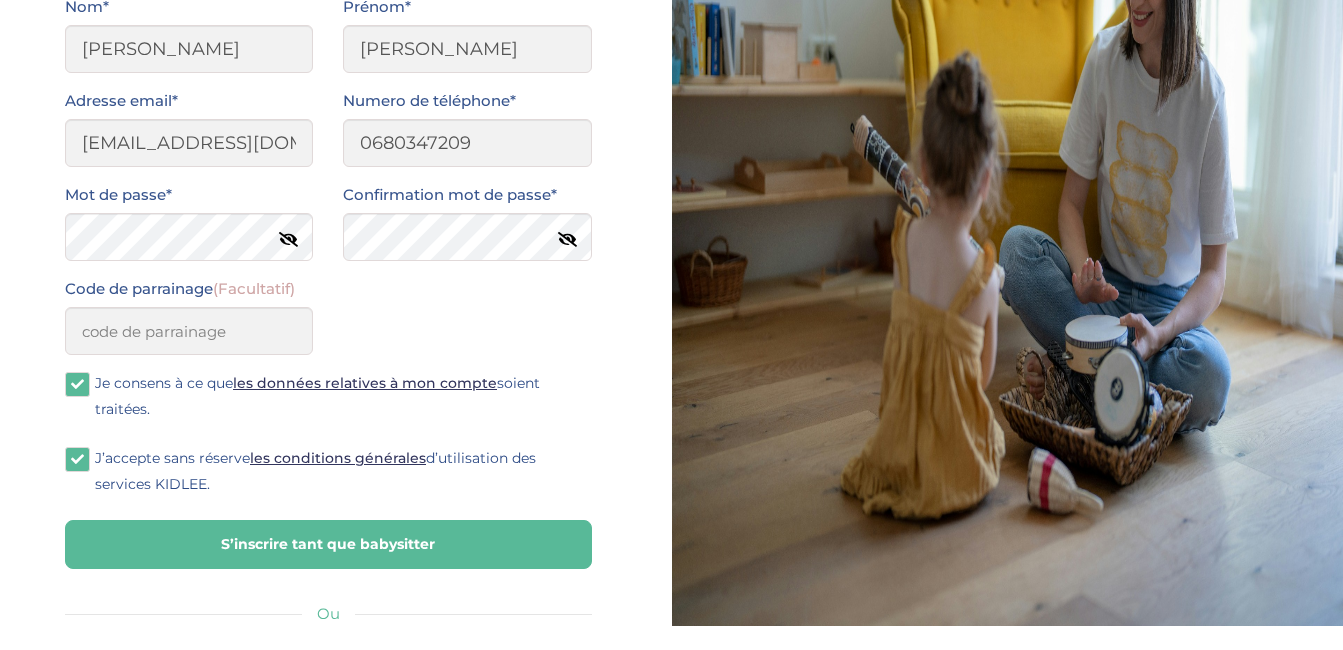 click on "S’inscrire tant que babysitter" at bounding box center [328, 544] 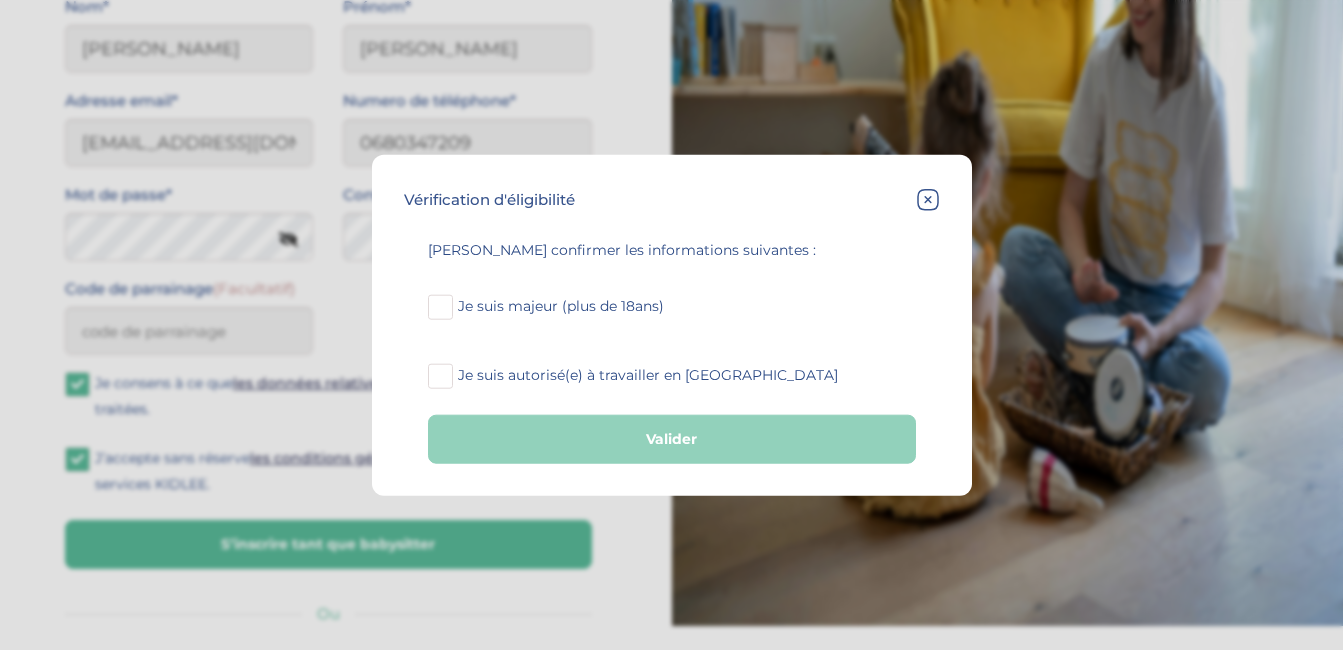 click at bounding box center (440, 307) 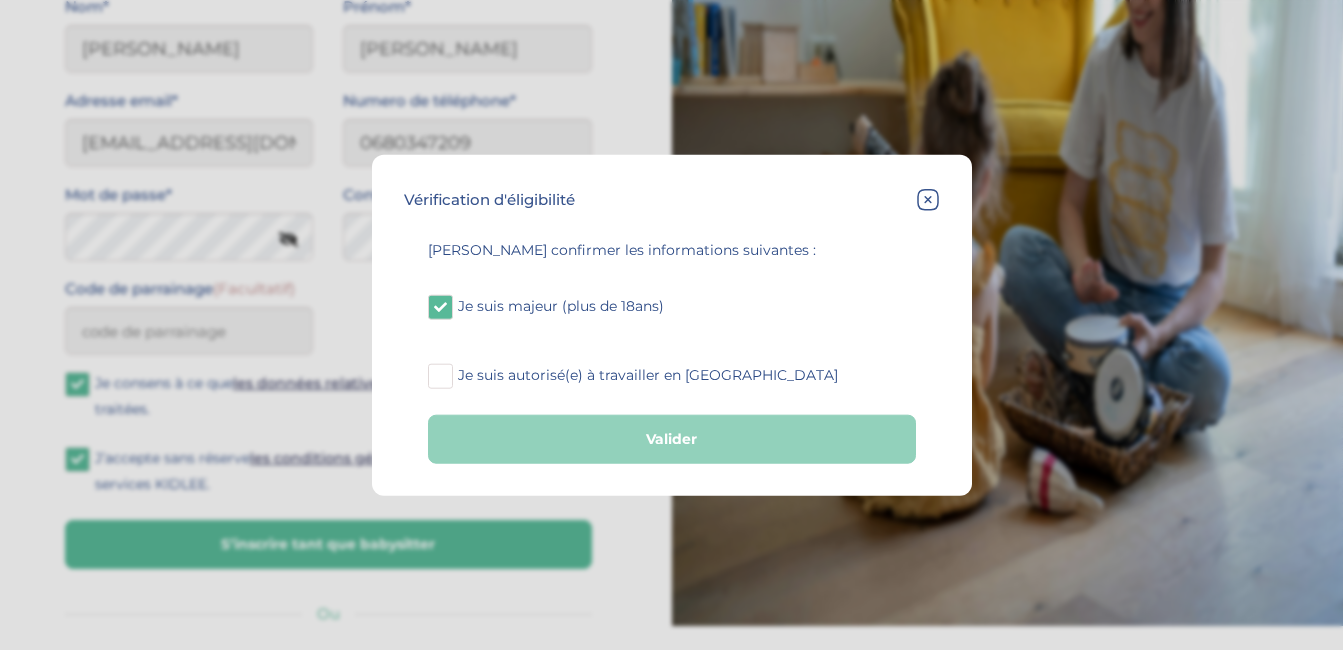 click at bounding box center (440, 376) 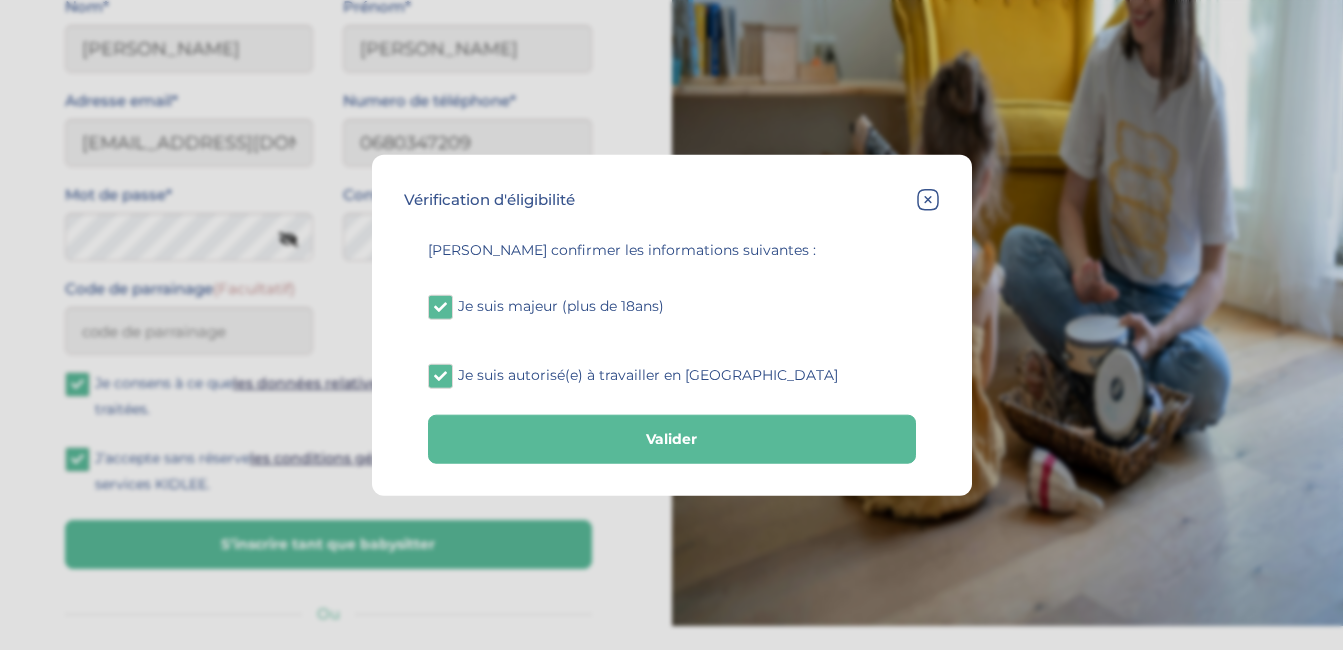 click on "Valider" at bounding box center [672, 439] 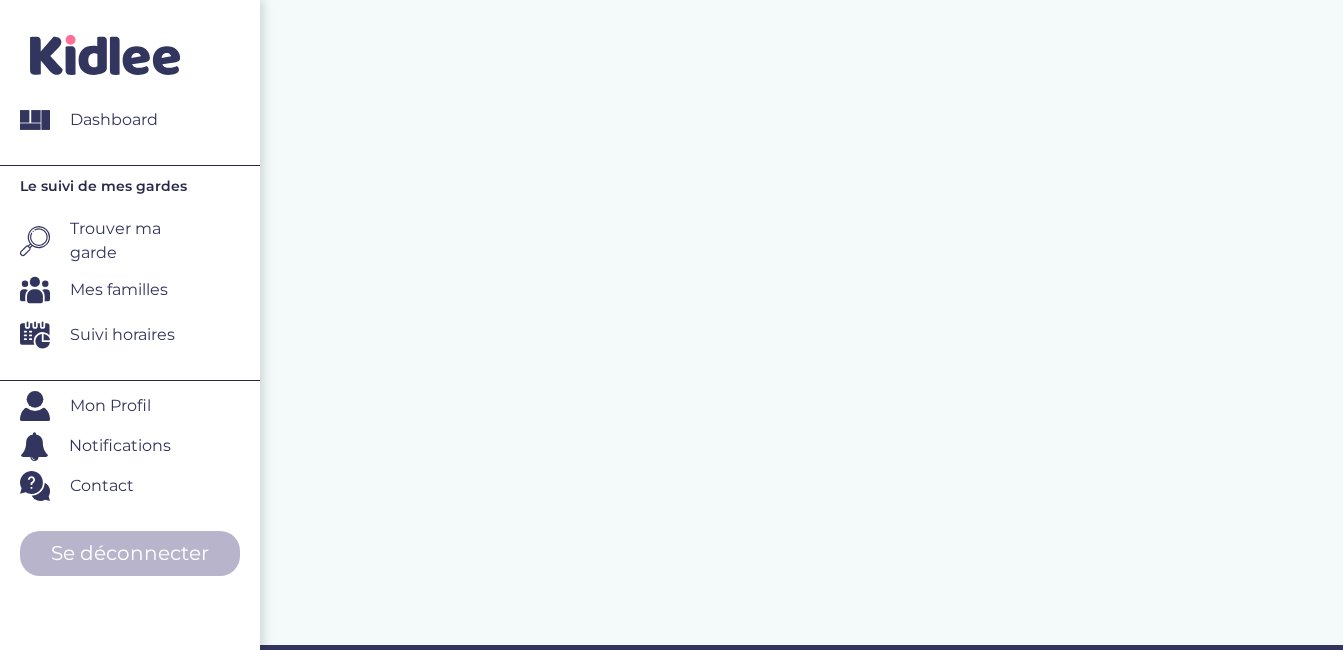 scroll, scrollTop: 0, scrollLeft: 0, axis: both 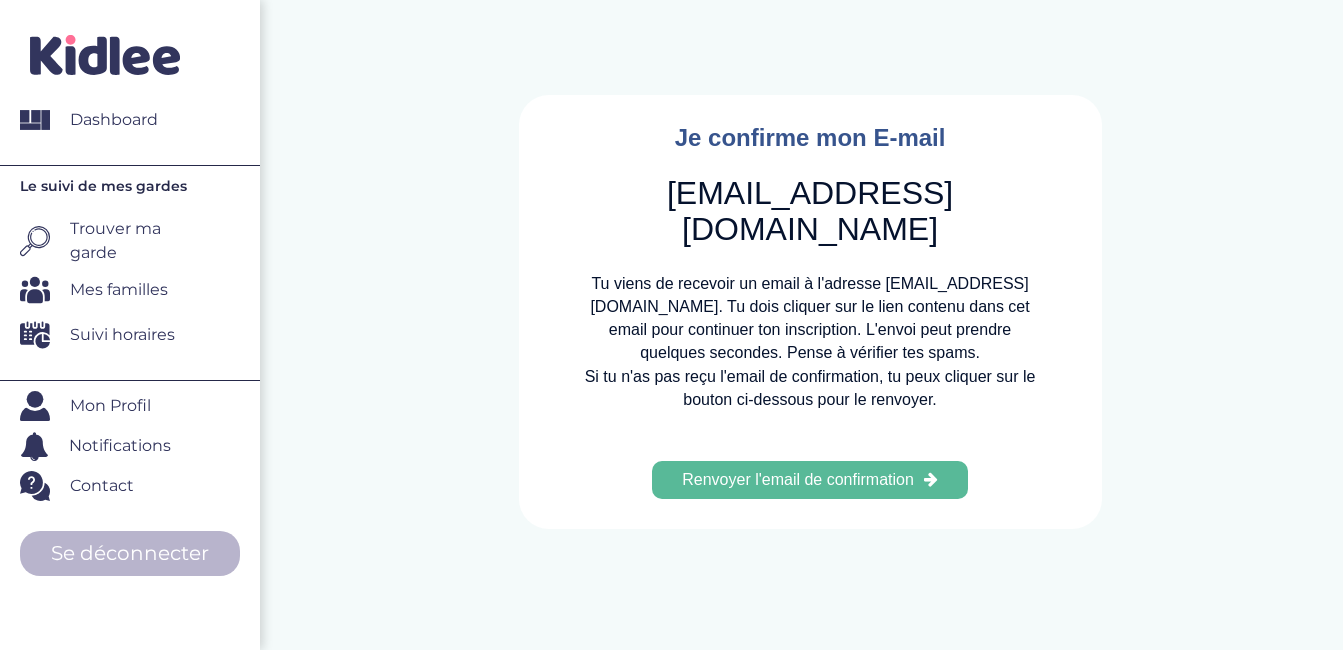 click on "Renvoyer l'email de confirmation" at bounding box center [810, 480] 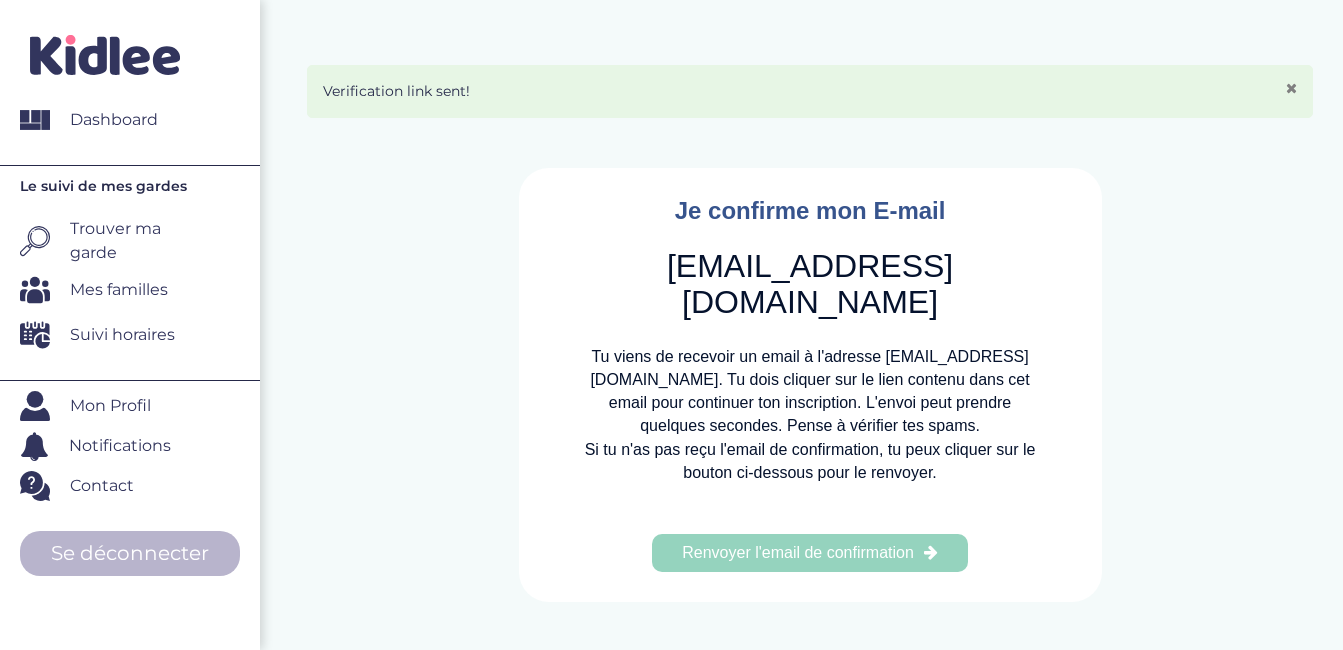 scroll, scrollTop: 0, scrollLeft: 0, axis: both 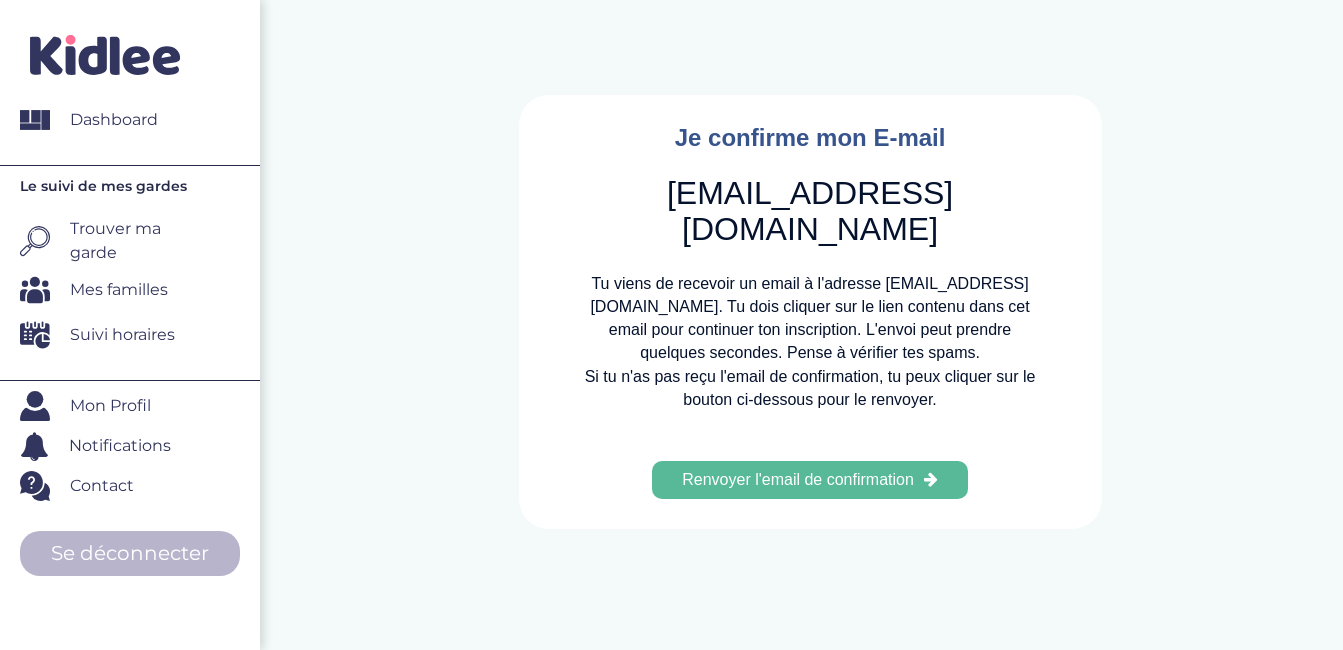 click on "Mon Profil" at bounding box center (110, 406) 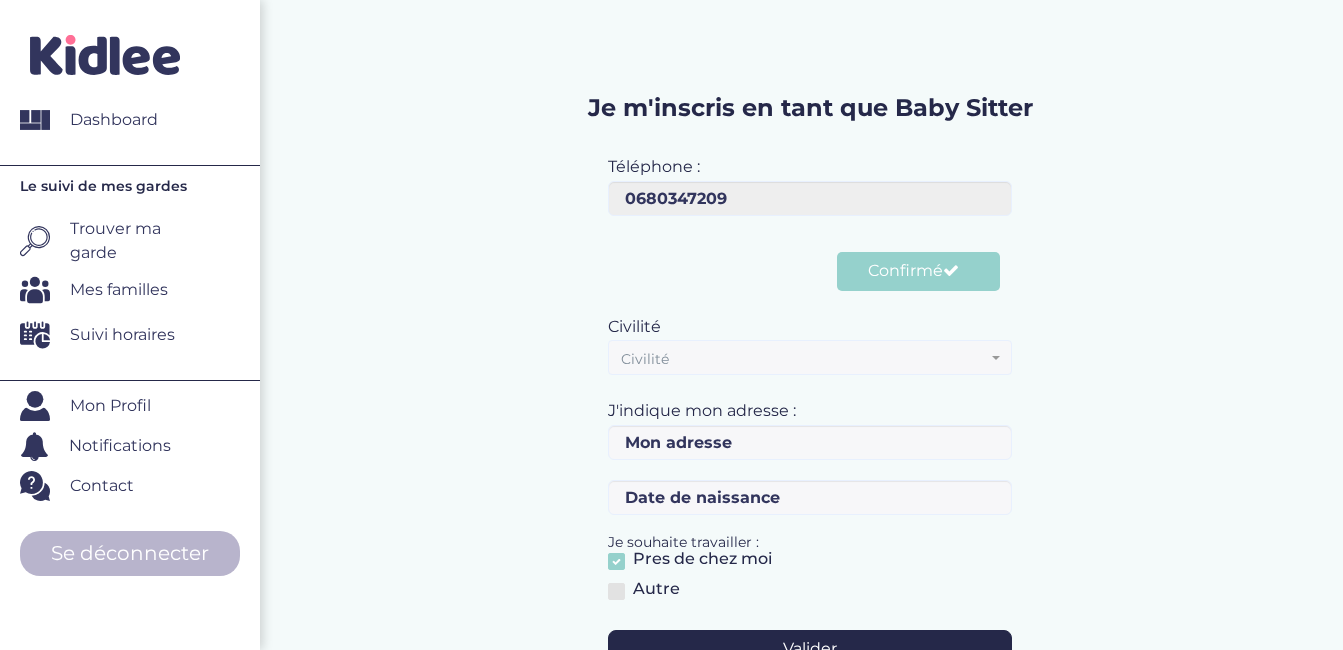 scroll, scrollTop: 0, scrollLeft: 0, axis: both 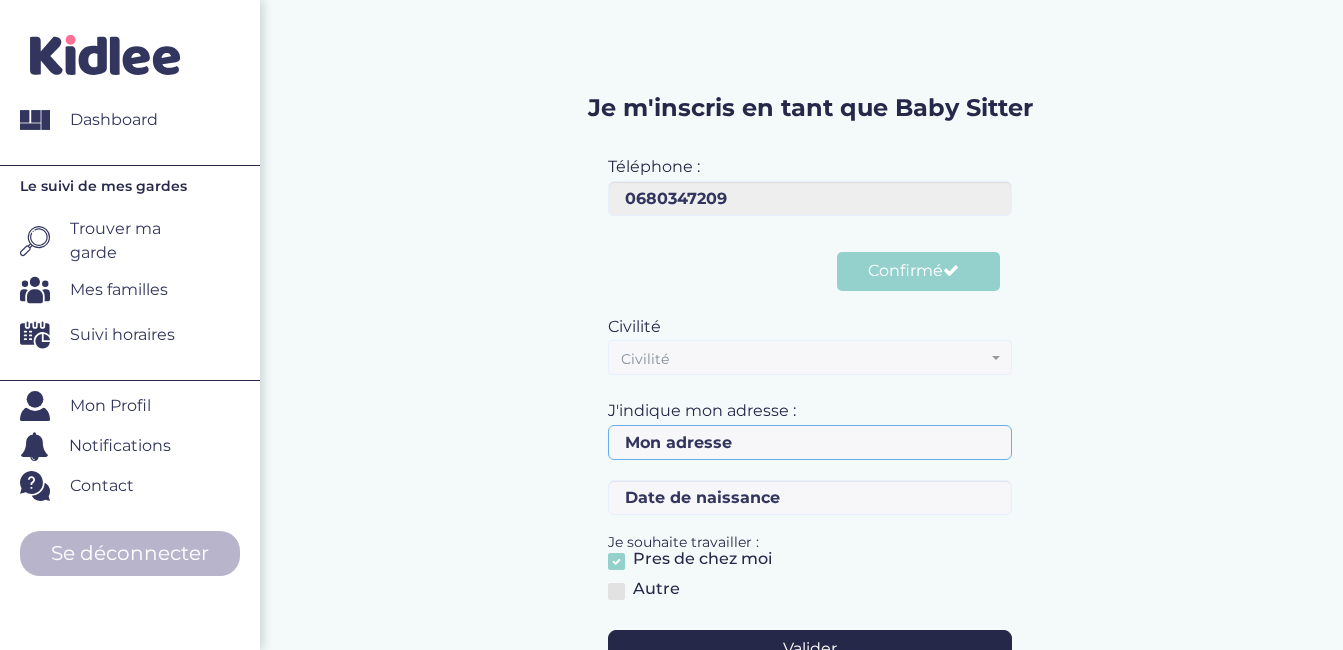 click at bounding box center [810, 442] 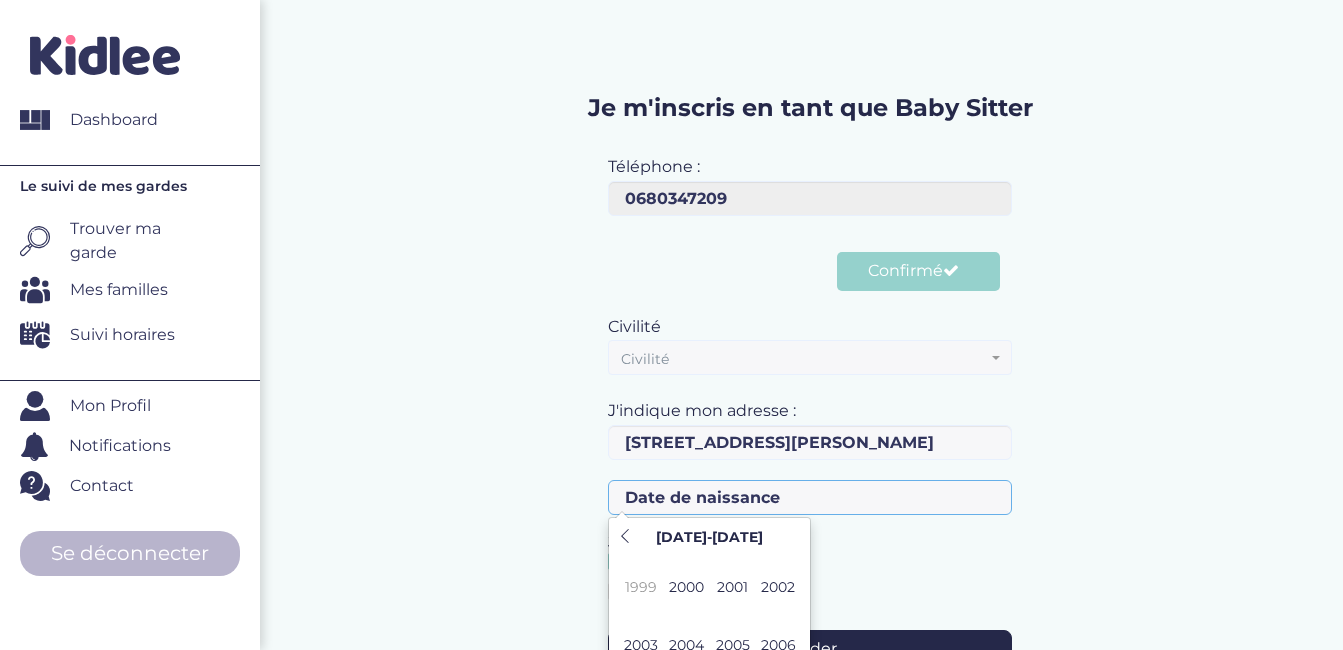 type on "[STREET_ADDRESS]" 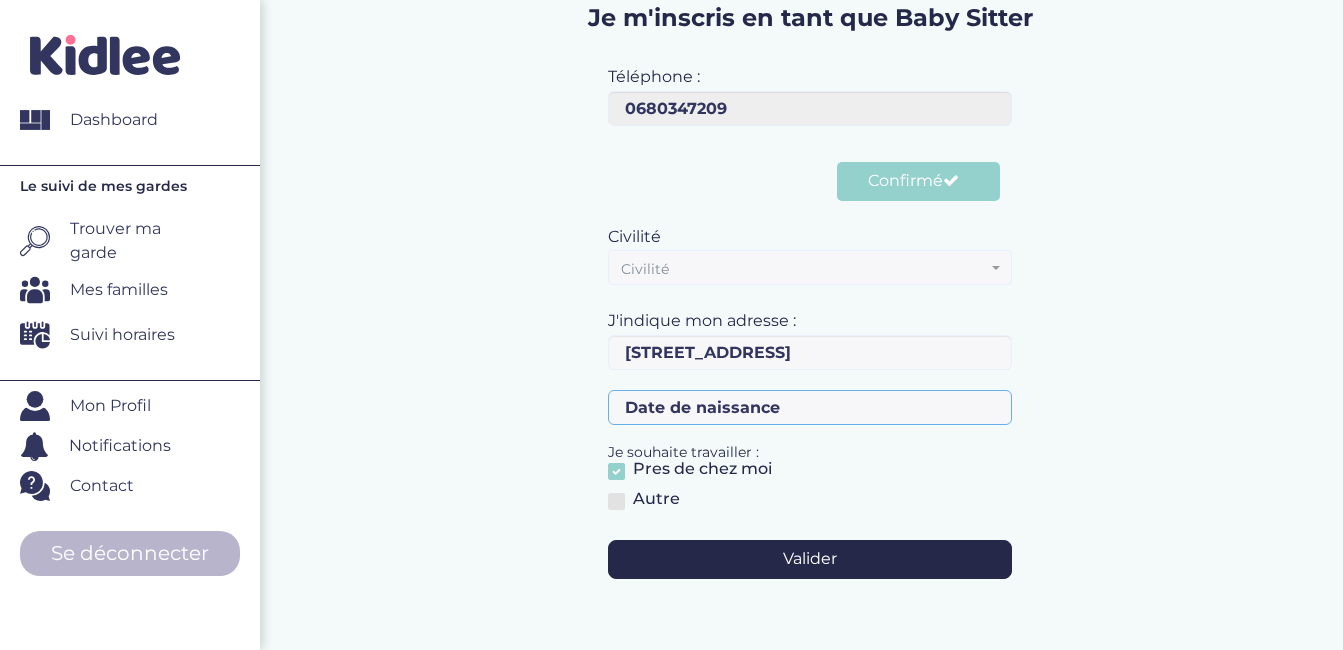 scroll, scrollTop: 100, scrollLeft: 0, axis: vertical 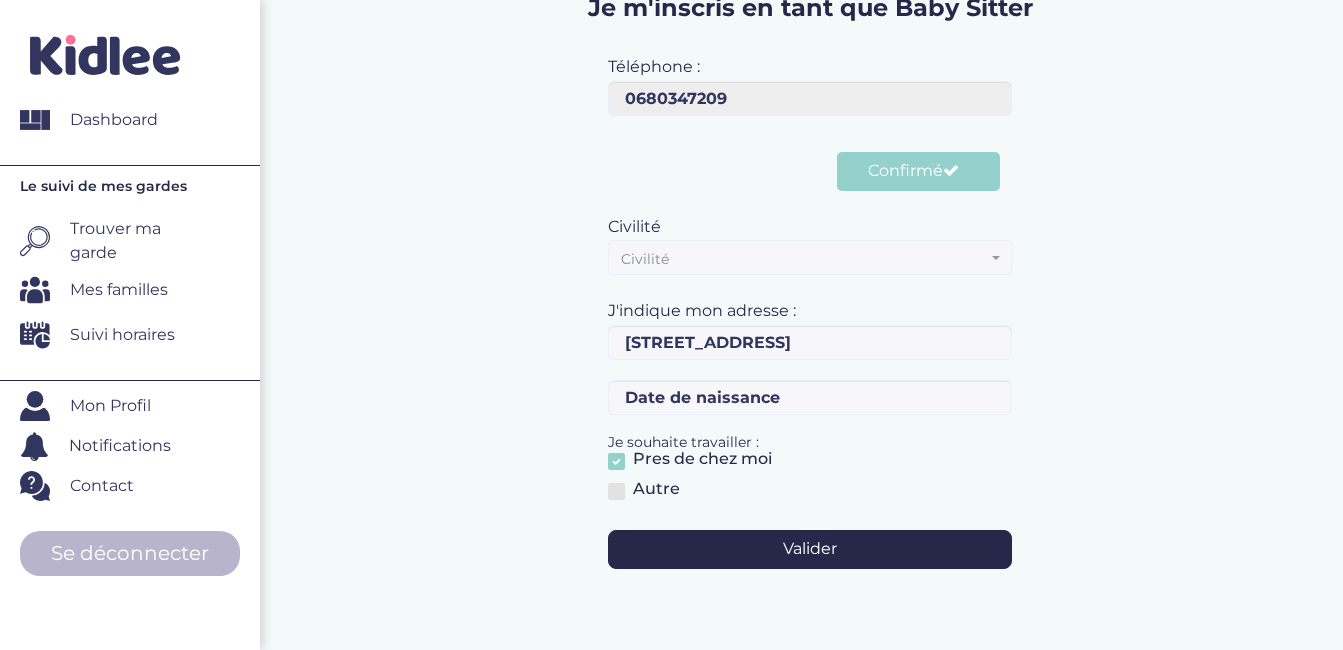 click at bounding box center [616, 491] 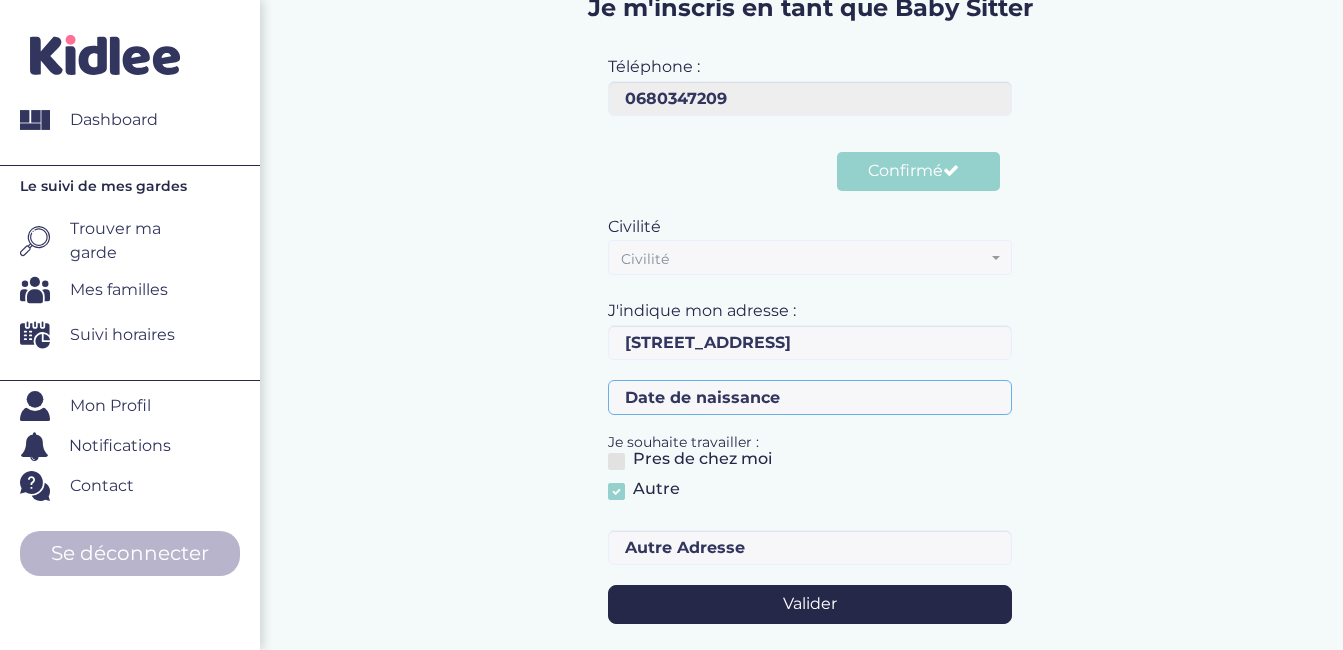 click at bounding box center [810, 397] 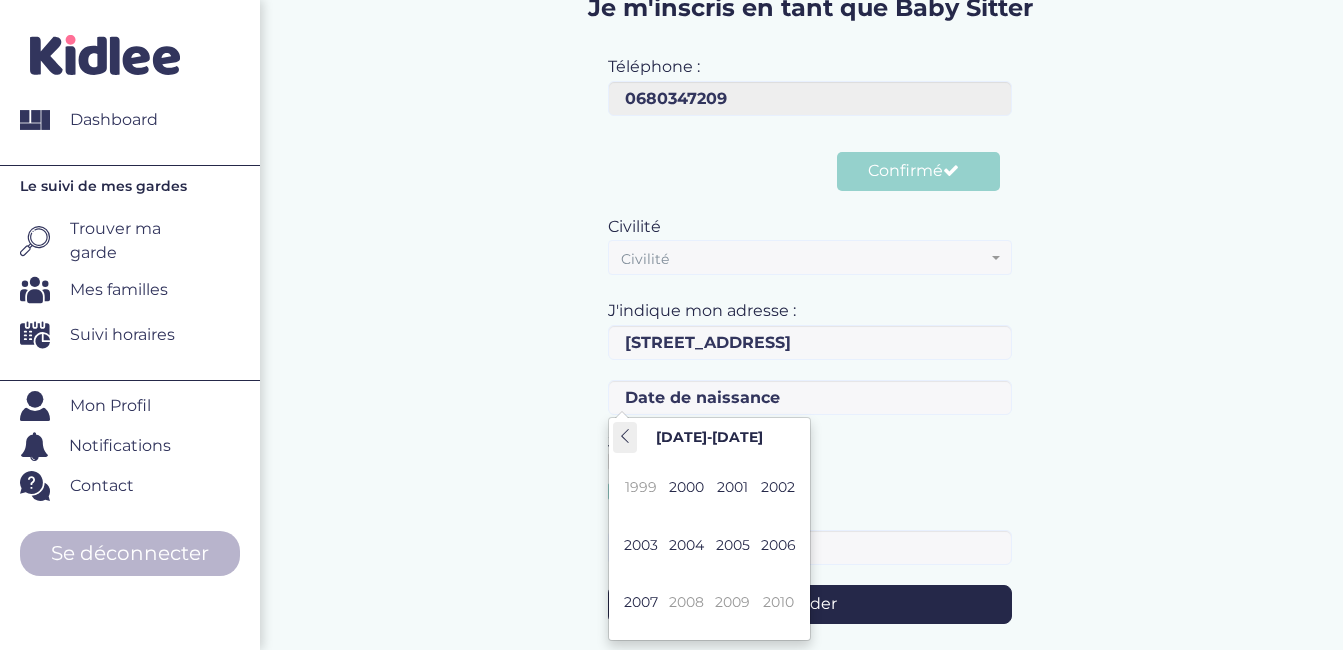 click at bounding box center [625, 436] 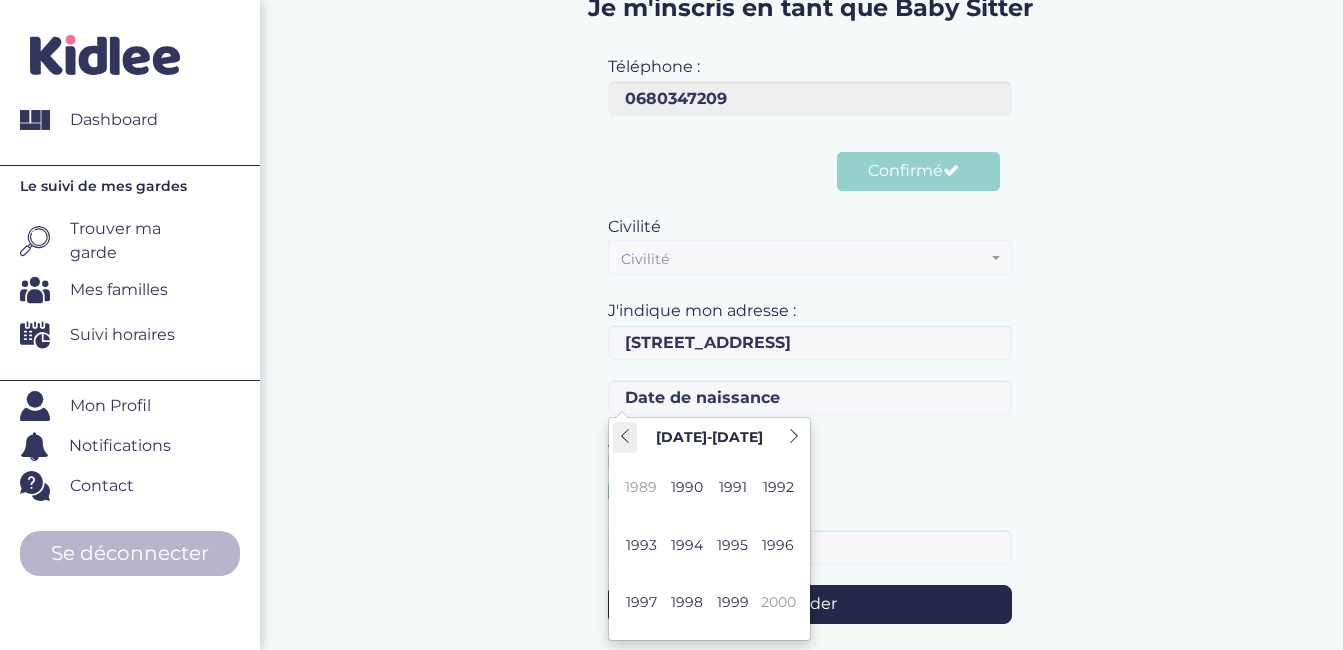 click at bounding box center [625, 436] 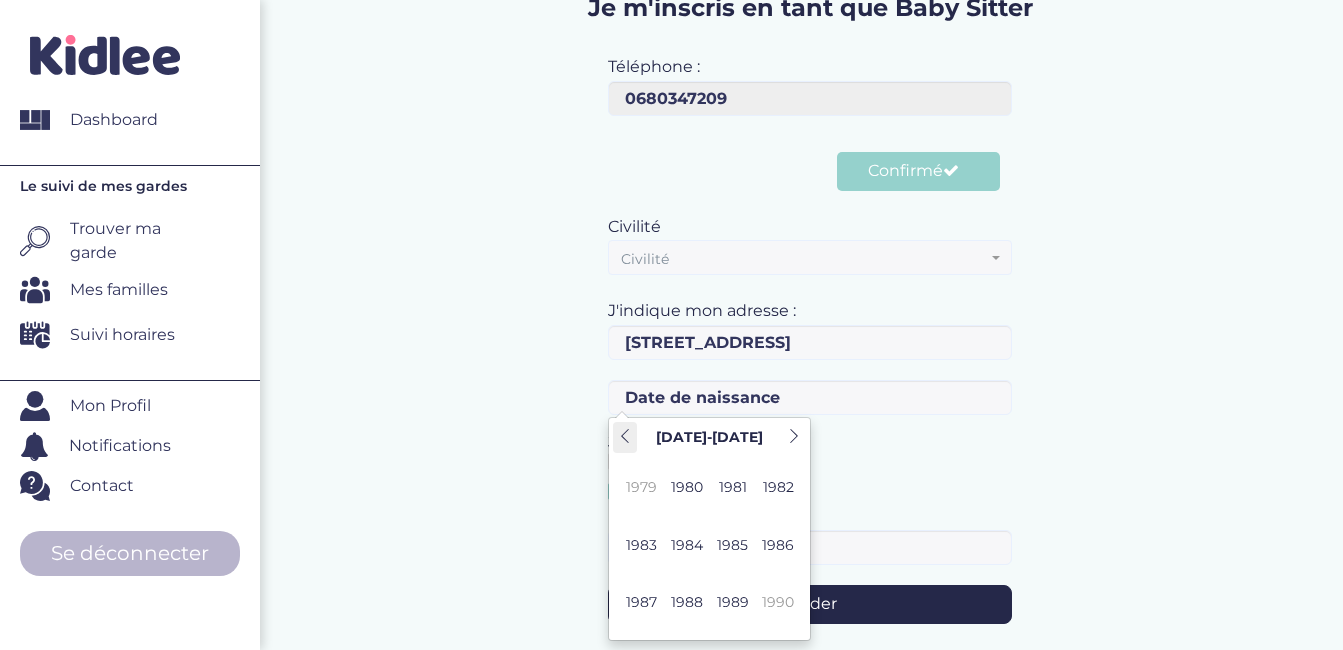 click at bounding box center [625, 436] 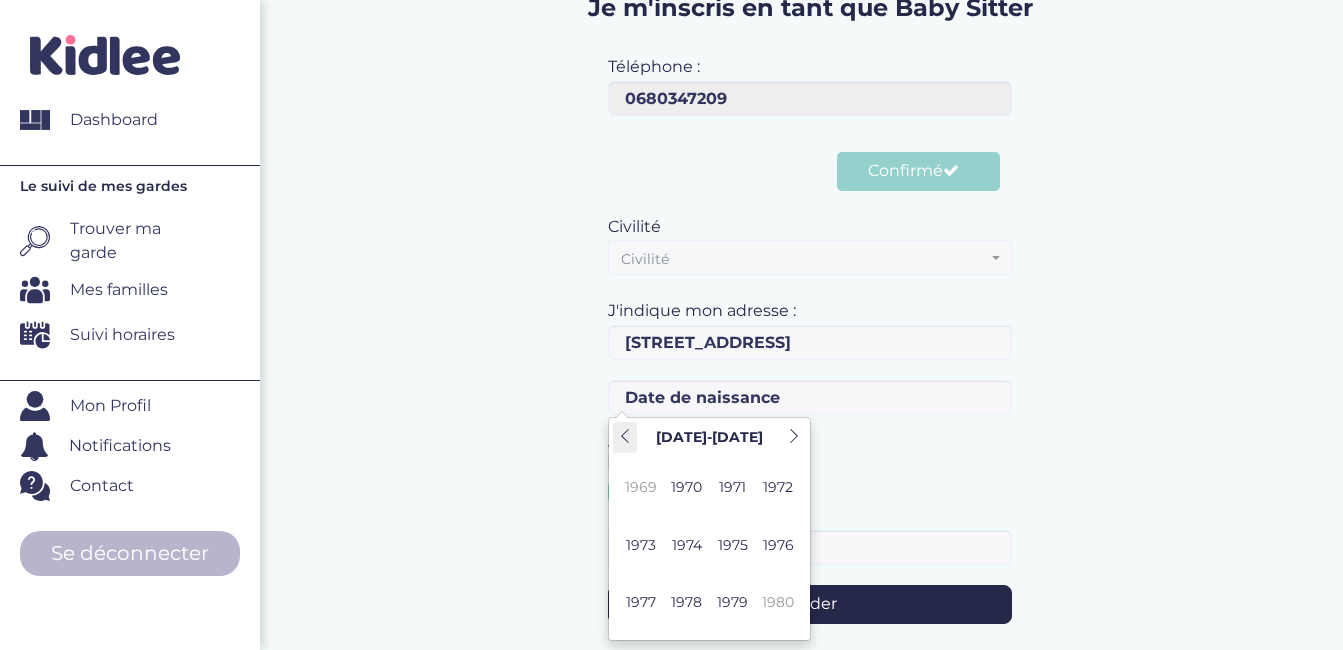 click at bounding box center (625, 436) 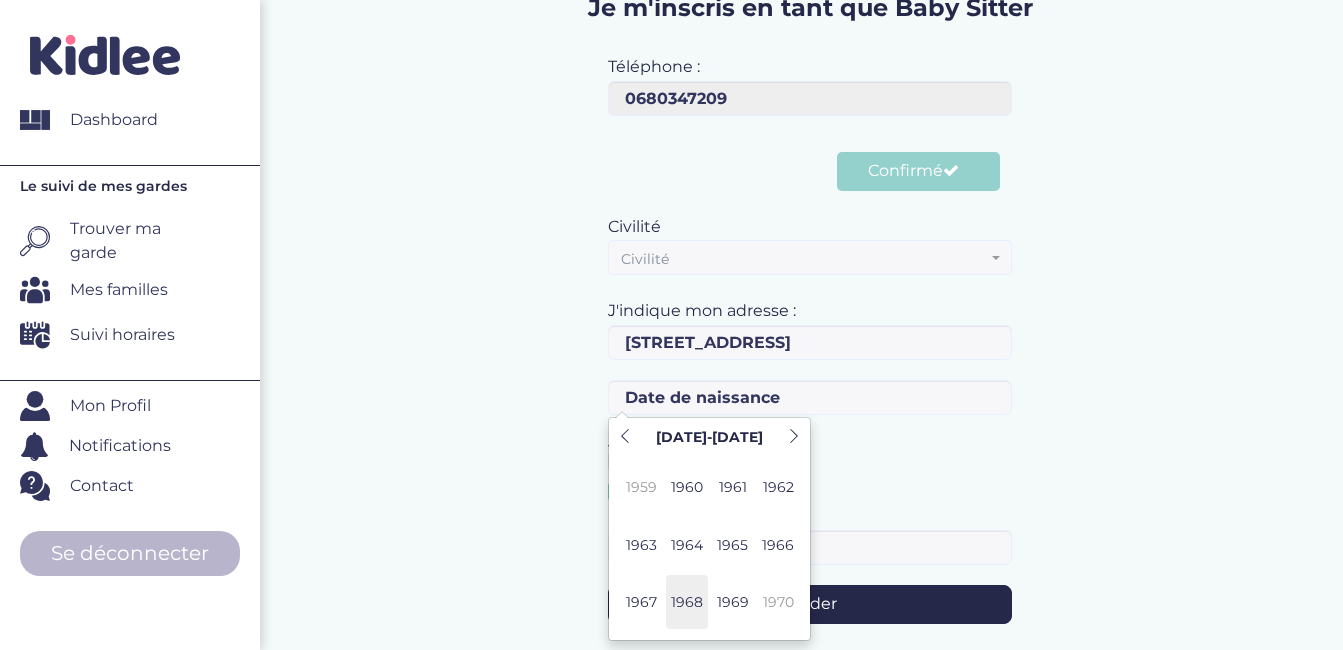 click on "1968" at bounding box center [687, 602] 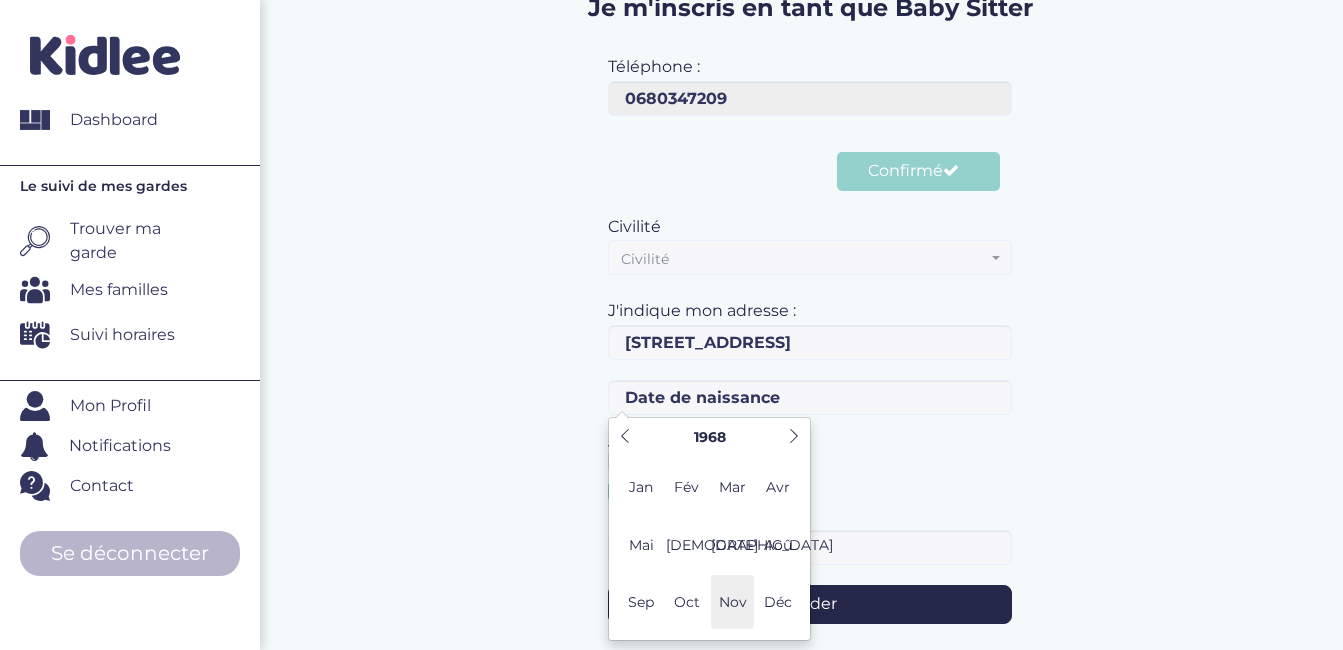 click on "Nov" at bounding box center (732, 602) 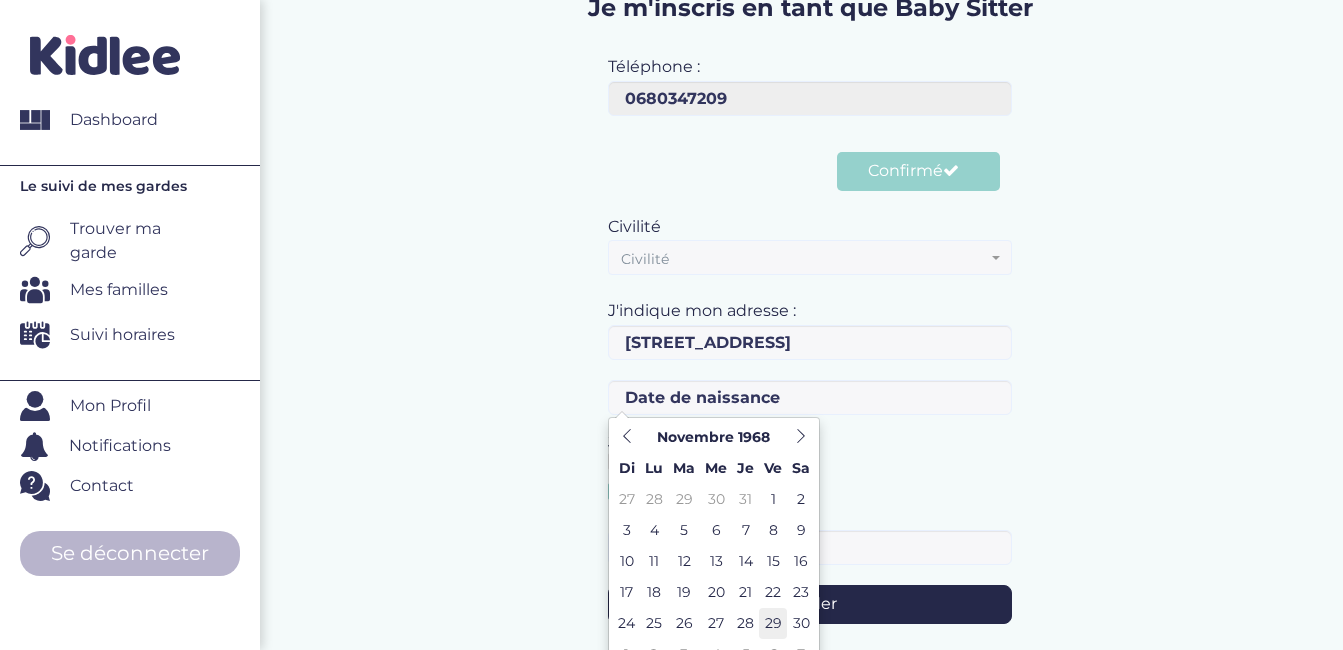 click on "29" at bounding box center (773, 623) 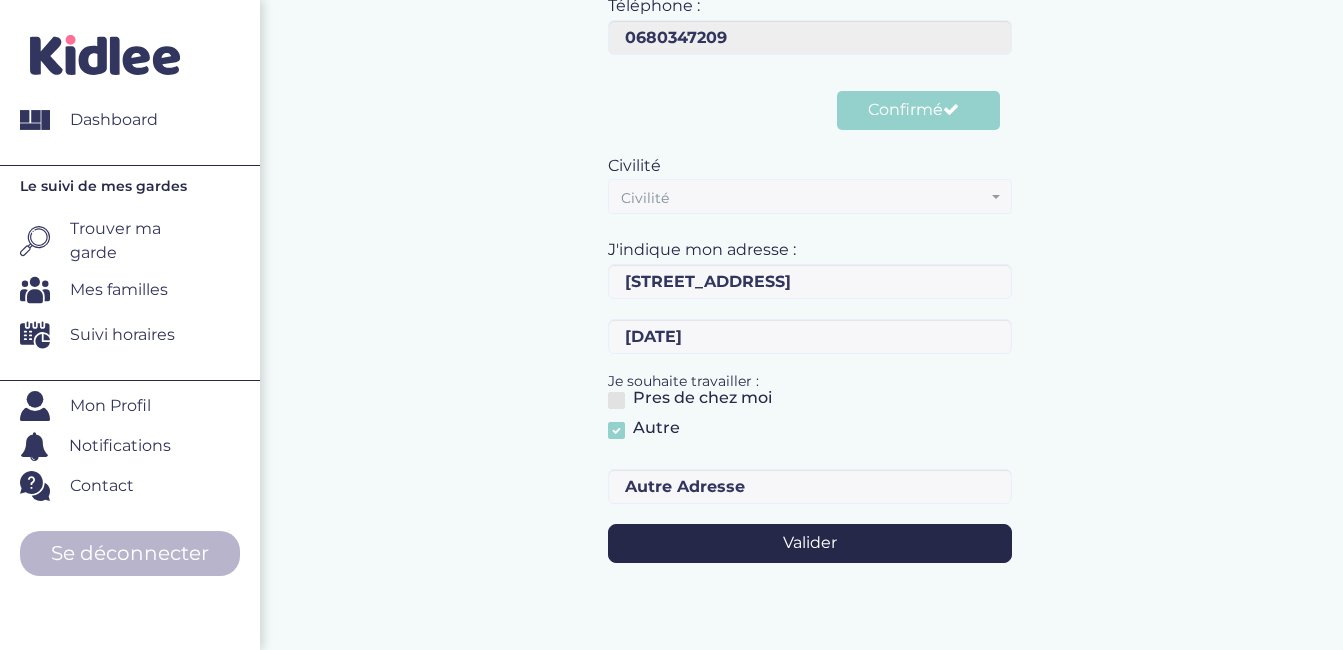 scroll, scrollTop: 165, scrollLeft: 0, axis: vertical 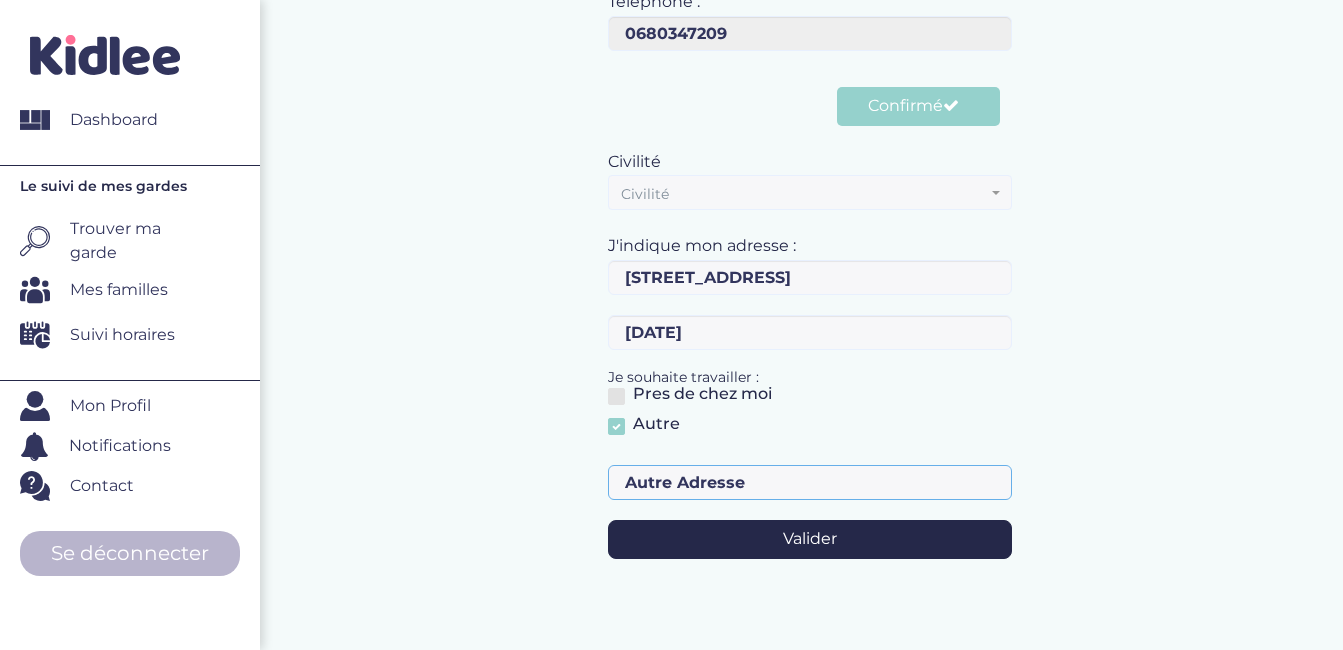 click at bounding box center (810, 482) 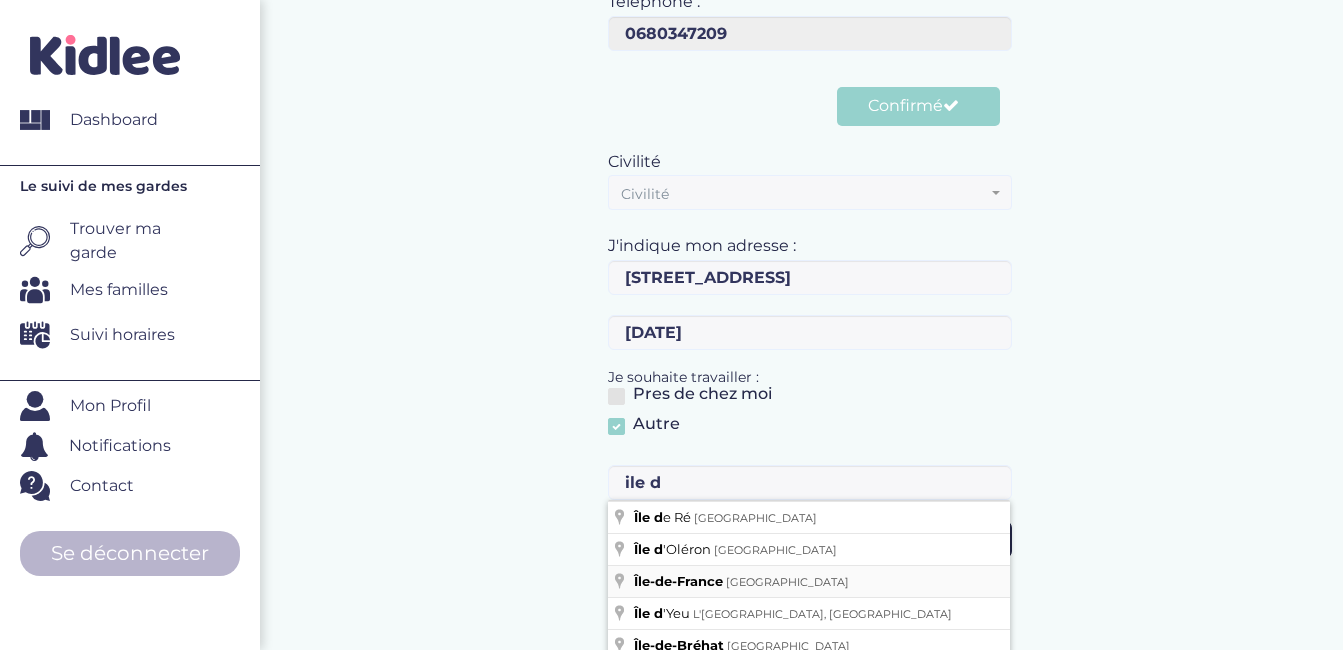 type on "Île-de-France, France" 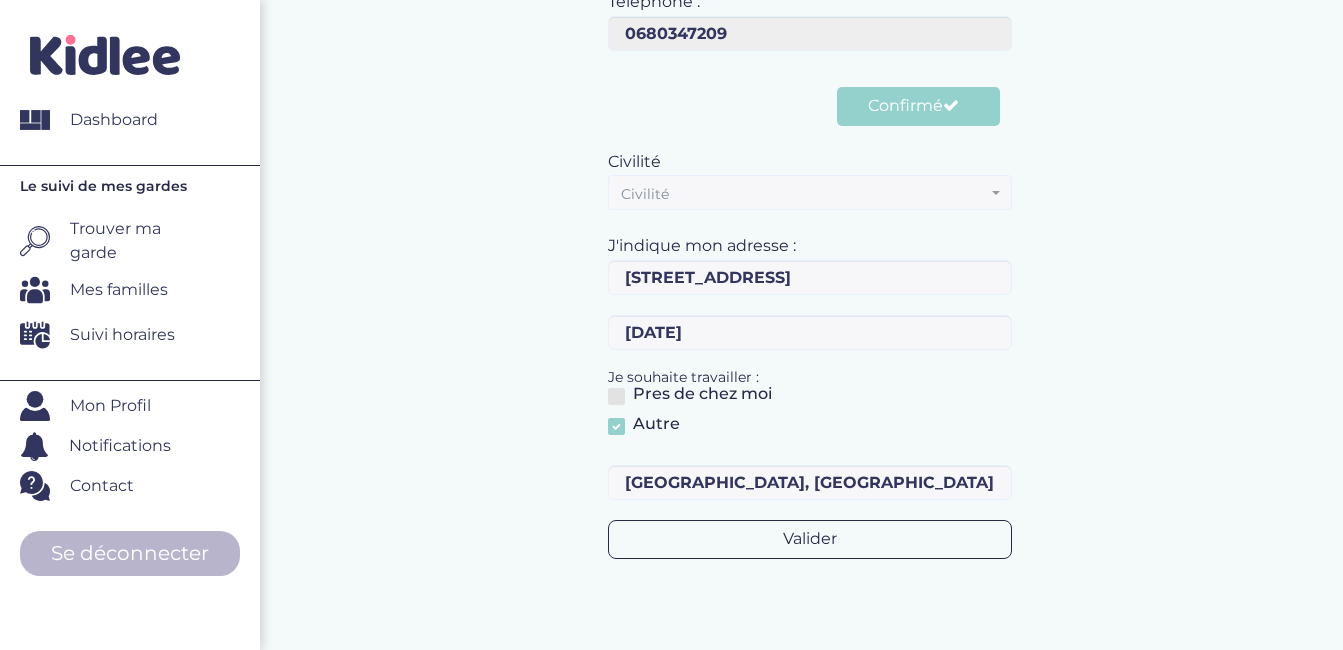 click on "Valider" at bounding box center [810, 539] 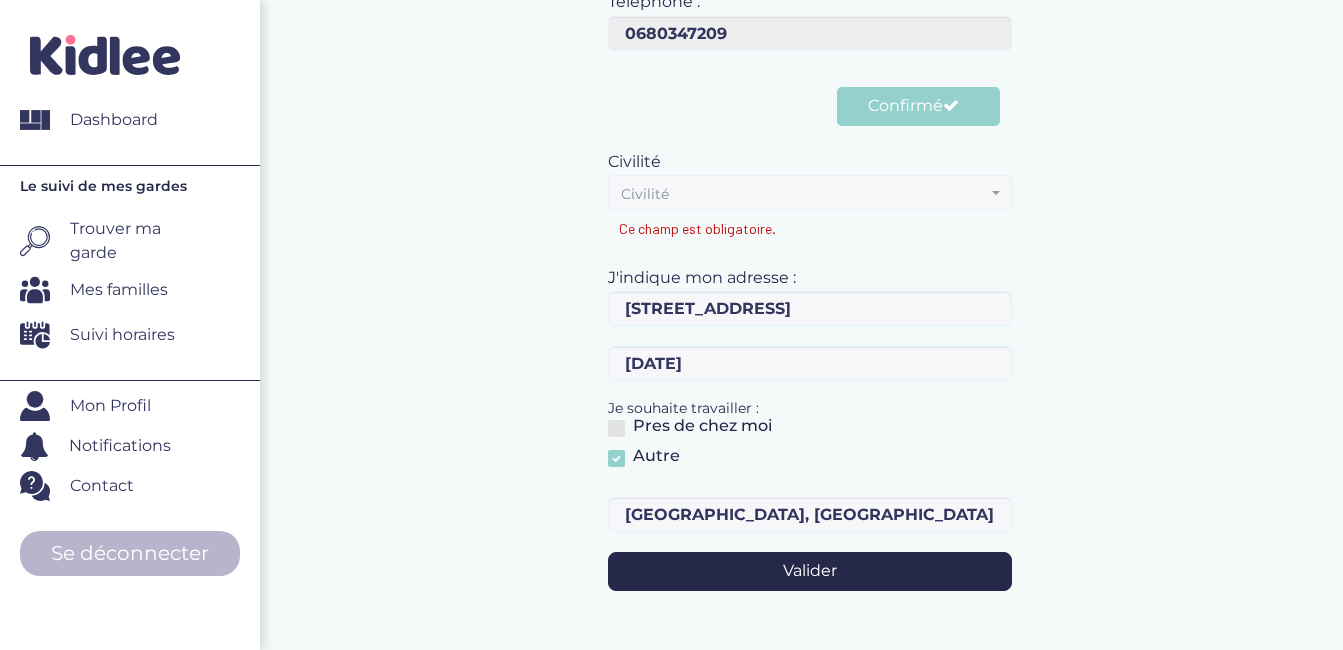 click on "Civilité" at bounding box center (804, 194) 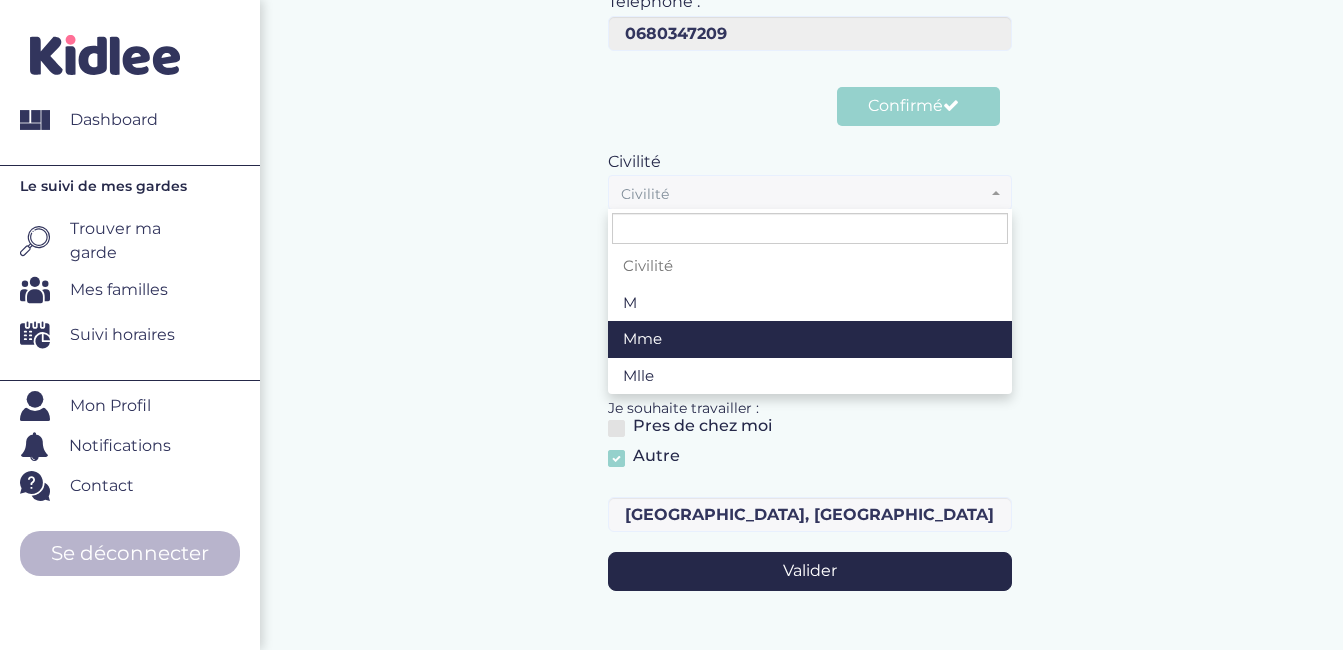 select on "1" 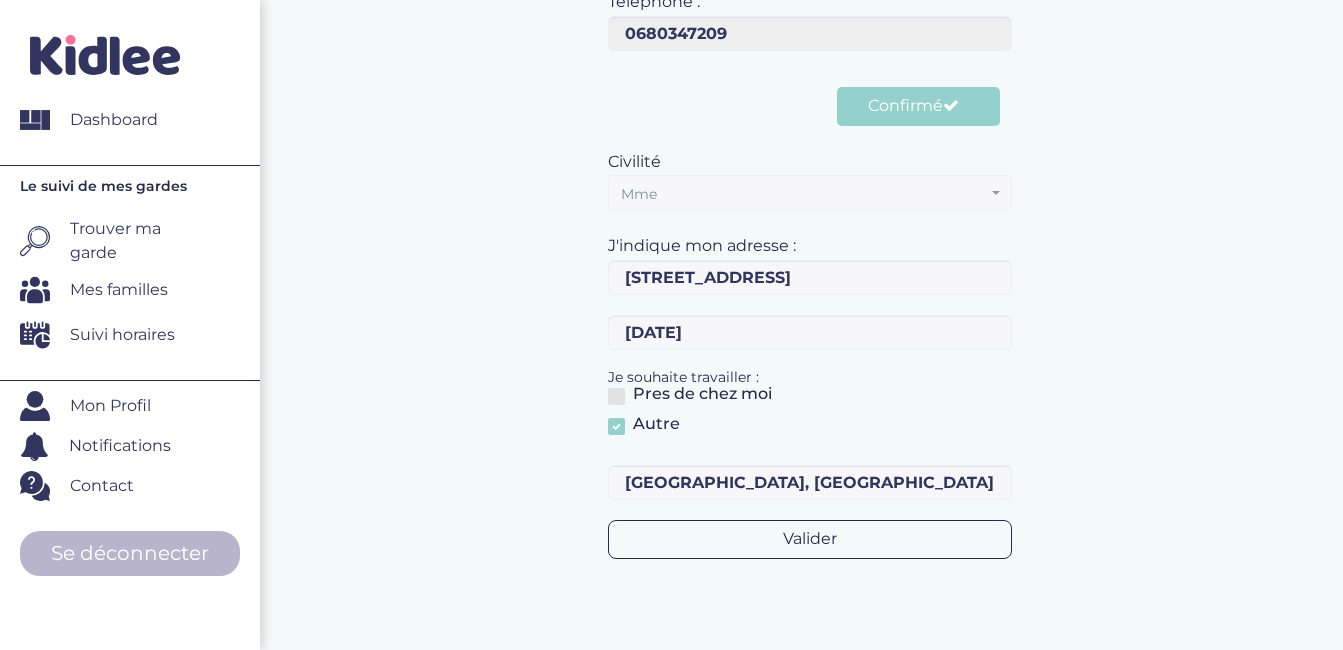 click on "Valider" at bounding box center [810, 539] 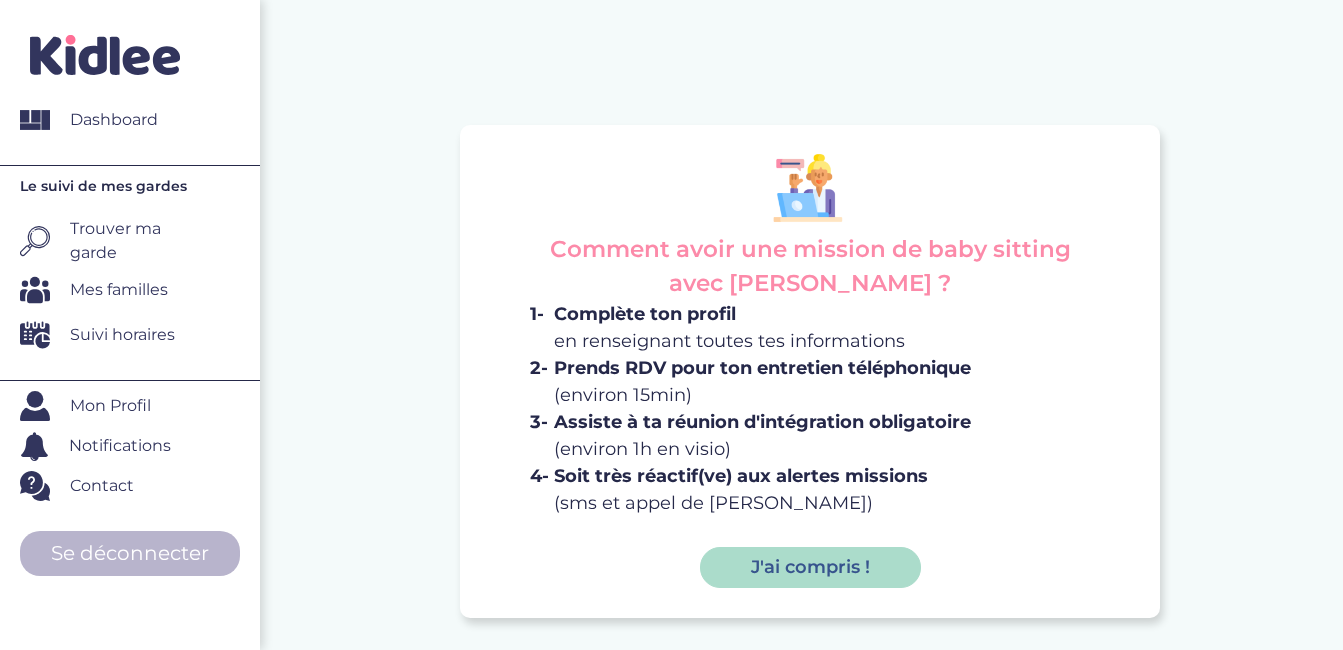 scroll, scrollTop: 0, scrollLeft: 0, axis: both 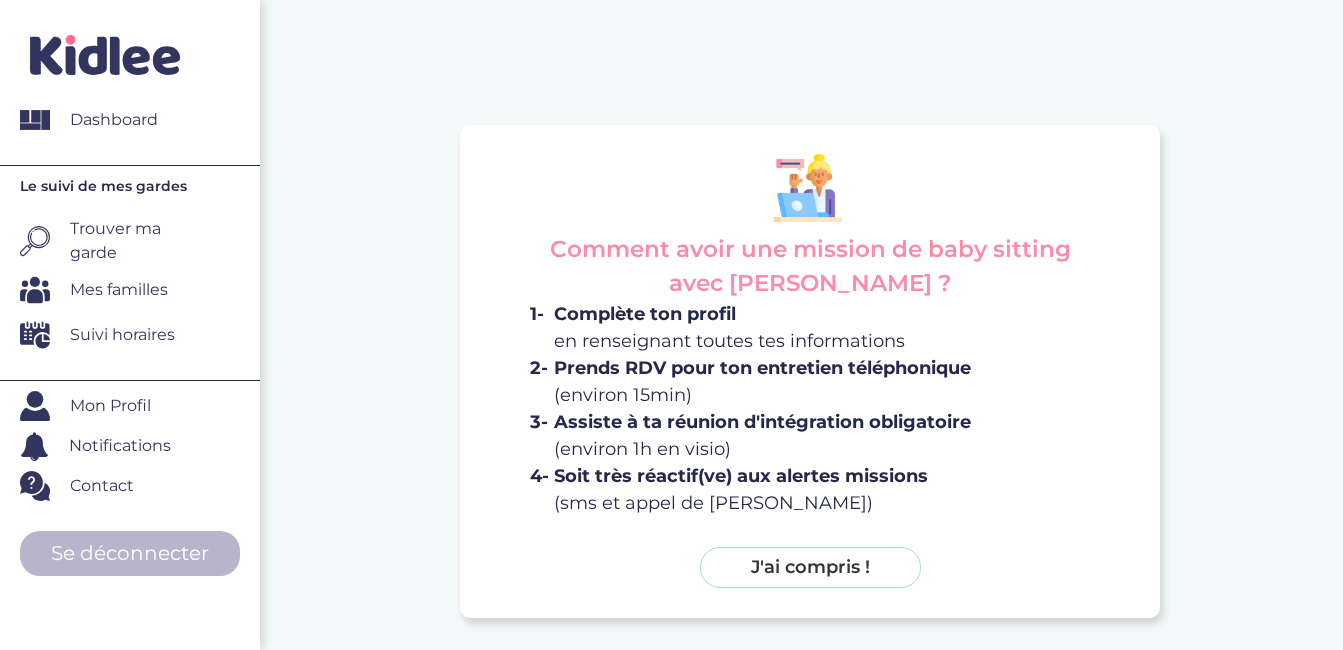 click on "J'ai compris !" at bounding box center (810, 568) 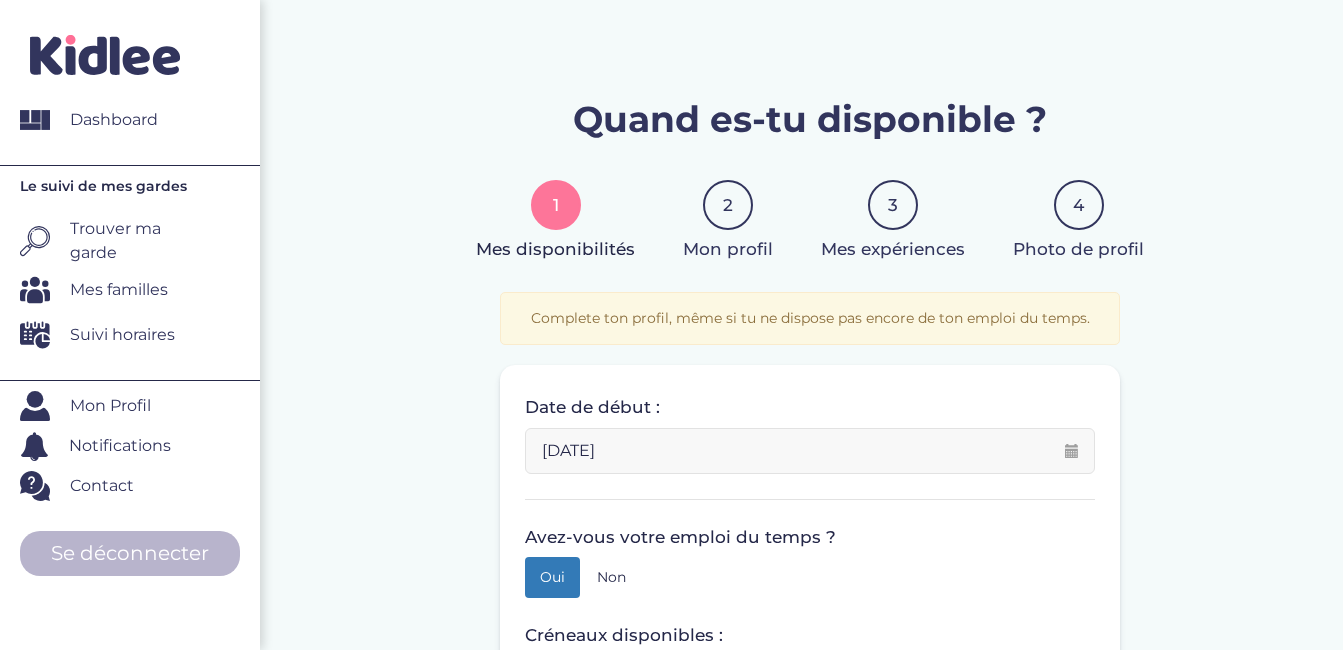 scroll, scrollTop: 0, scrollLeft: 0, axis: both 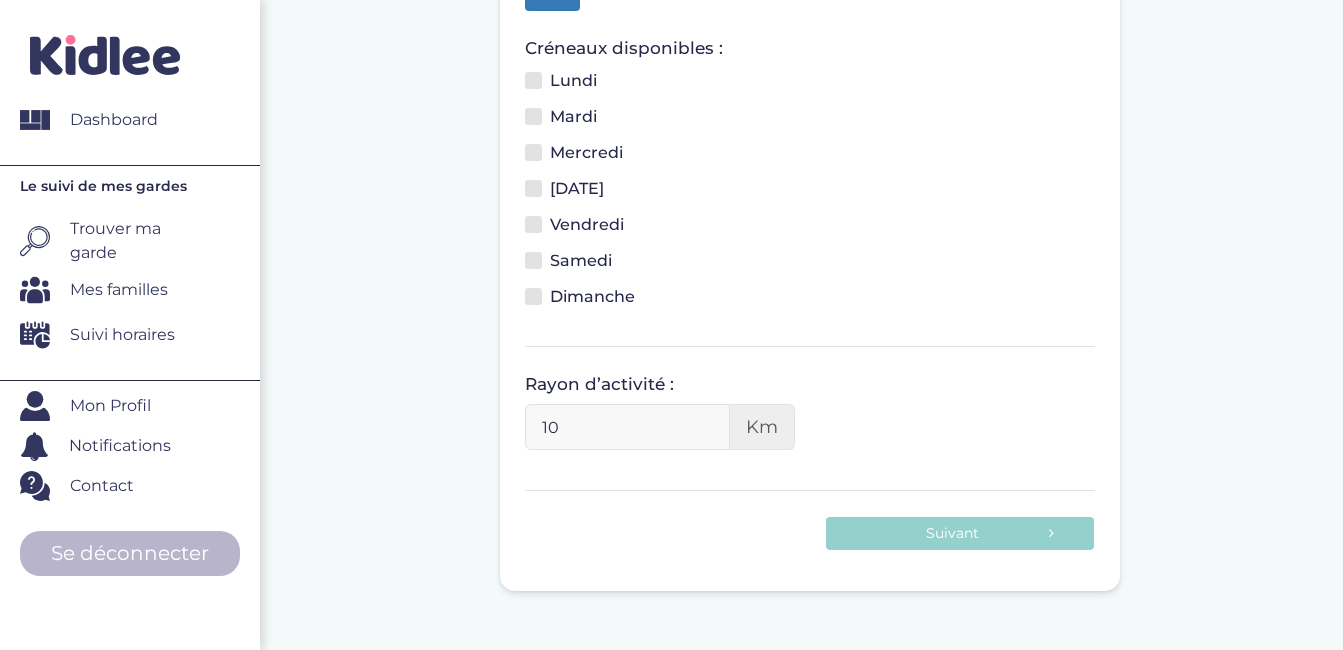 click on "10" at bounding box center (627, 427) 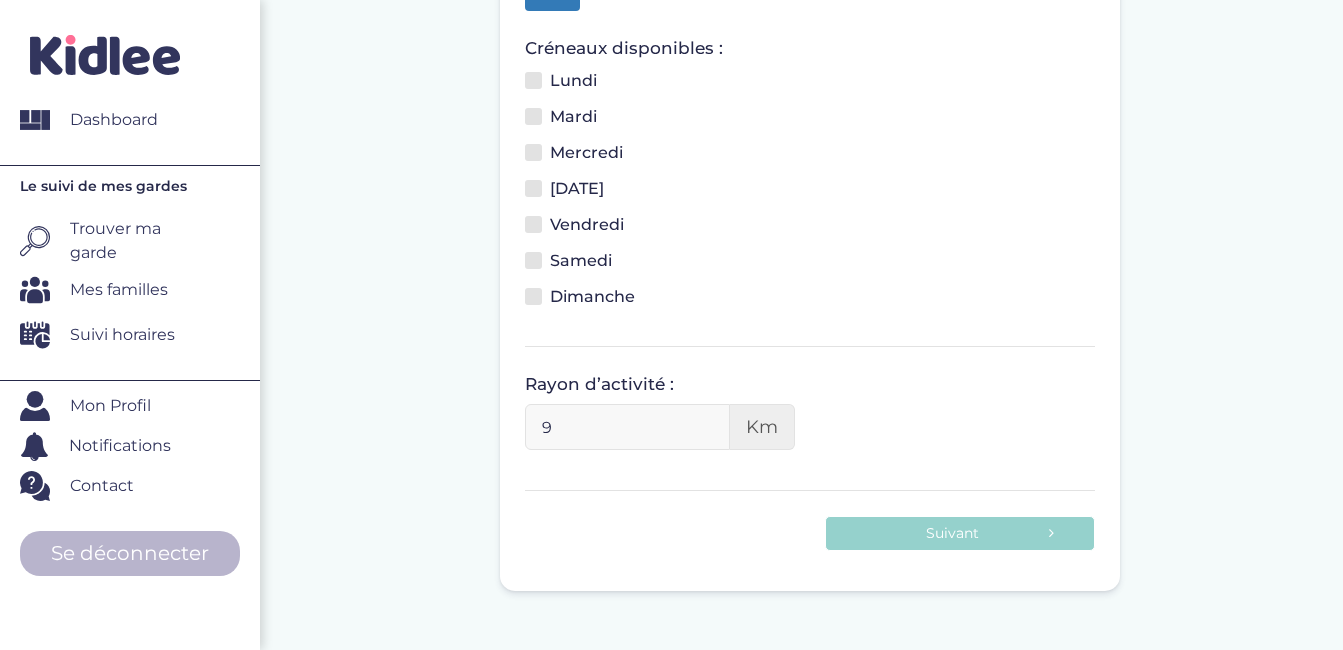 click on "9" at bounding box center [627, 427] 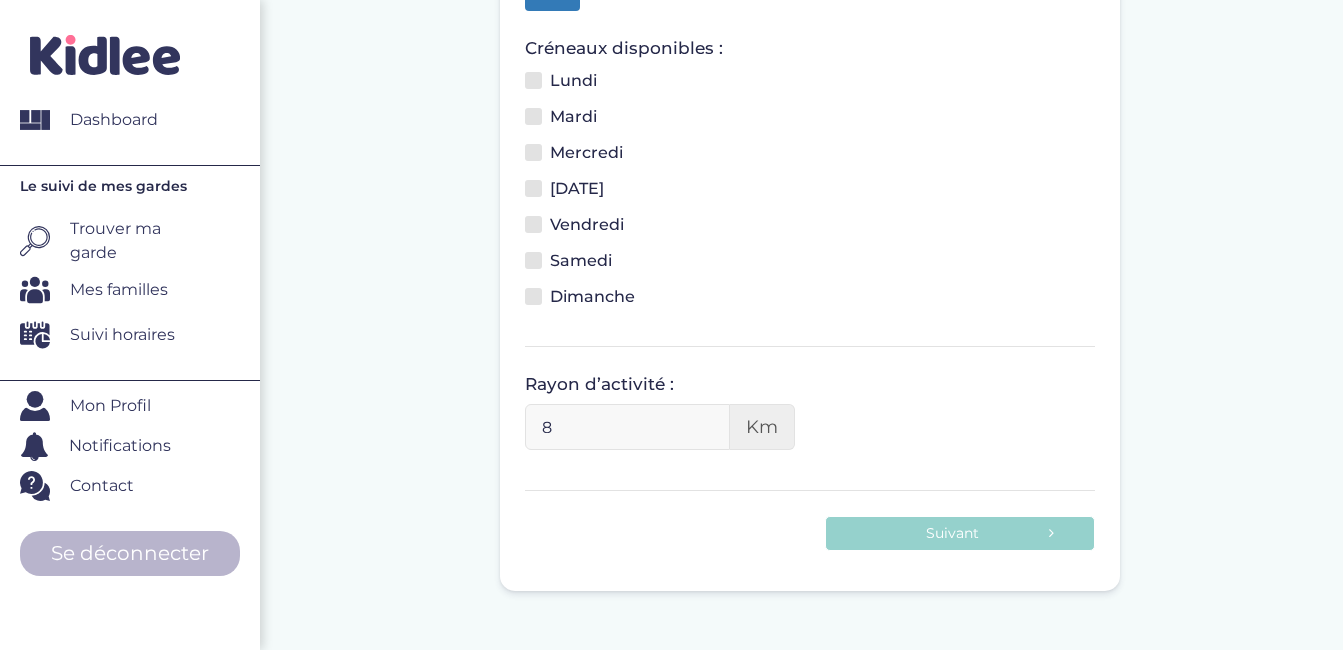 click on "8" at bounding box center (627, 427) 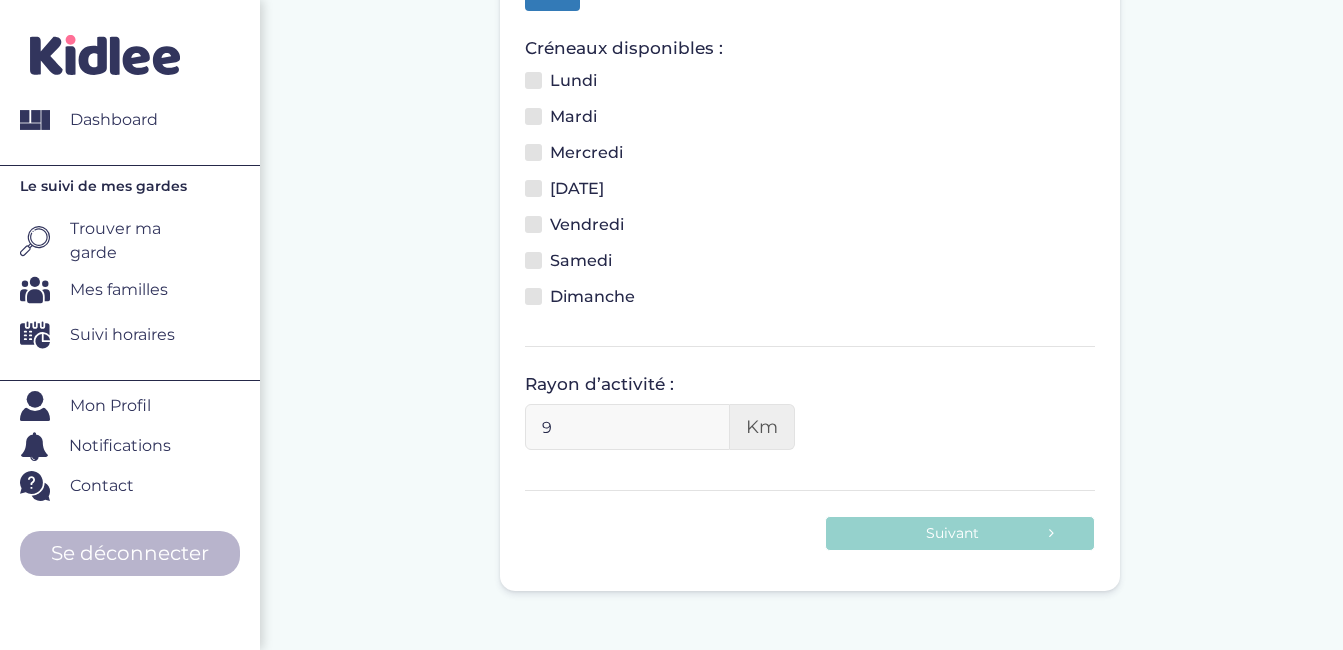 click on "9" at bounding box center [627, 427] 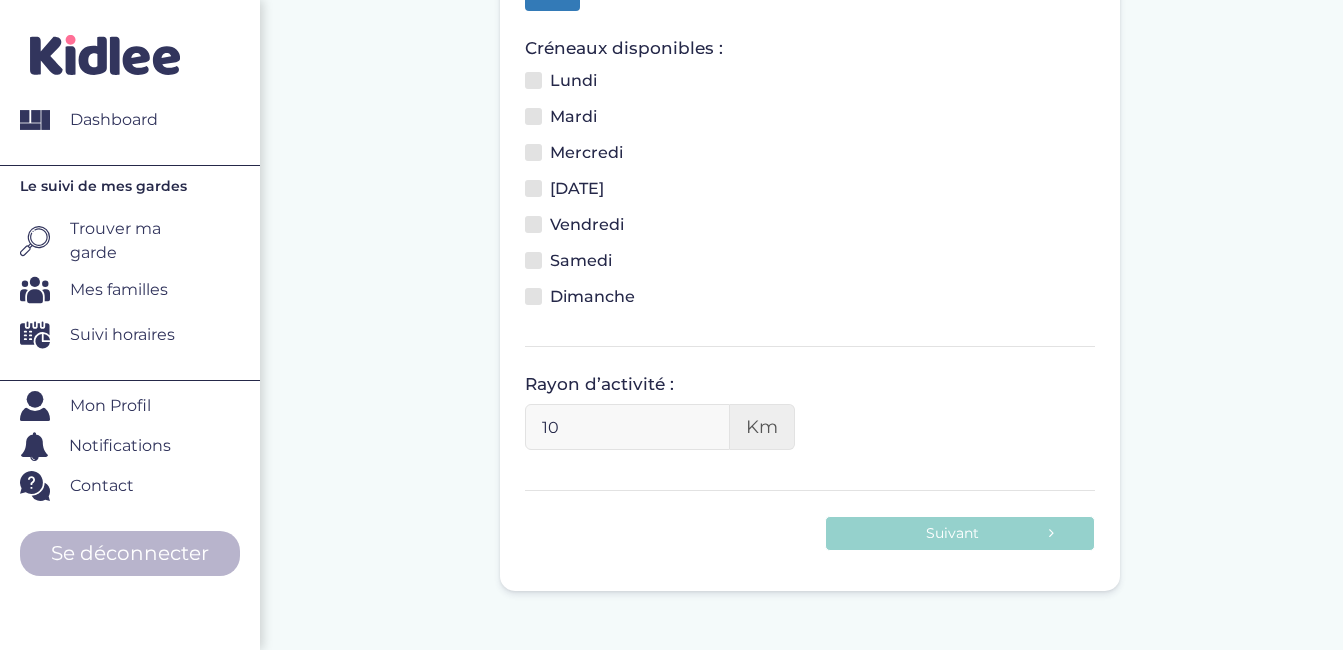 type on "10" 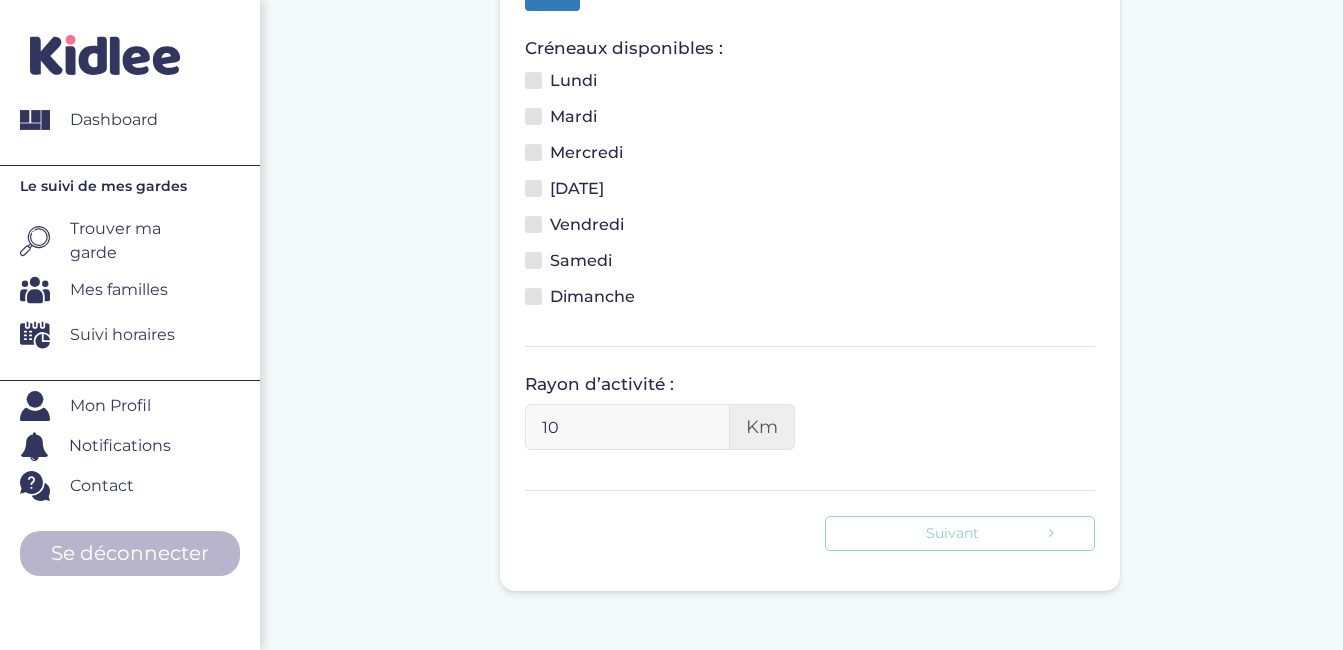 click on "Suivant" at bounding box center (960, 533) 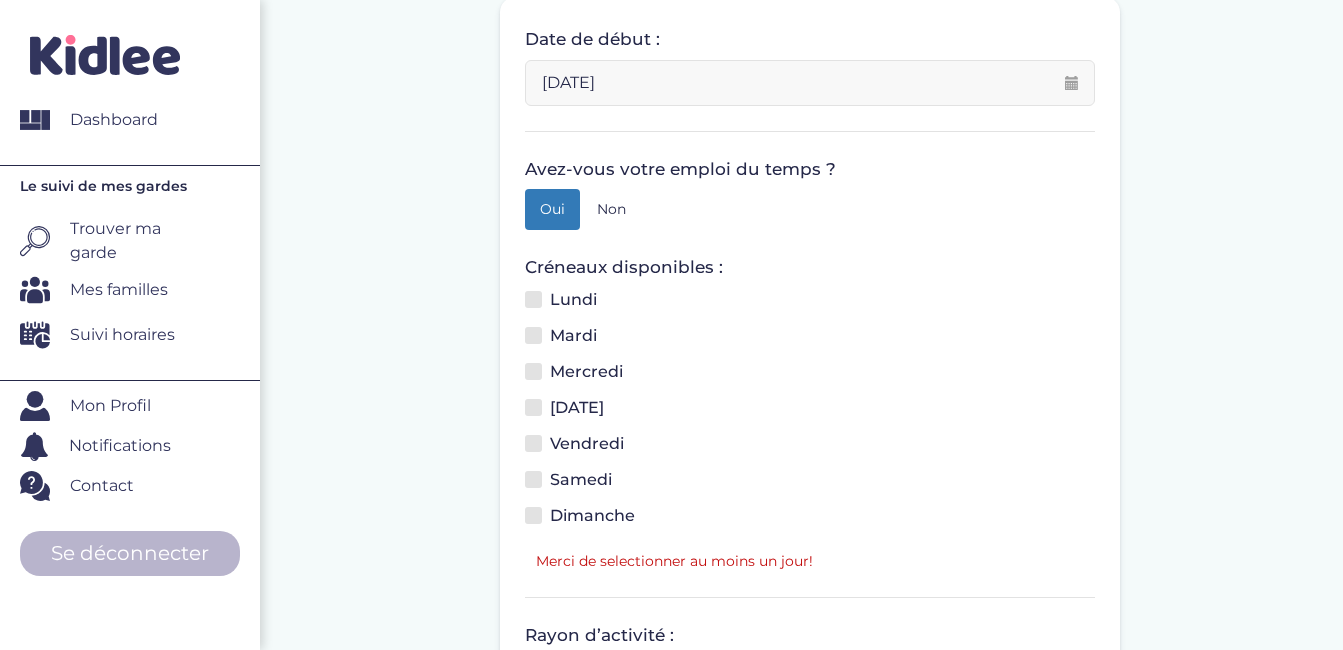 scroll, scrollTop: 366, scrollLeft: 0, axis: vertical 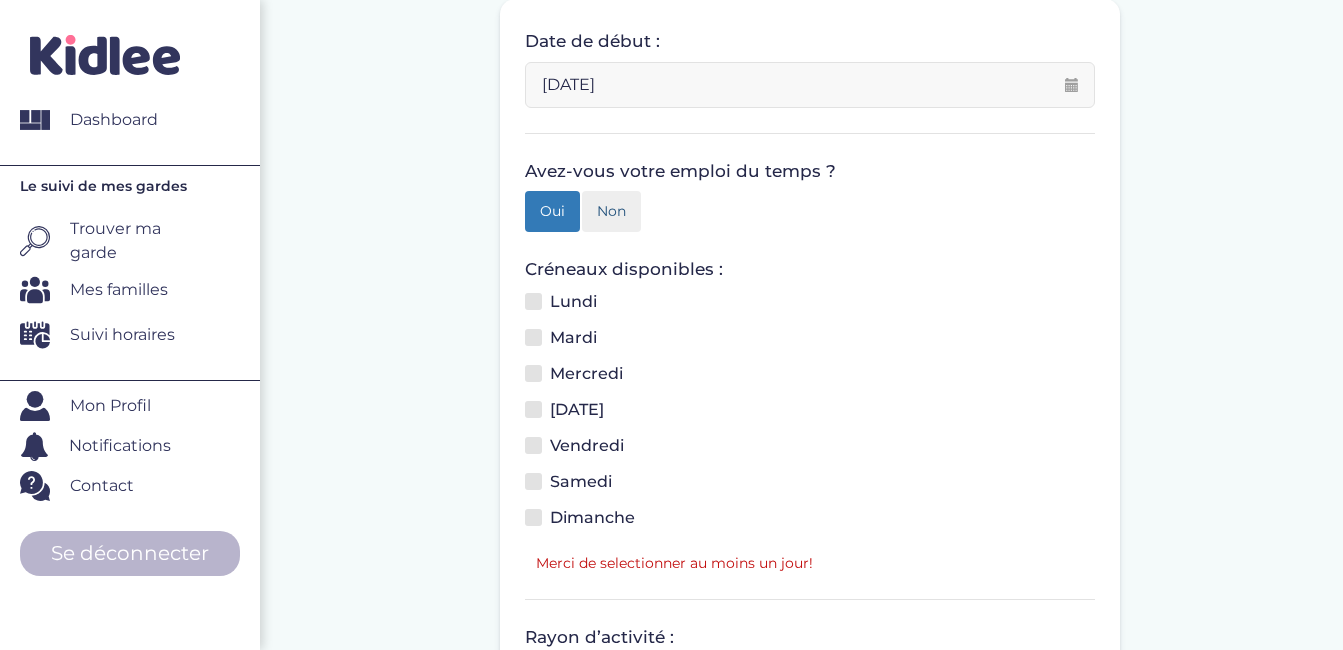 click on "Non" at bounding box center (611, 211) 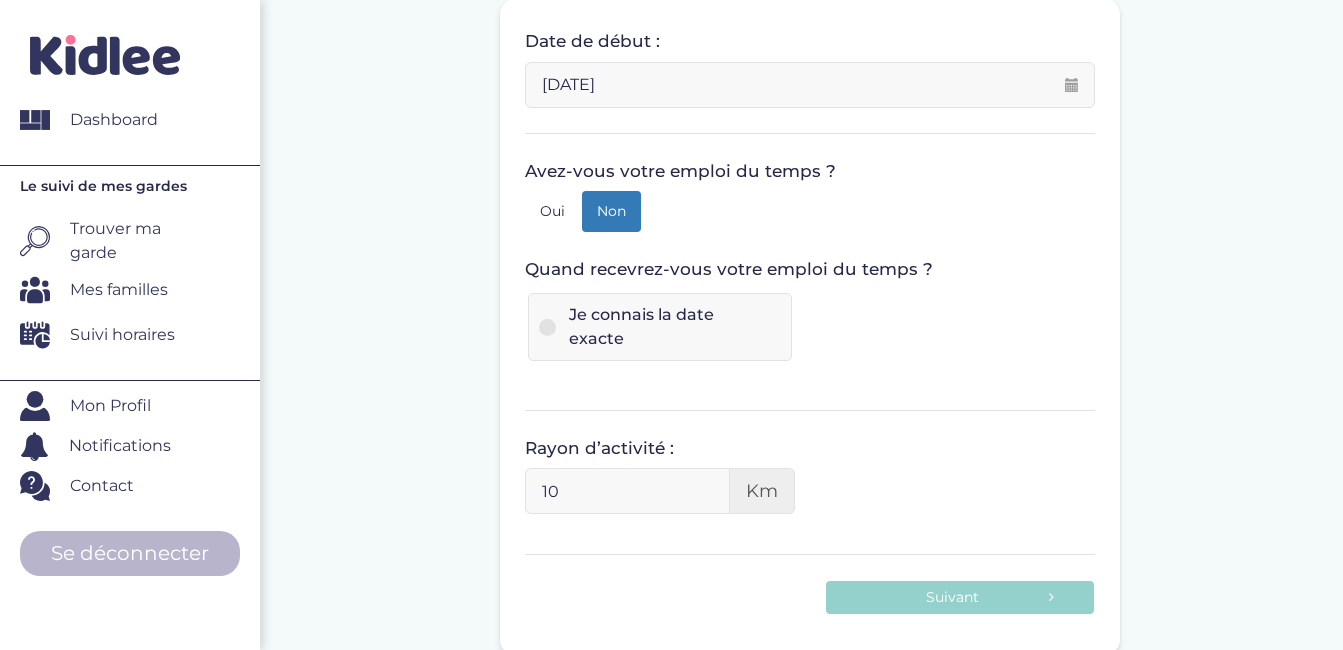 click at bounding box center [547, 327] 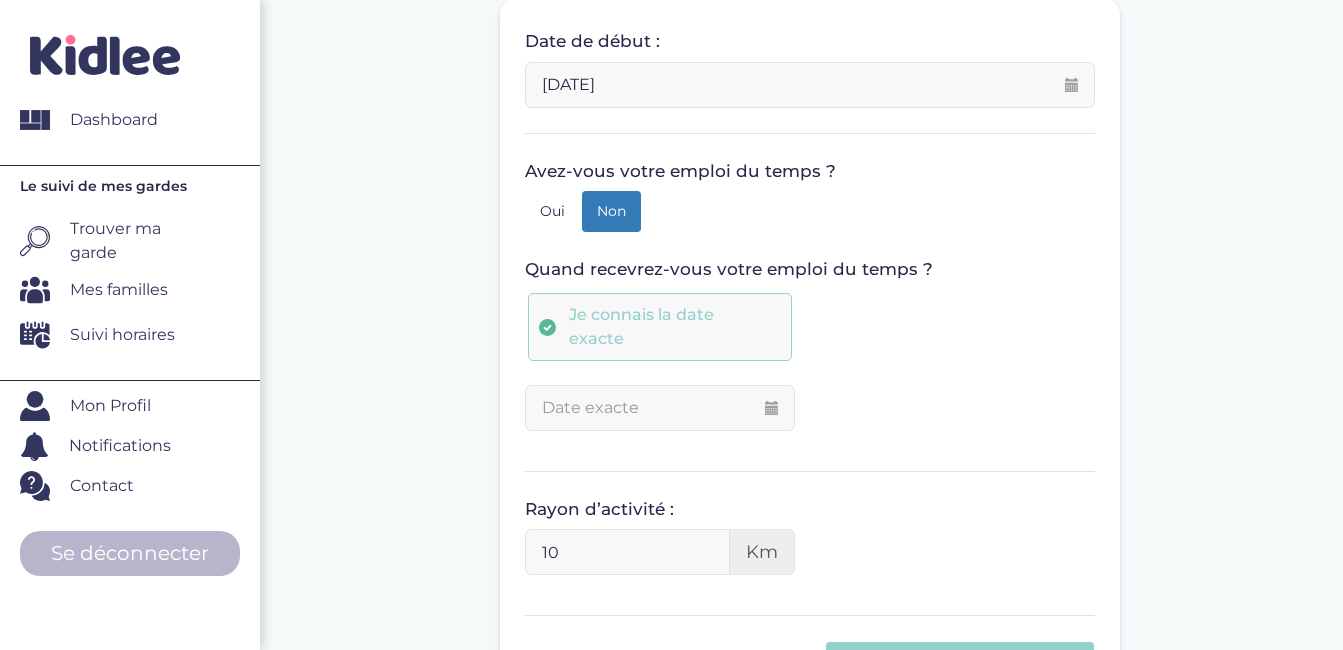 click at bounding box center [660, 408] 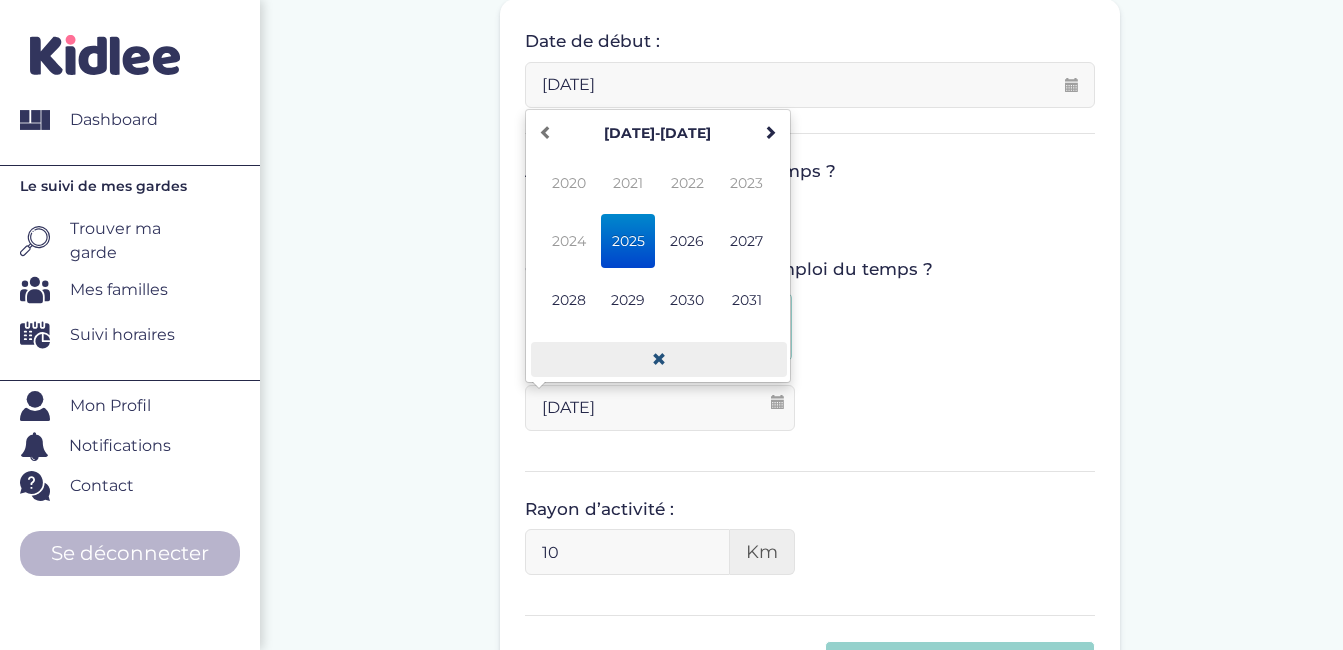 click at bounding box center (659, 359) 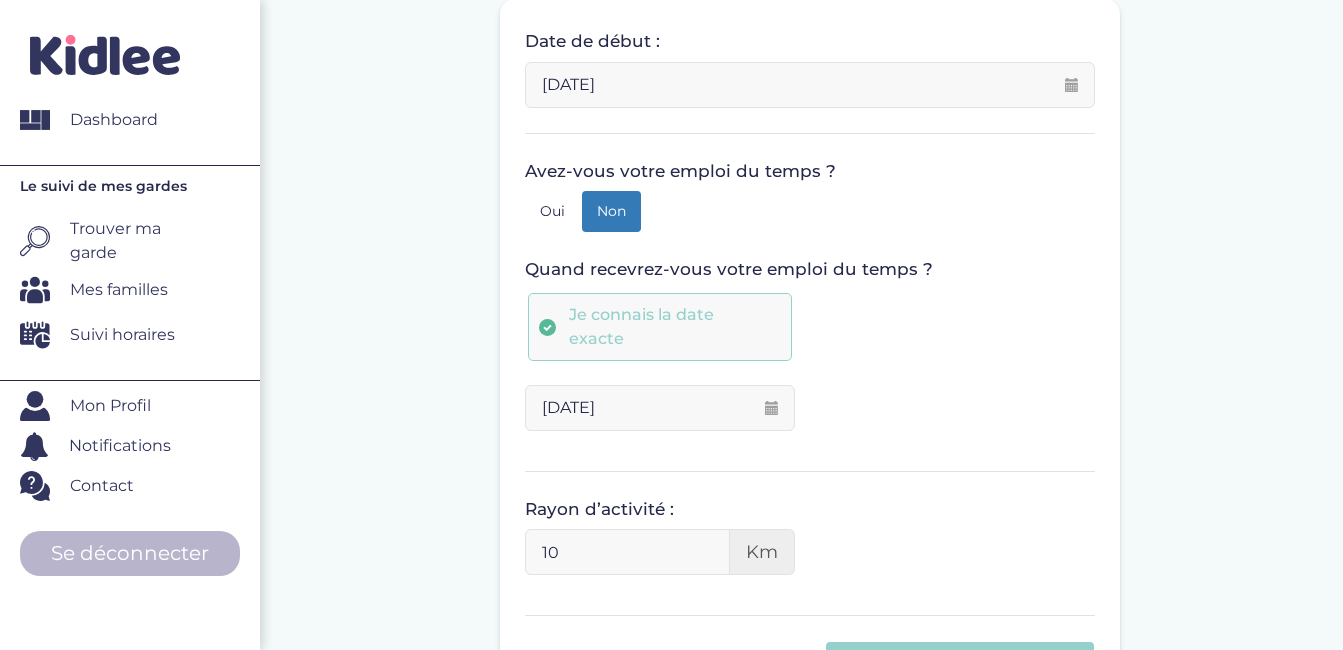 click on "[DATE]" at bounding box center [660, 408] 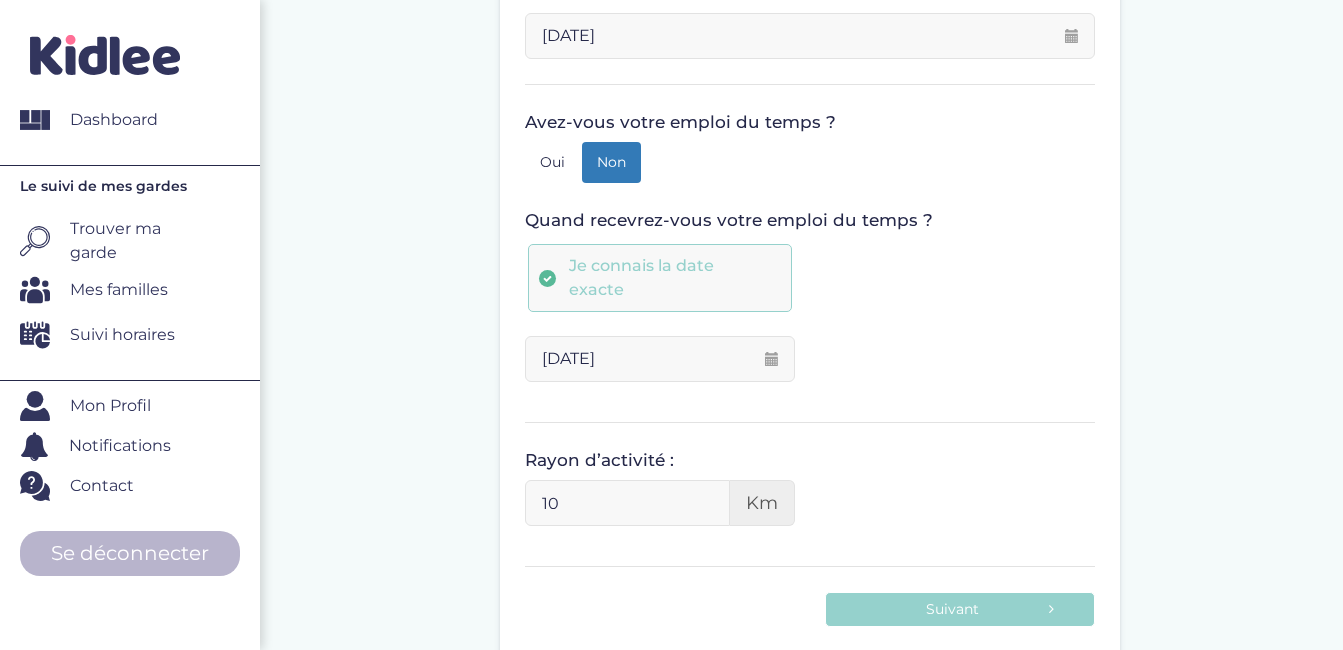 scroll, scrollTop: 417, scrollLeft: 0, axis: vertical 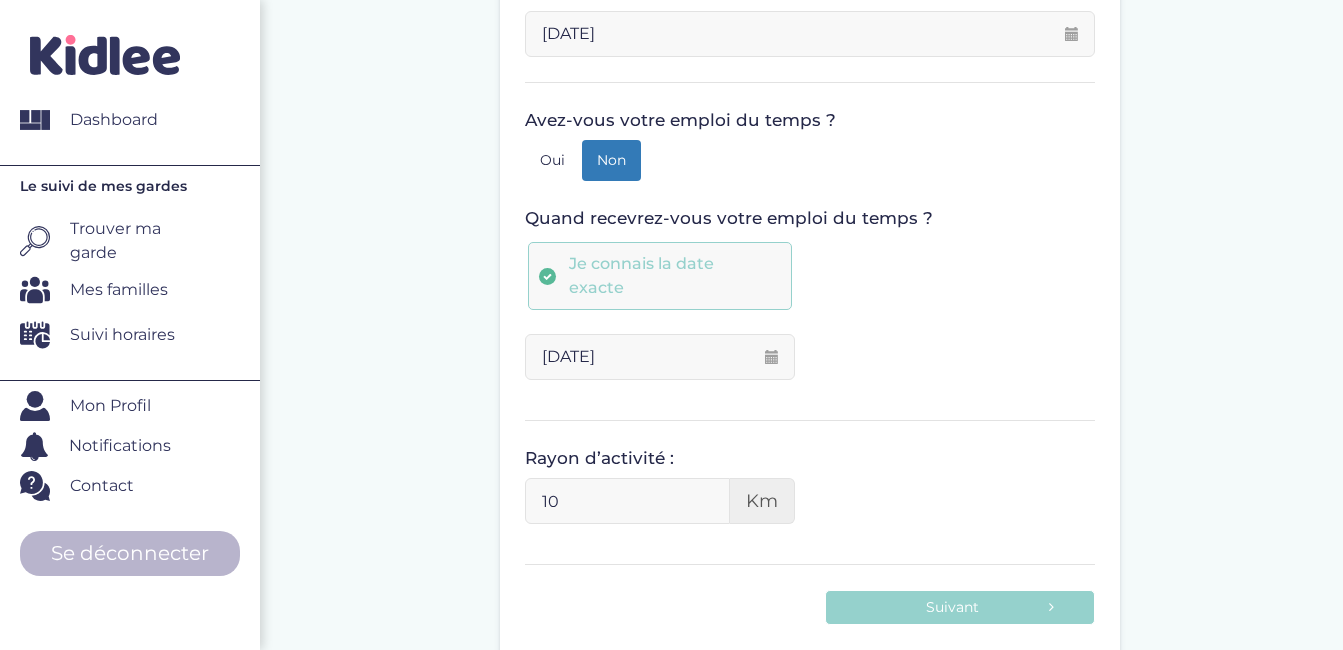click on "[DATE]" at bounding box center (660, 357) 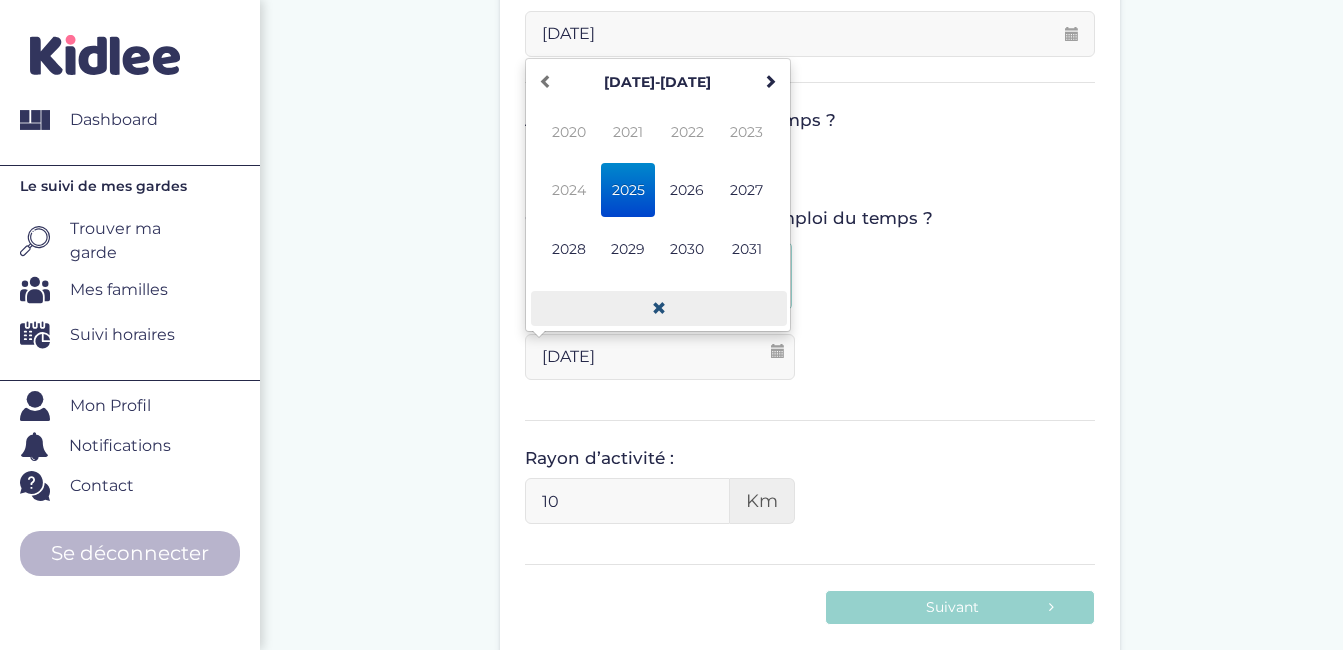 click at bounding box center (659, 308) 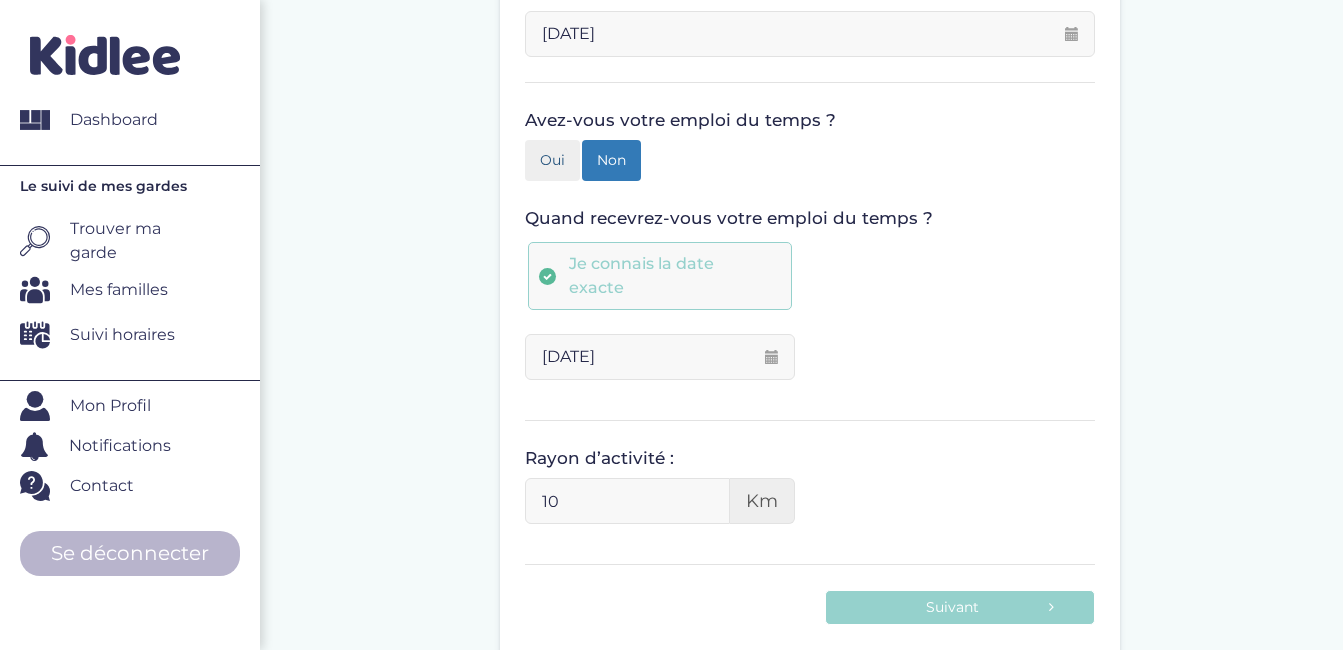 click on "Oui" at bounding box center (552, 160) 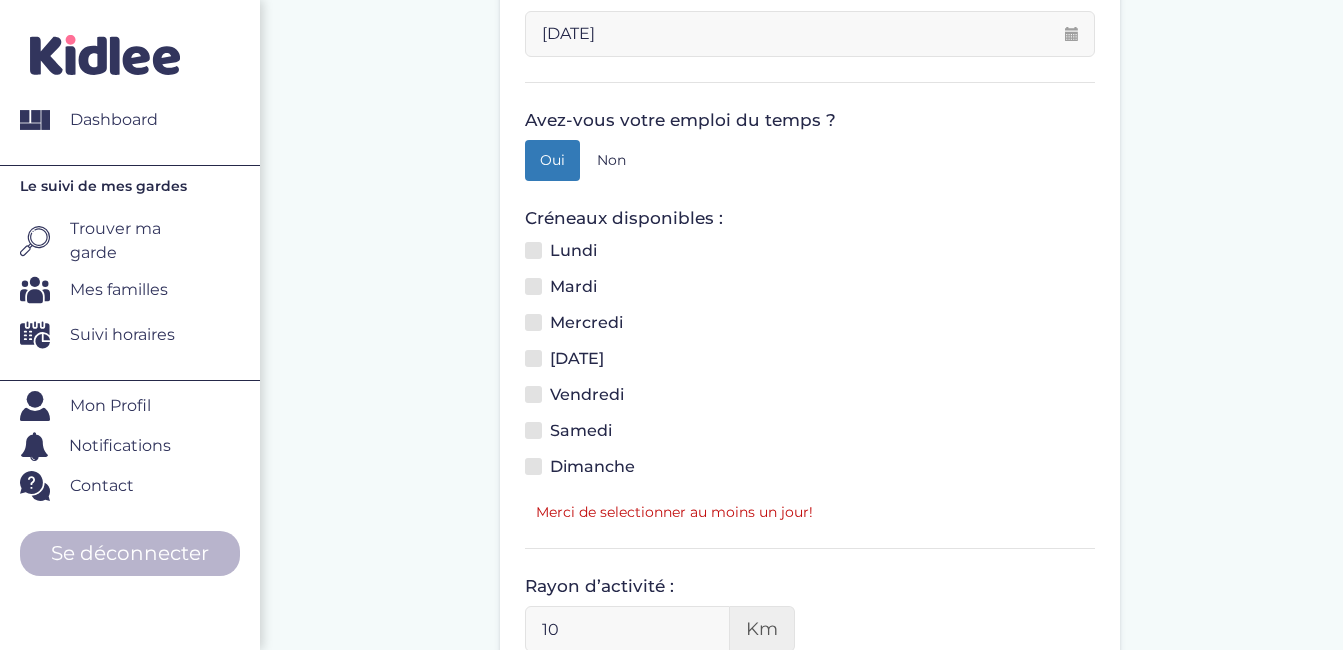 click on "Lundi" at bounding box center (568, 254) 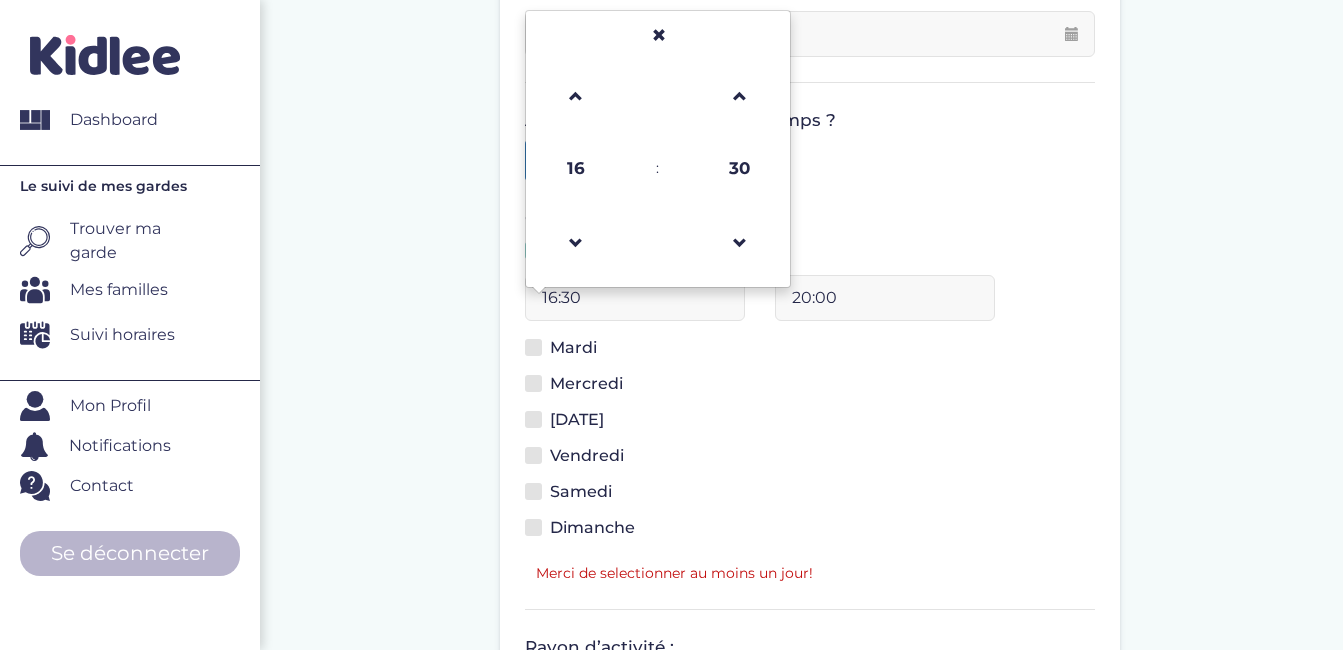click on "16:30" at bounding box center [635, 298] 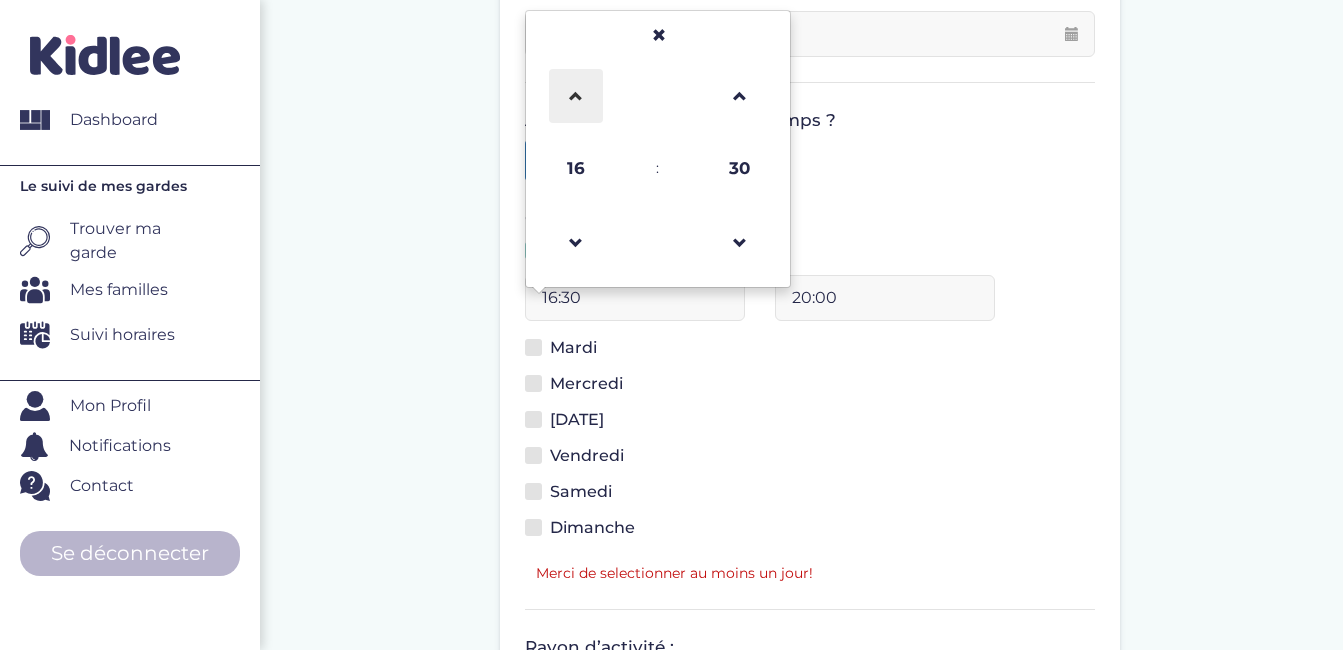 click at bounding box center (576, 96) 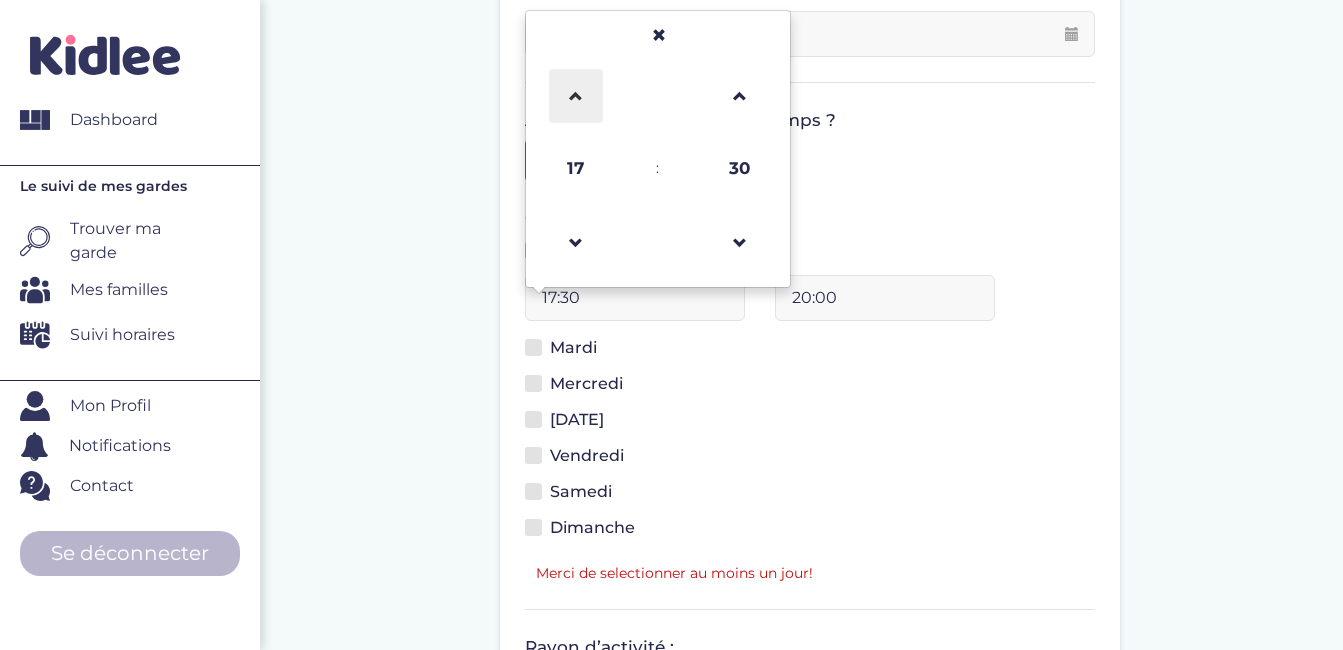 click at bounding box center [576, 96] 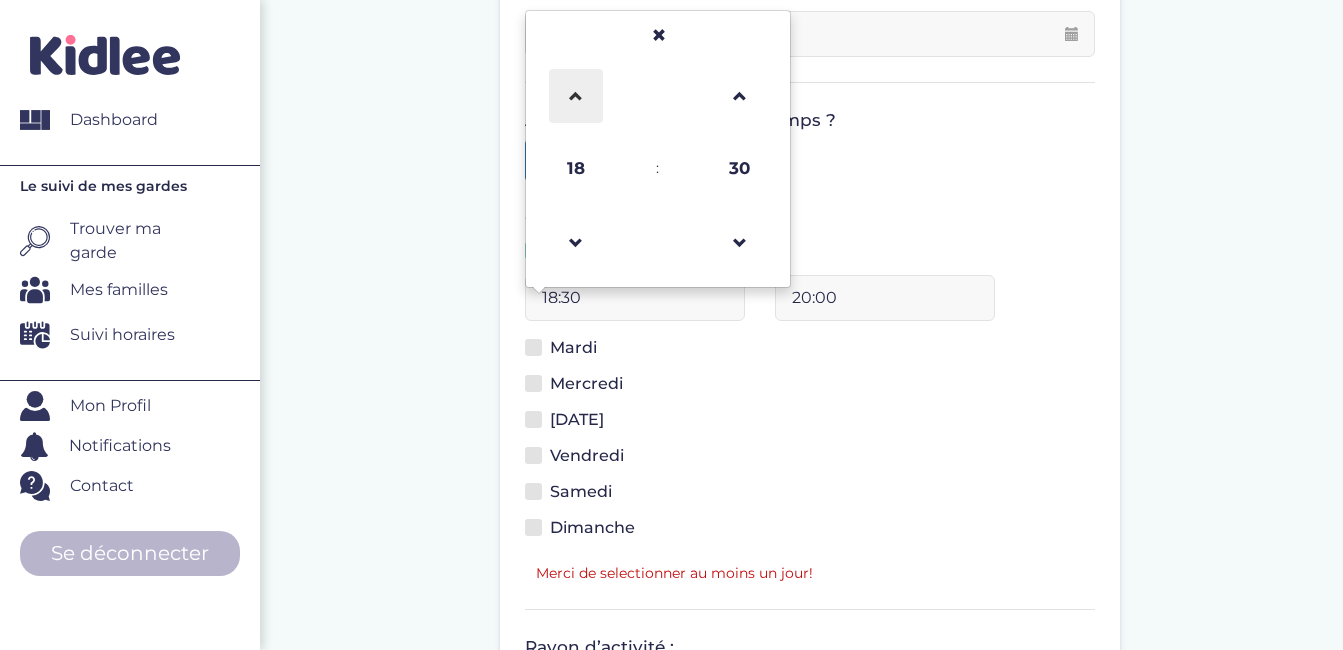 click at bounding box center (576, 96) 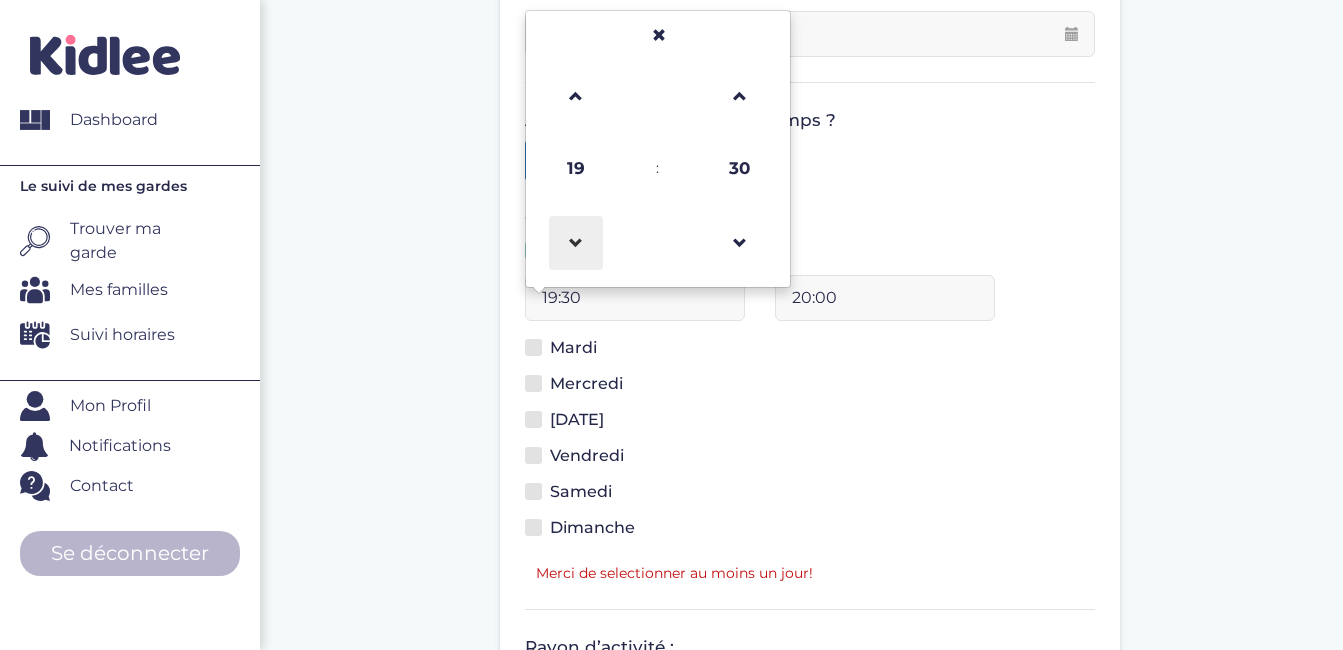 click at bounding box center (576, 243) 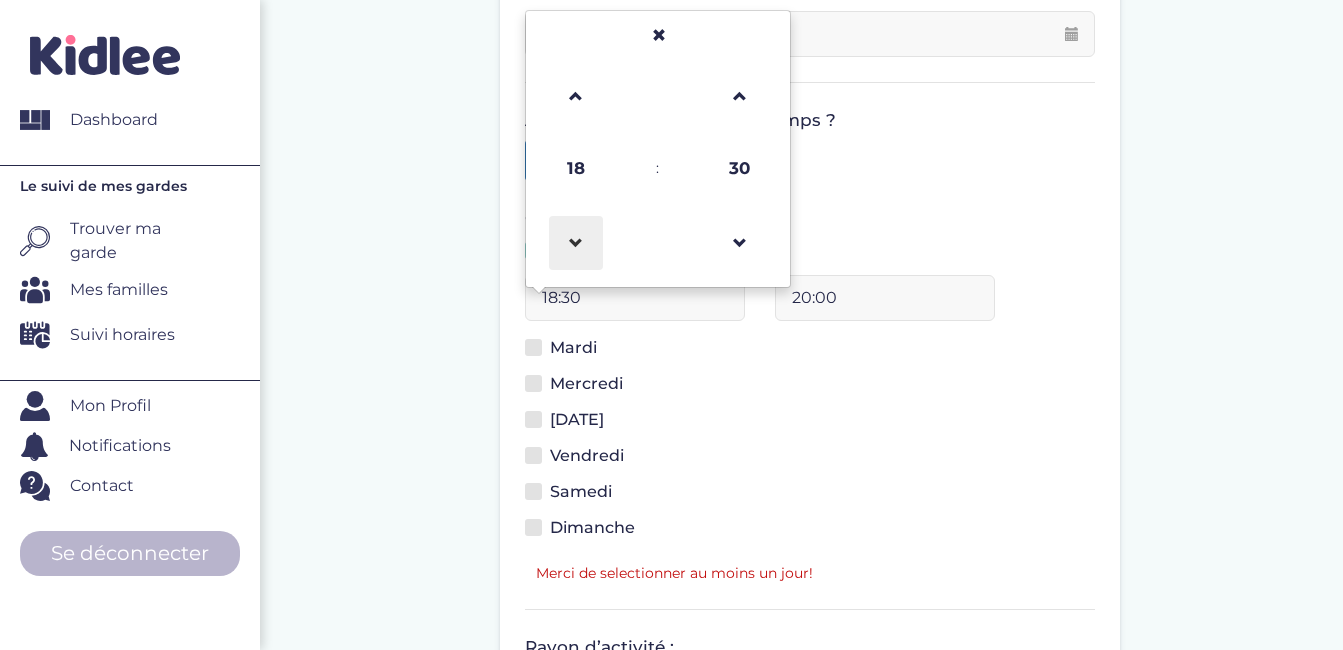 click at bounding box center (576, 243) 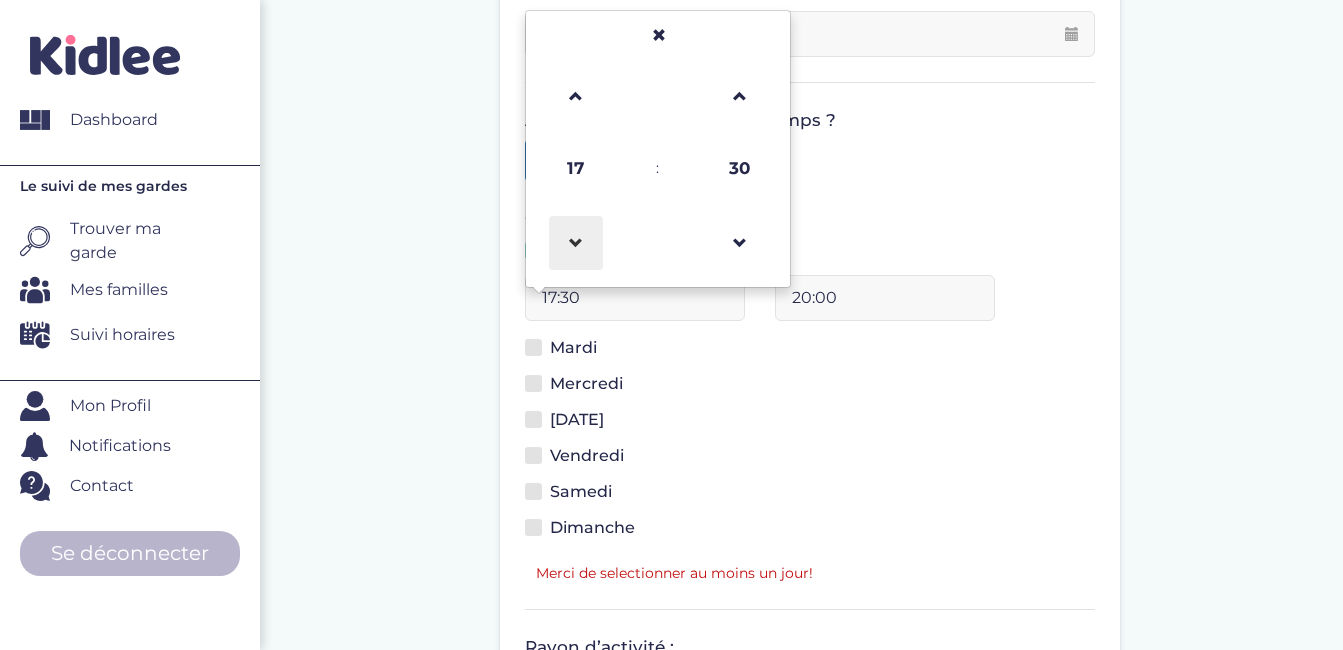click at bounding box center (576, 243) 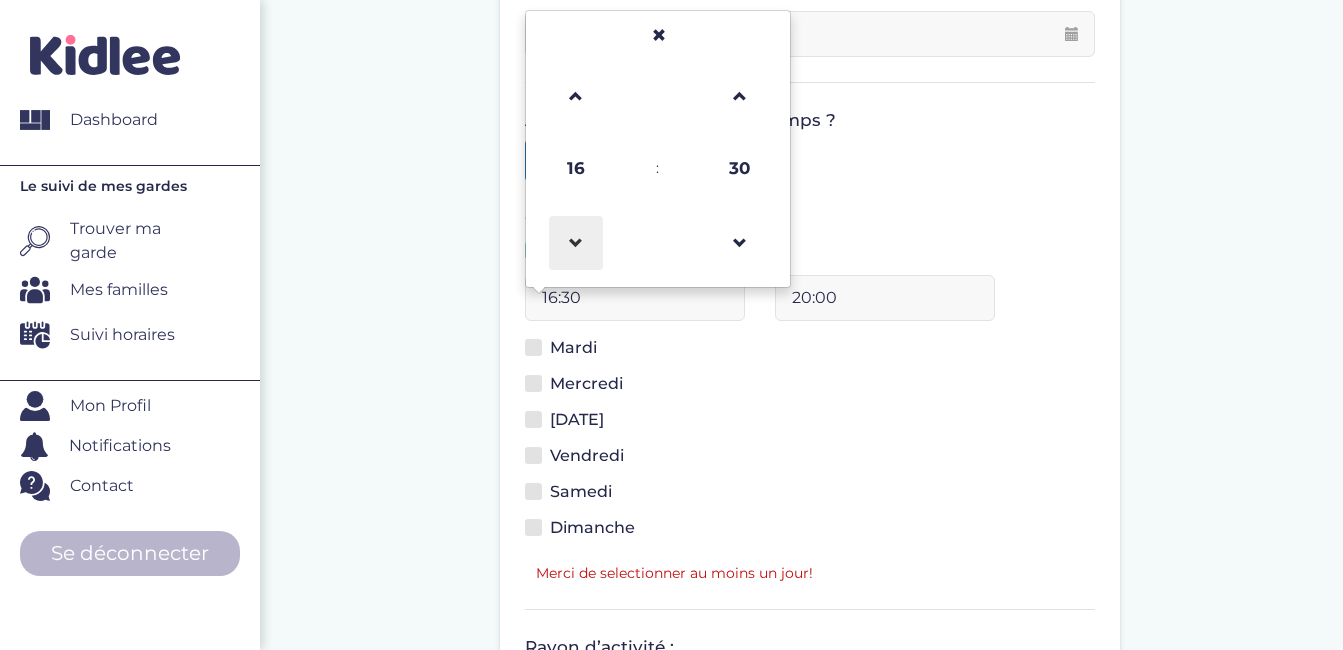 click at bounding box center [576, 243] 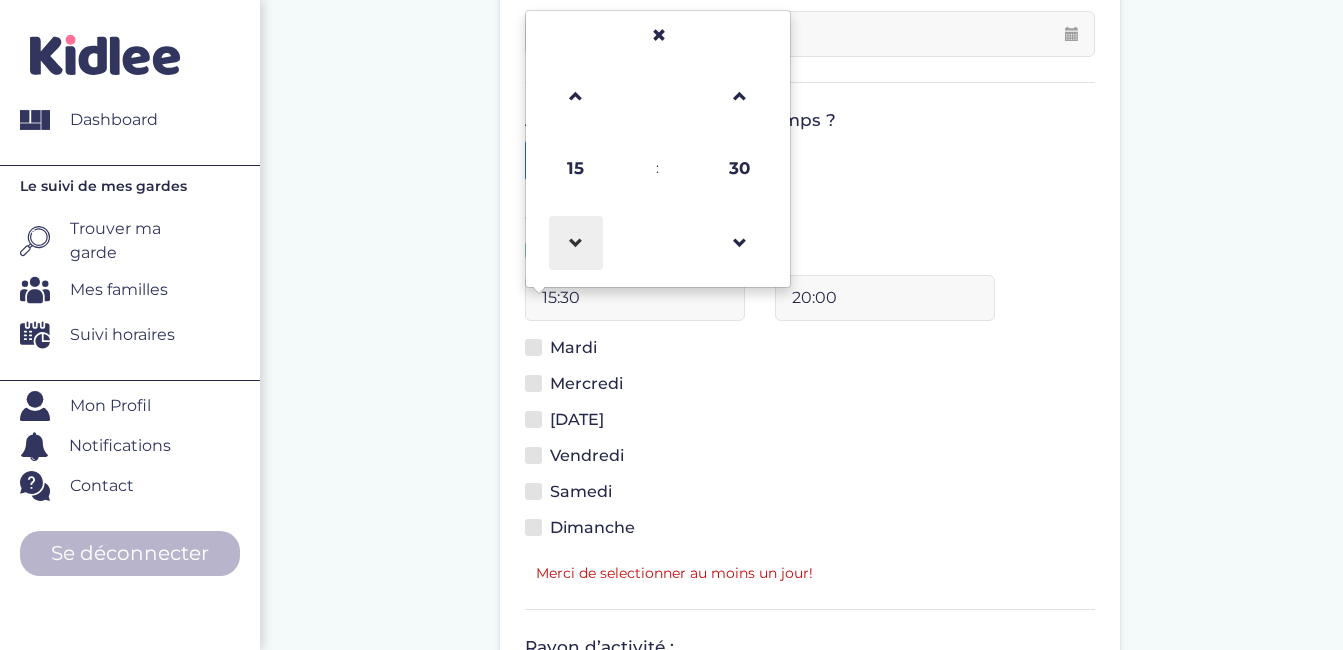 click at bounding box center [576, 243] 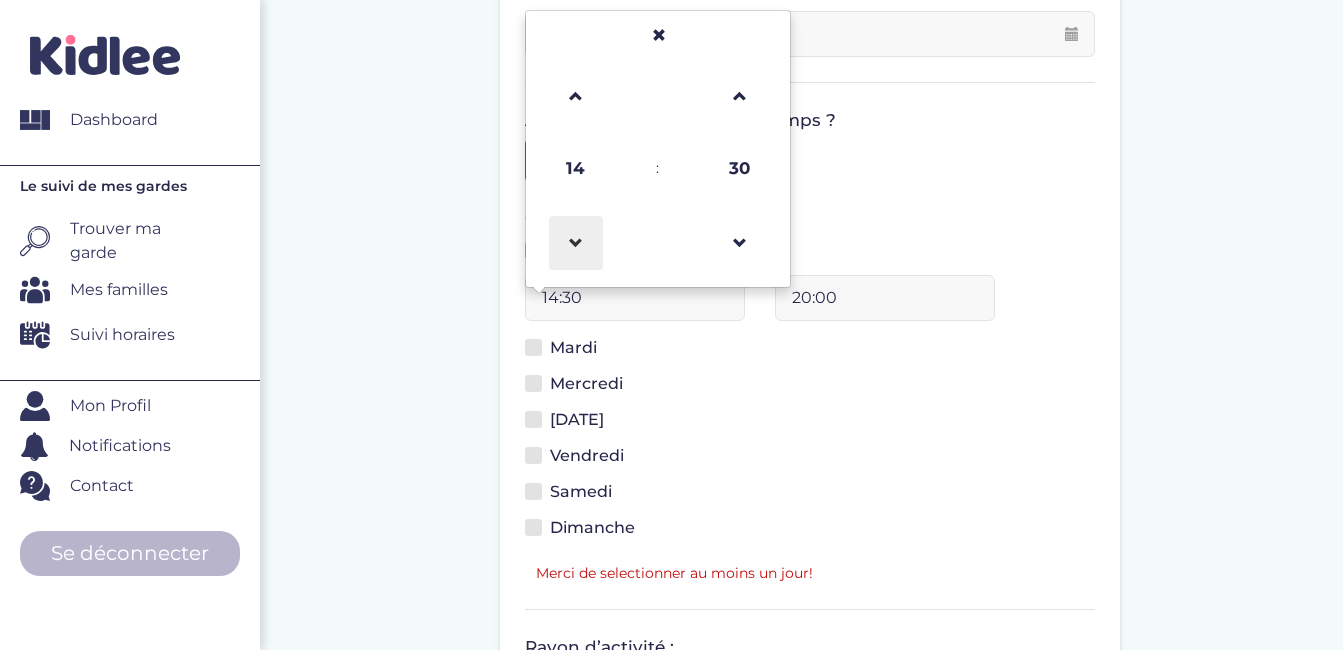 click at bounding box center (576, 243) 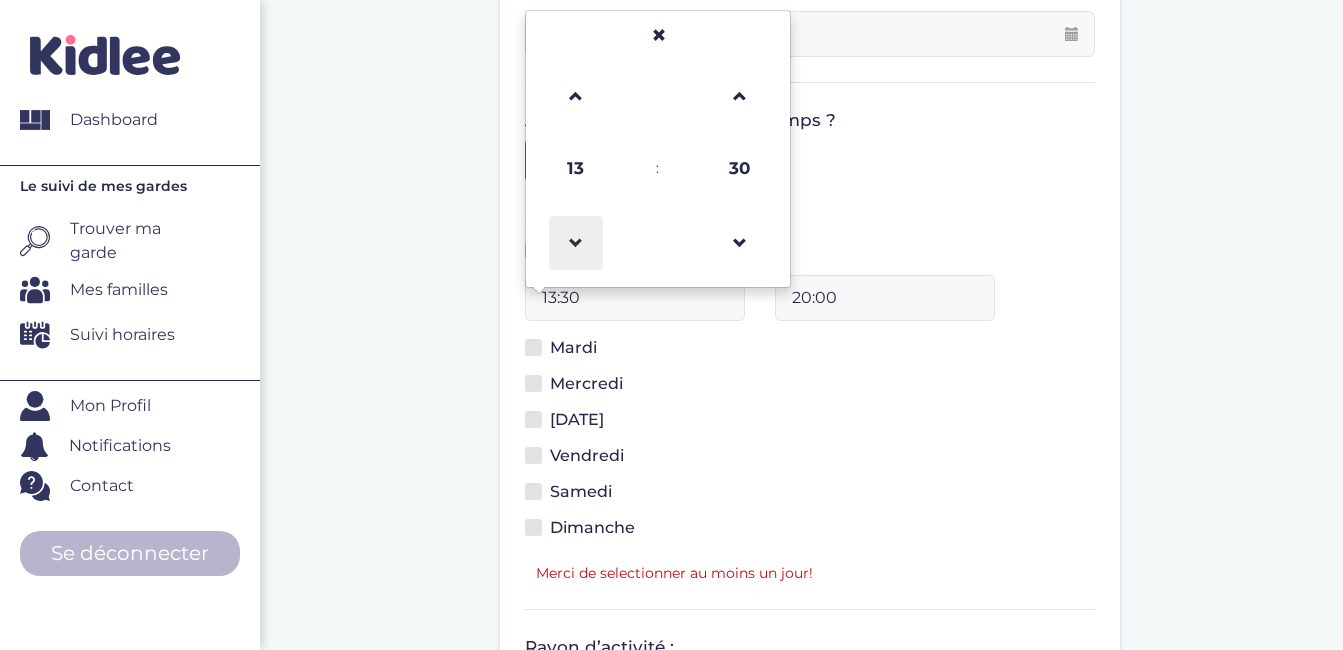 click at bounding box center [576, 243] 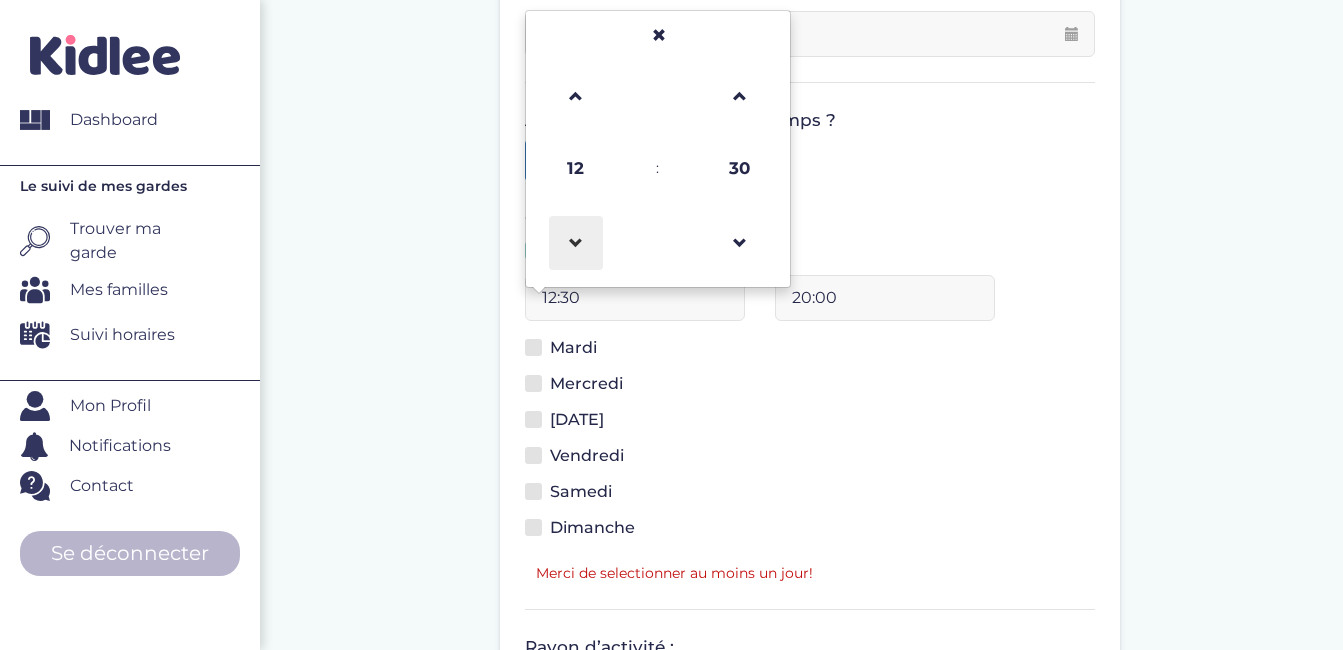 click at bounding box center [576, 243] 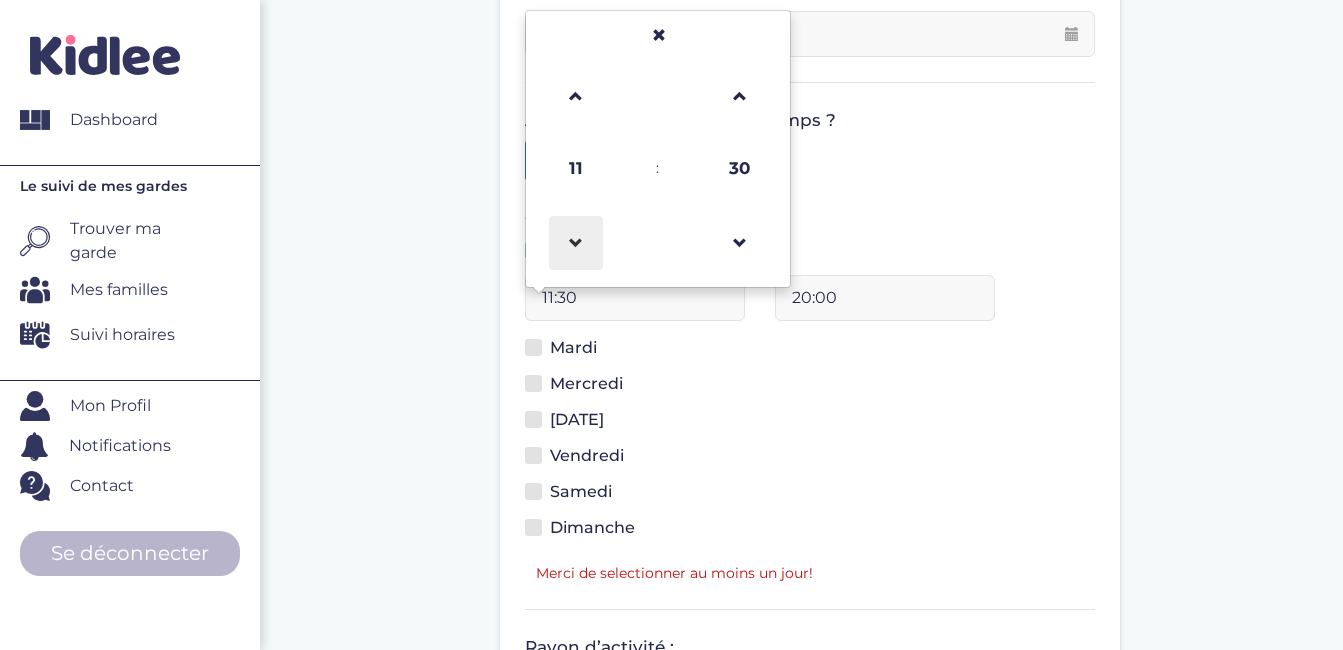 click at bounding box center (576, 243) 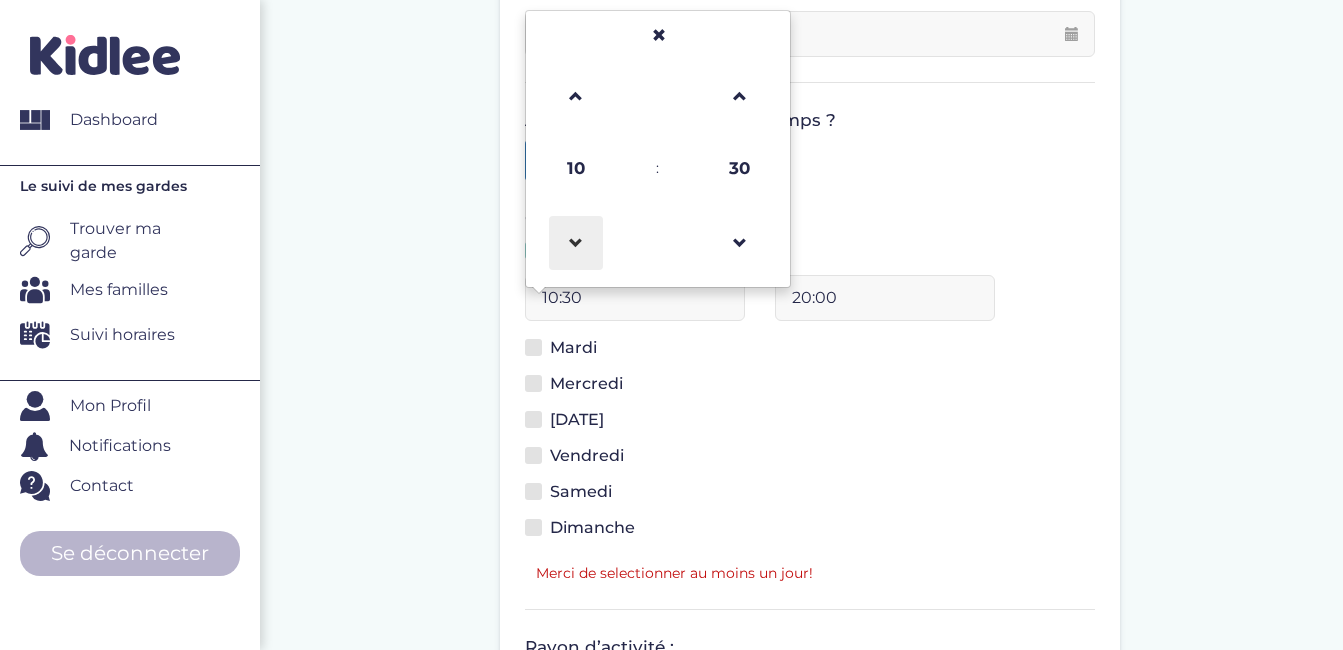 click at bounding box center [576, 243] 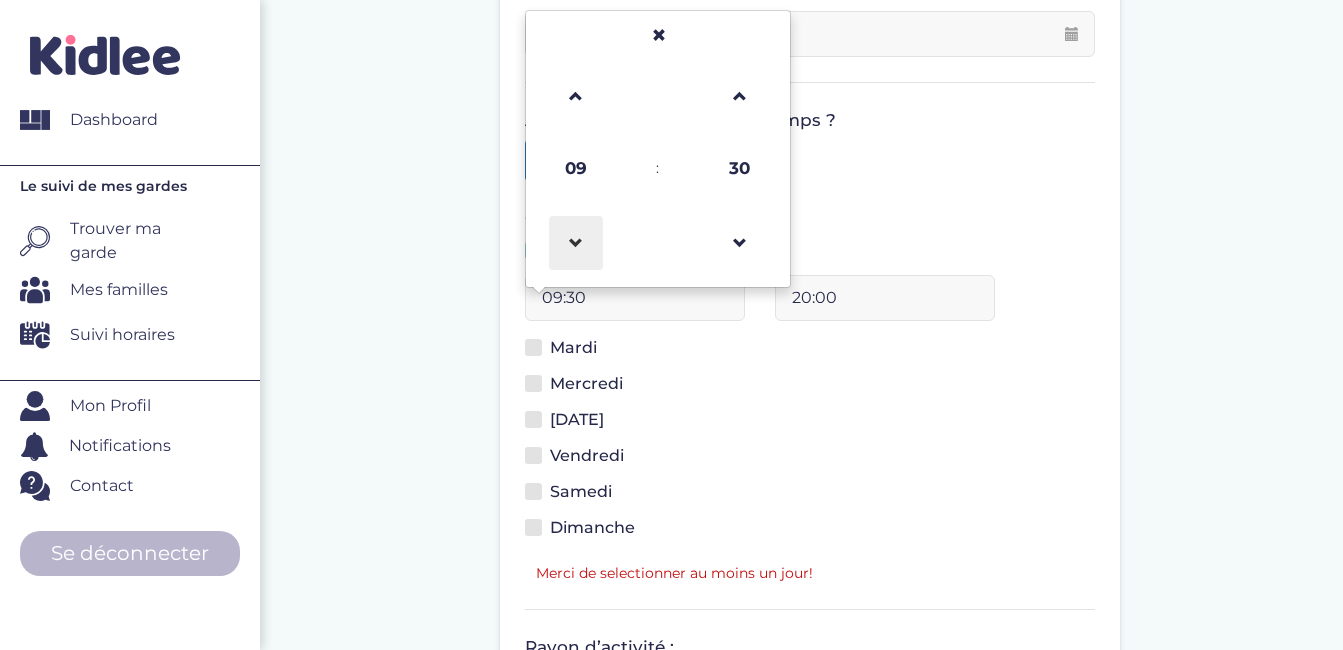 click at bounding box center (576, 243) 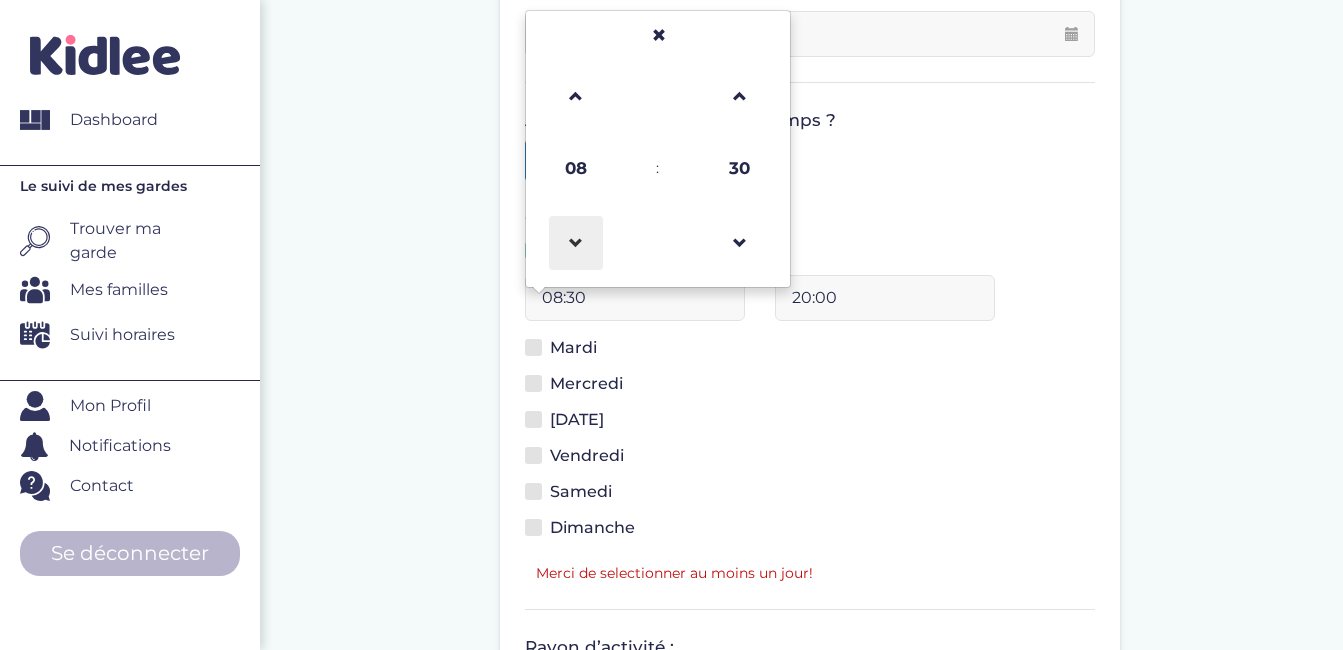 click at bounding box center [576, 243] 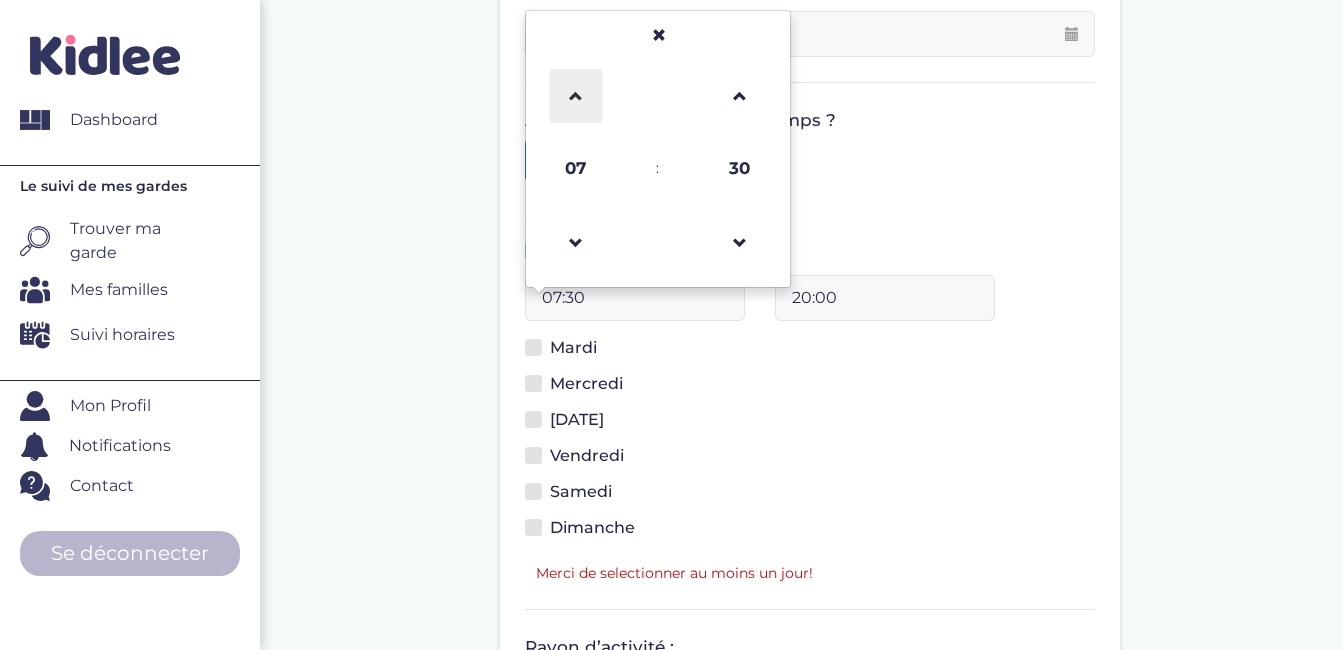 click at bounding box center [576, 96] 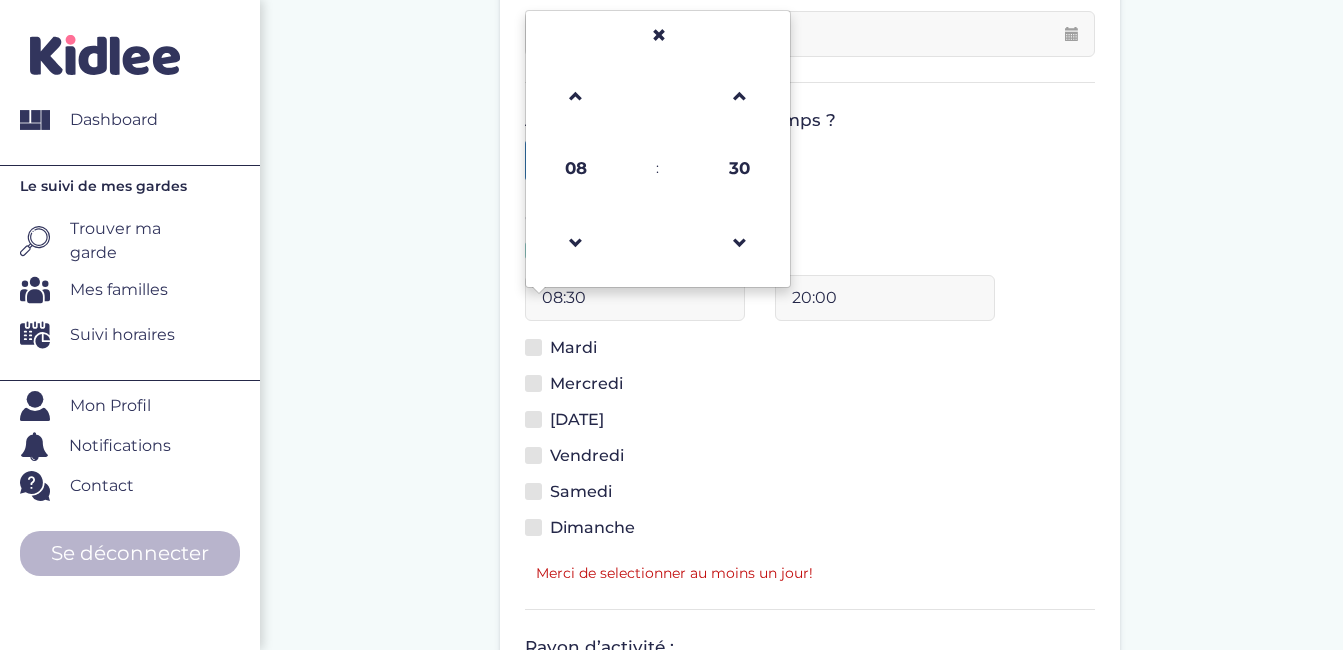 click on "Jeudi" at bounding box center [810, 426] 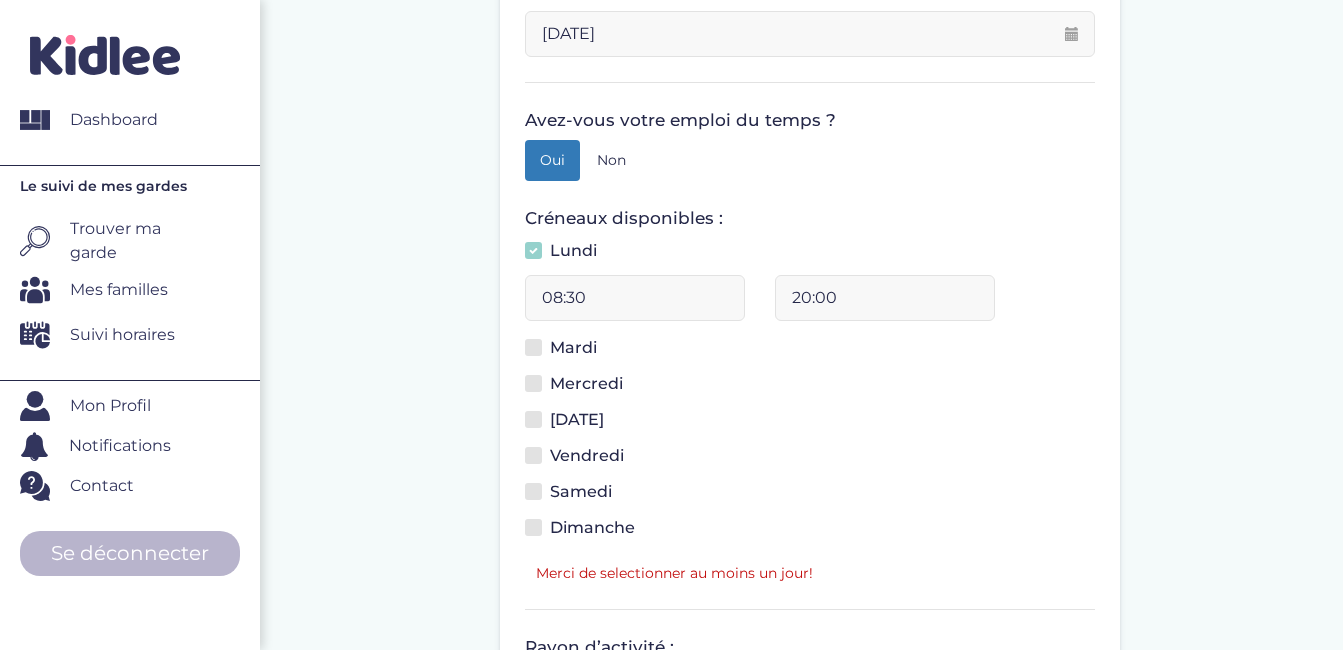 click on "Mardi" at bounding box center [568, 351] 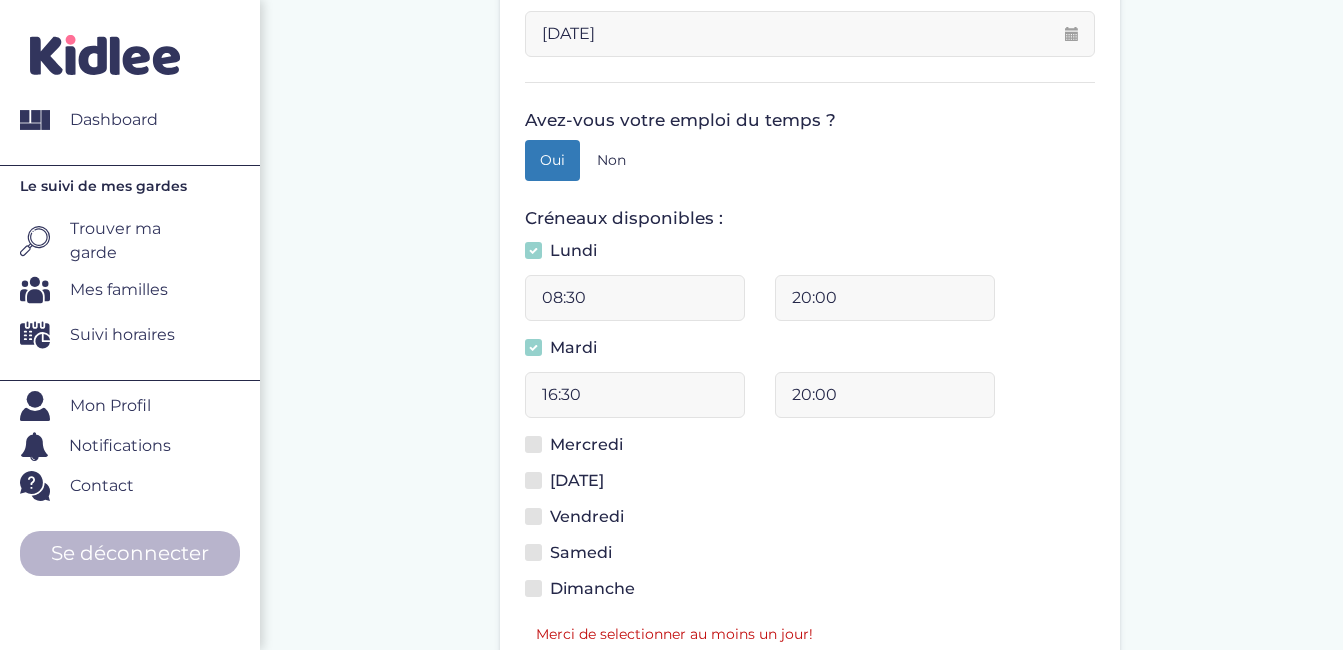 click on "Mercredi" at bounding box center [581, 448] 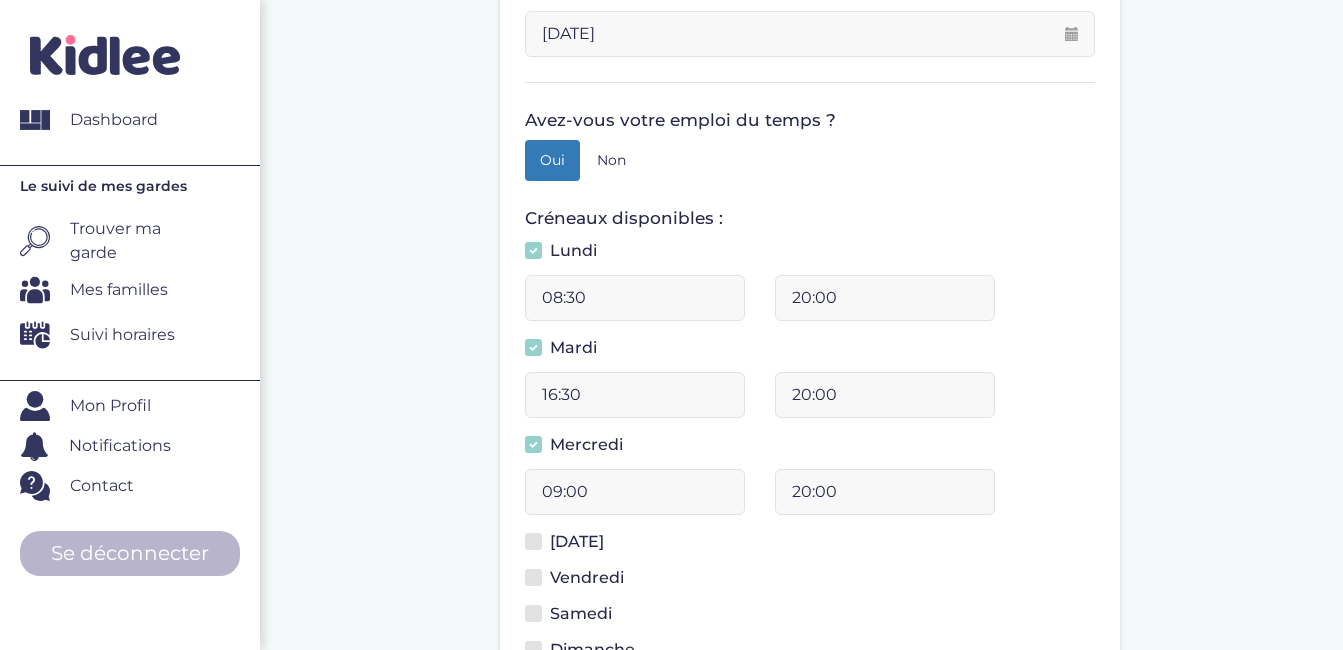 click at bounding box center (533, 541) 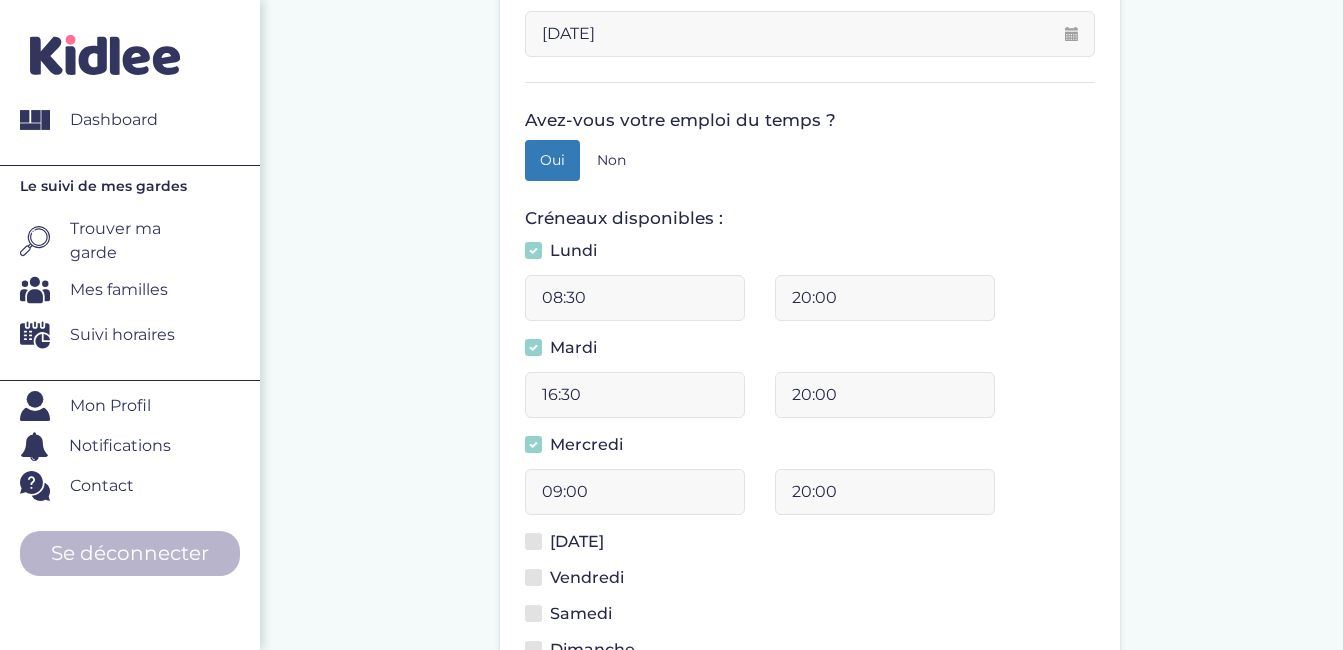 click on "Jeudi" at bounding box center (539, 553) 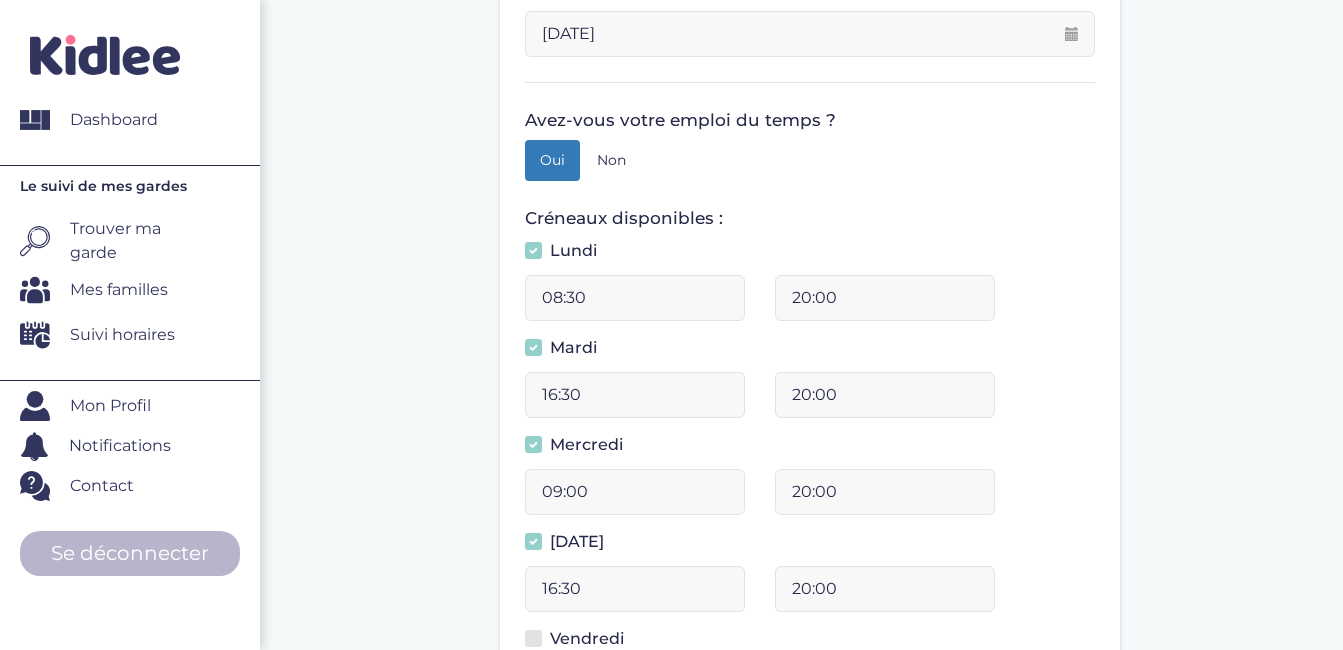 click on "16:30" at bounding box center (635, 395) 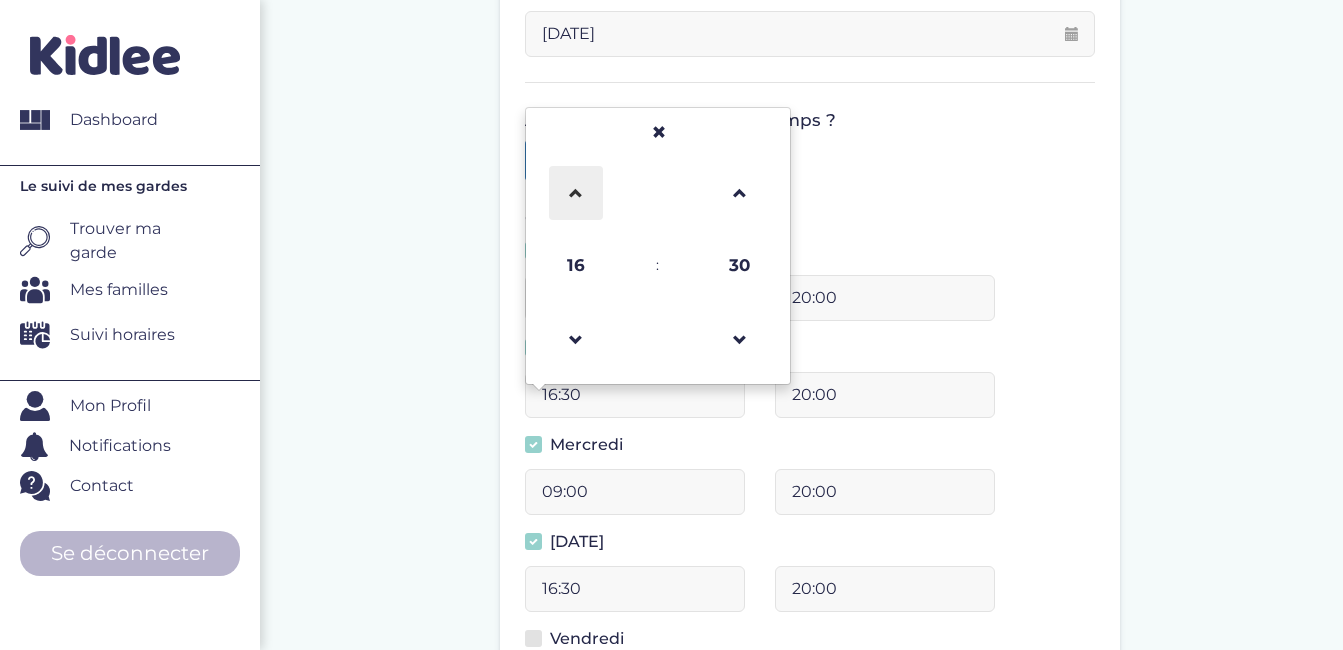 click at bounding box center (576, 193) 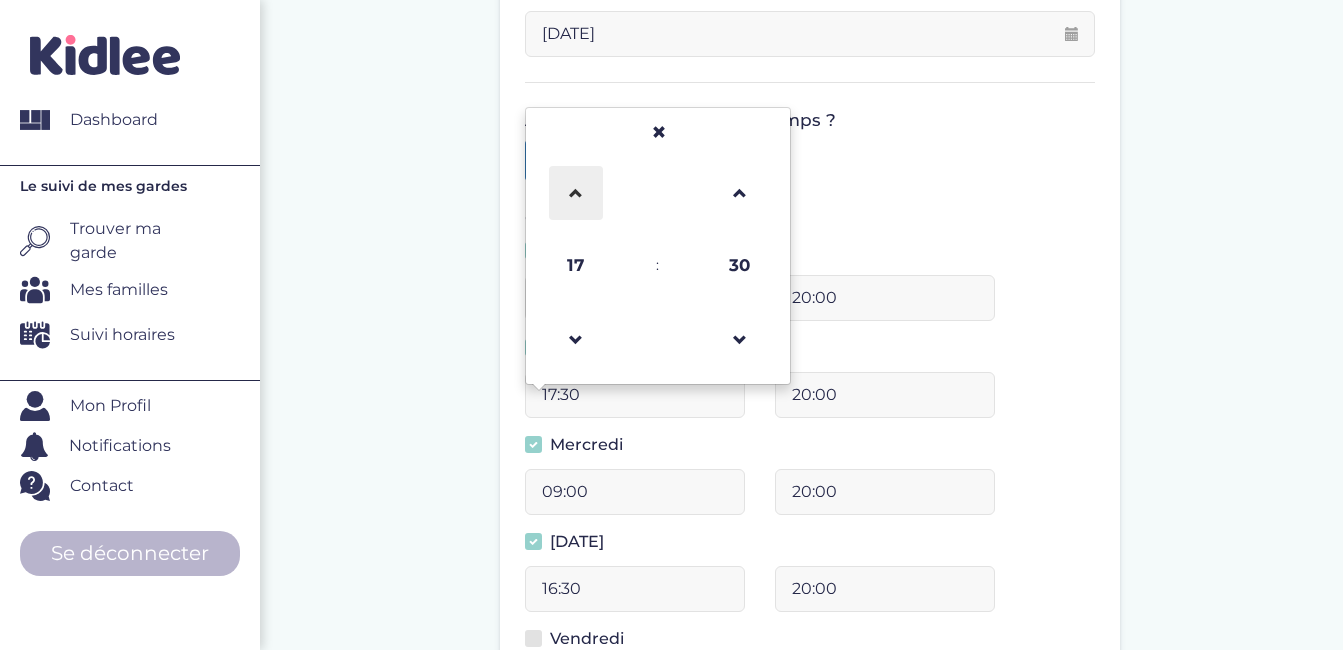 click at bounding box center [576, 193] 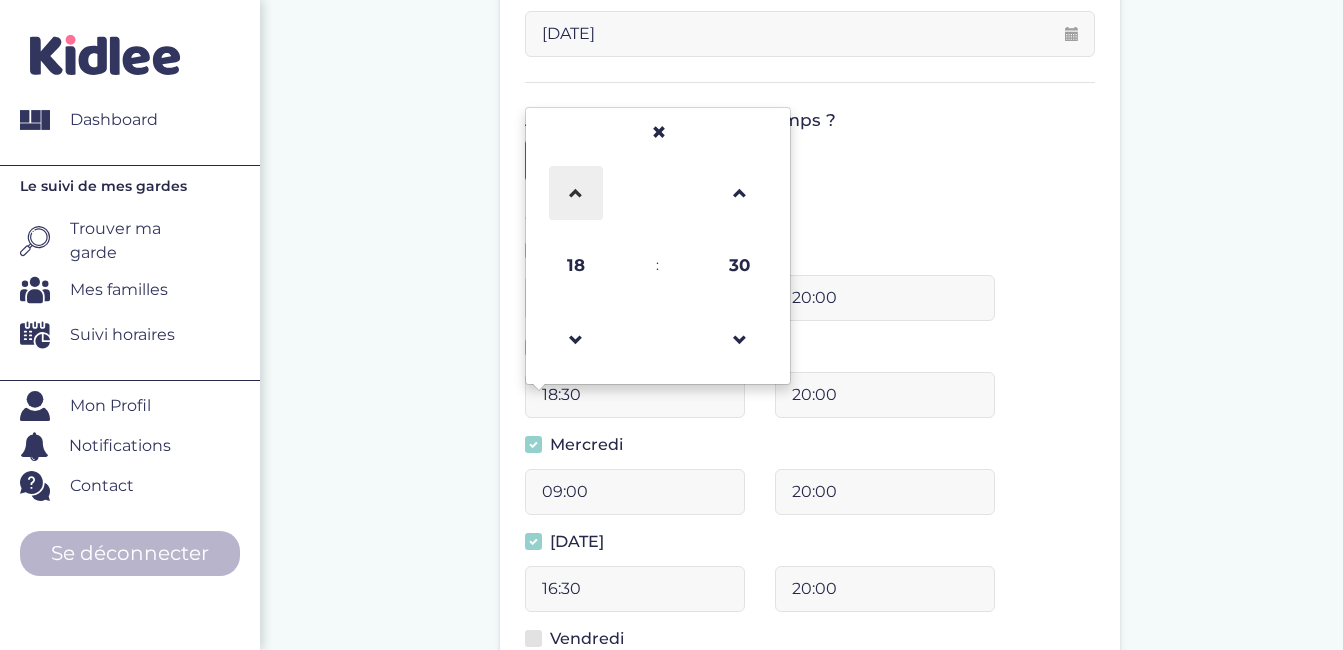 click at bounding box center (576, 193) 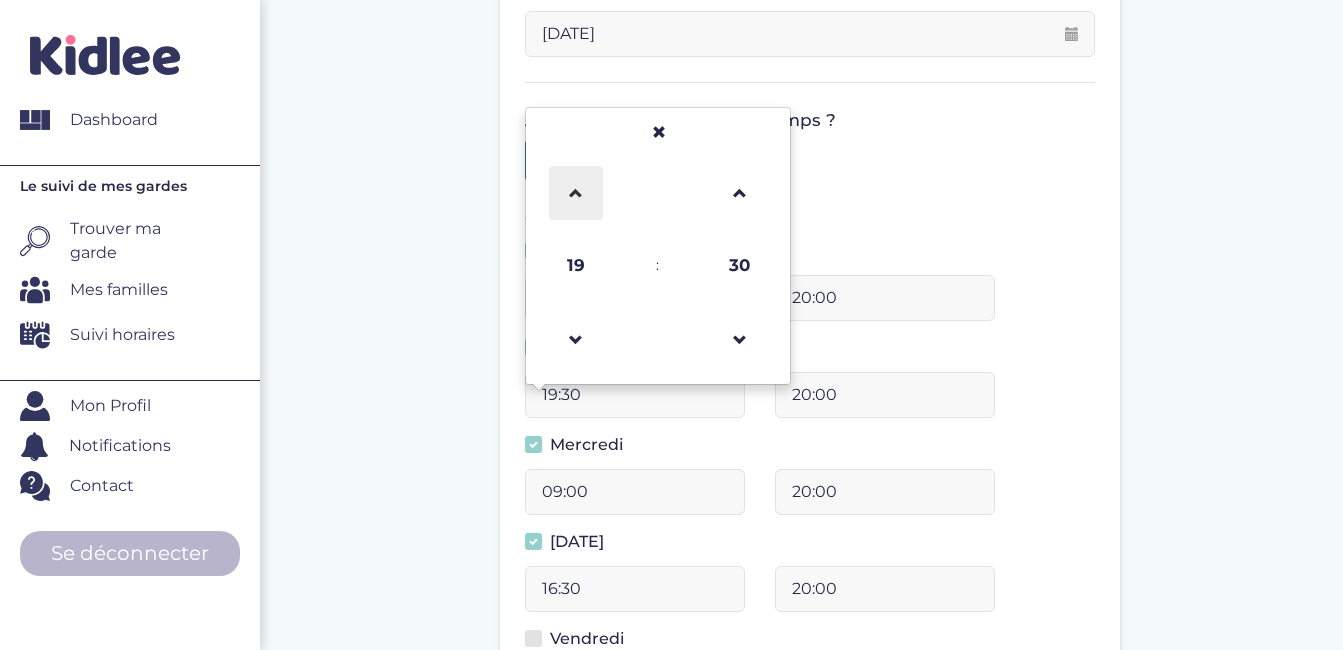 click at bounding box center [576, 193] 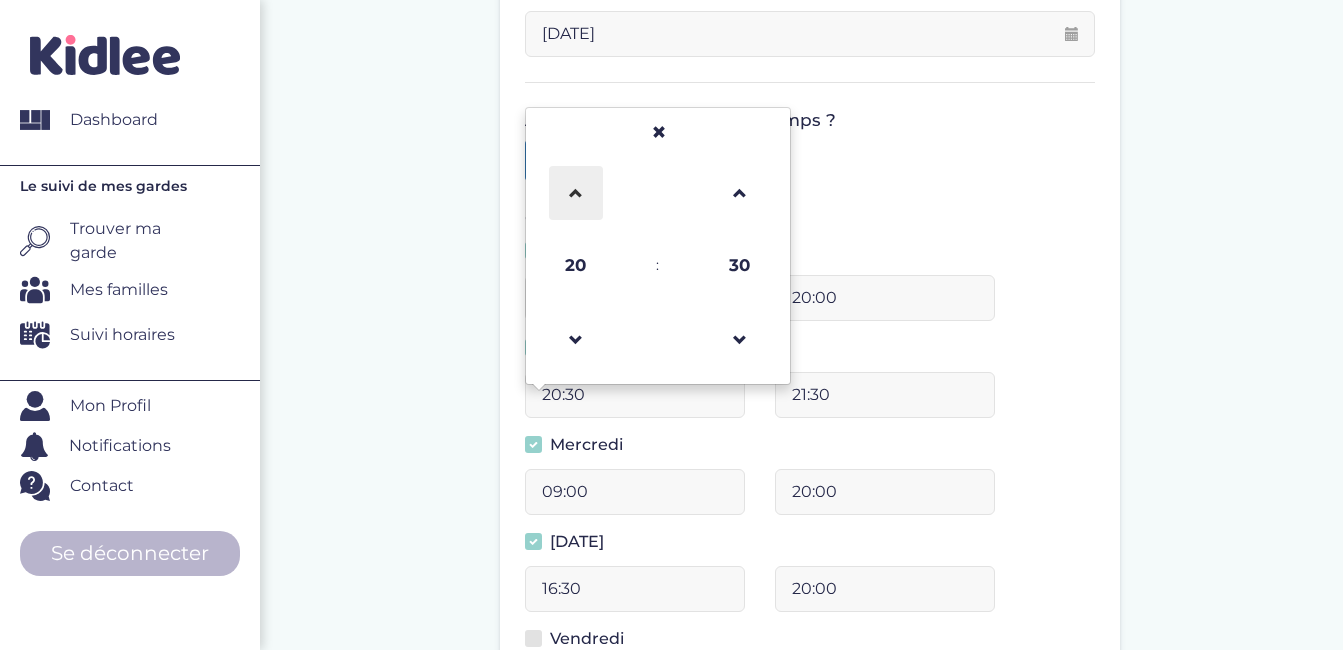 click at bounding box center [576, 193] 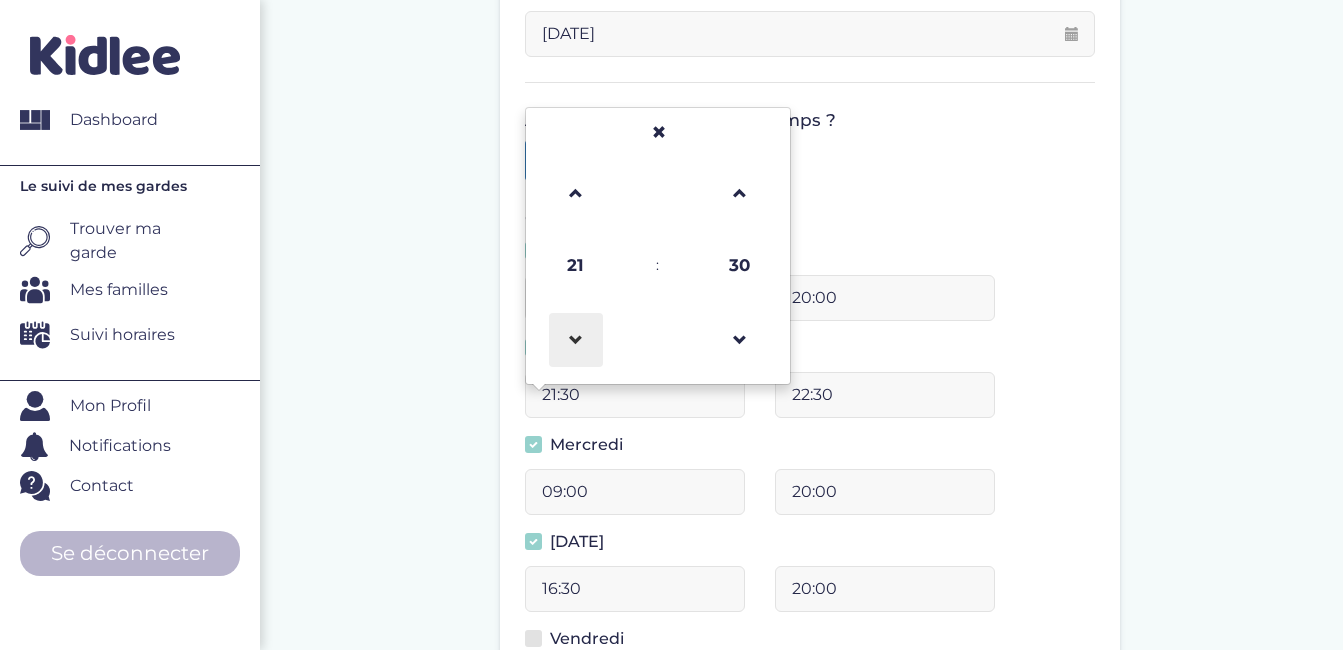 click at bounding box center (576, 340) 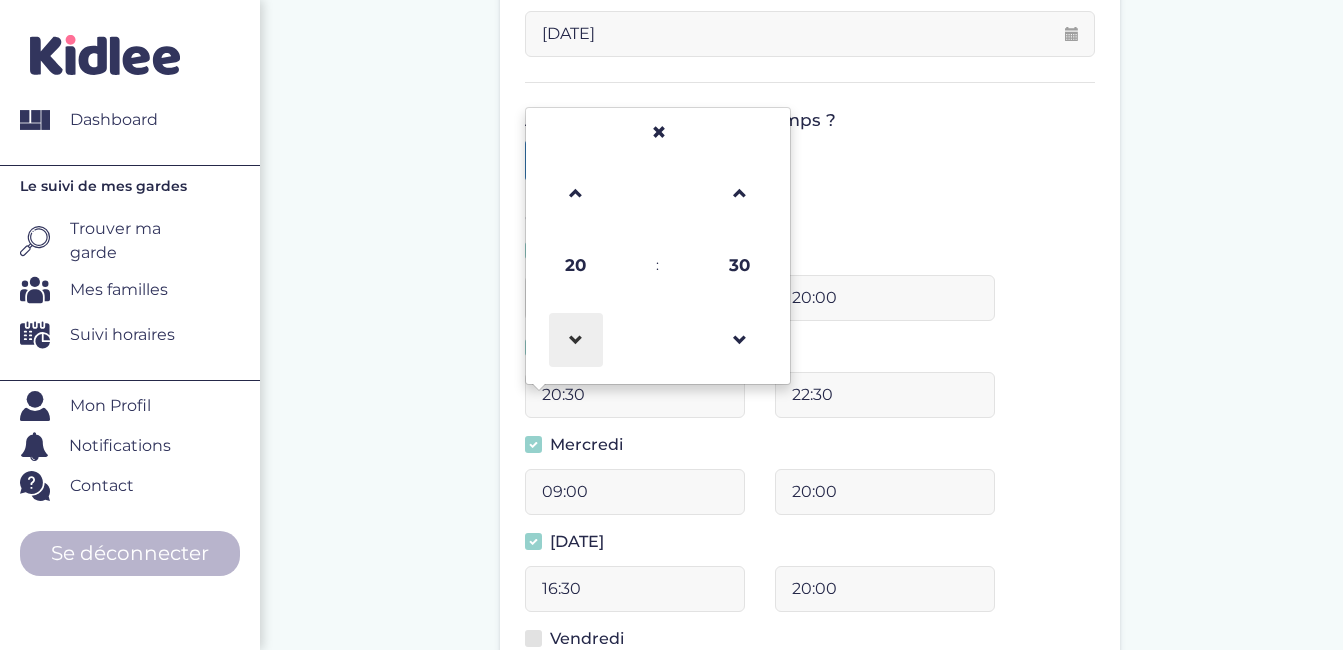 click at bounding box center (576, 340) 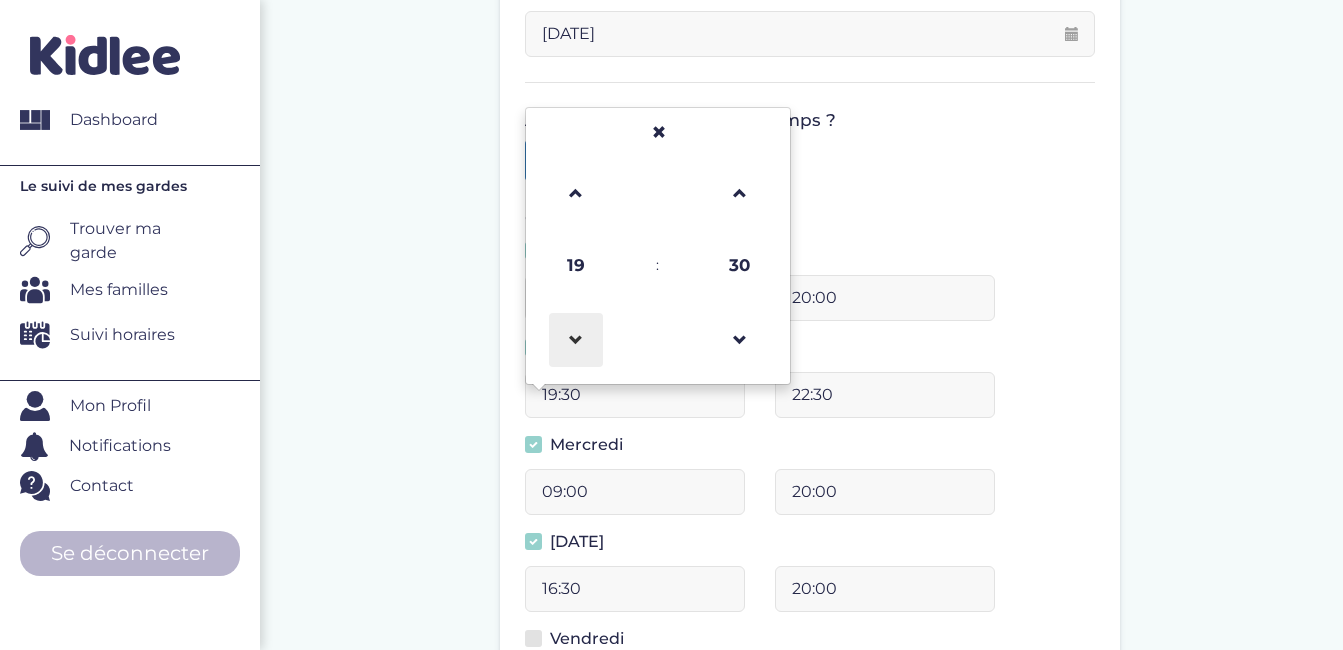 click at bounding box center [576, 340] 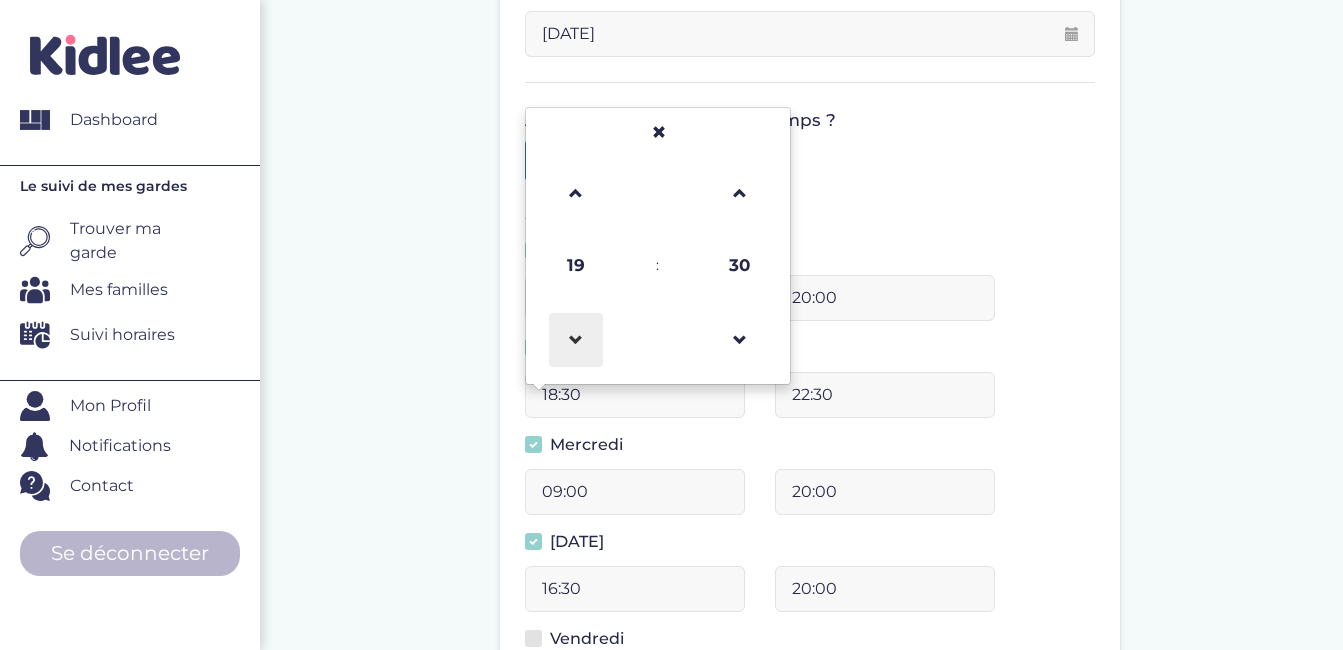 click at bounding box center (576, 340) 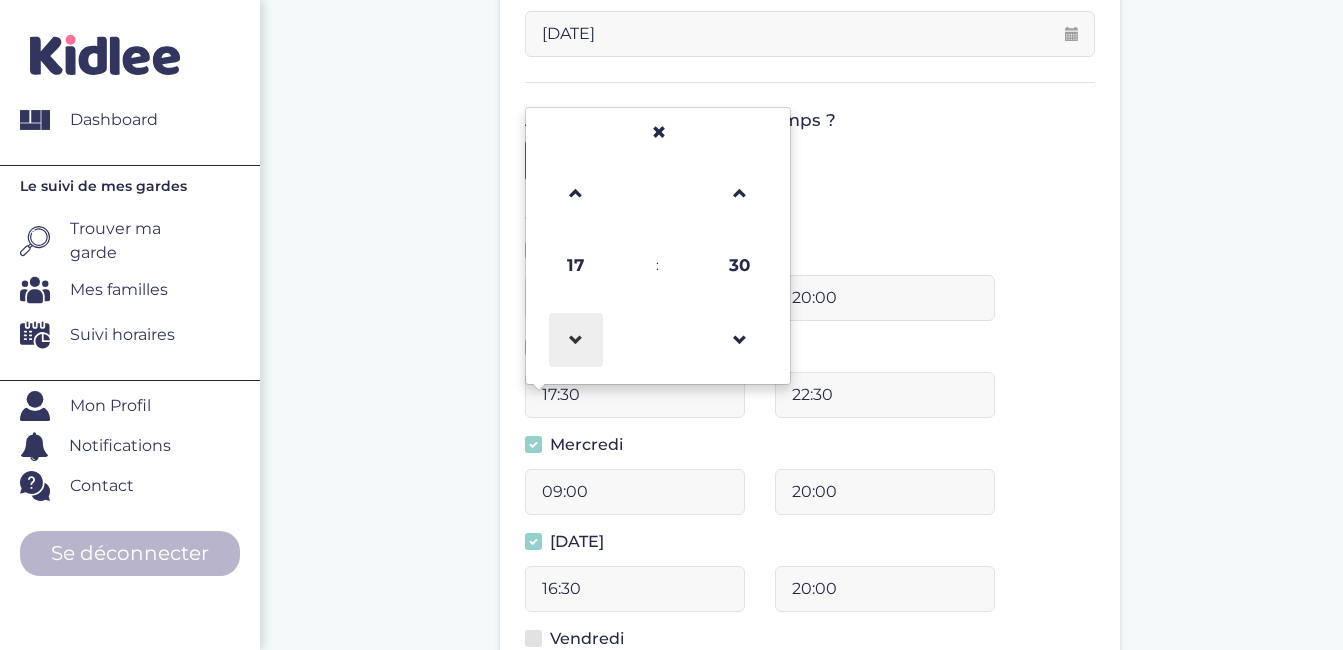 click at bounding box center (576, 340) 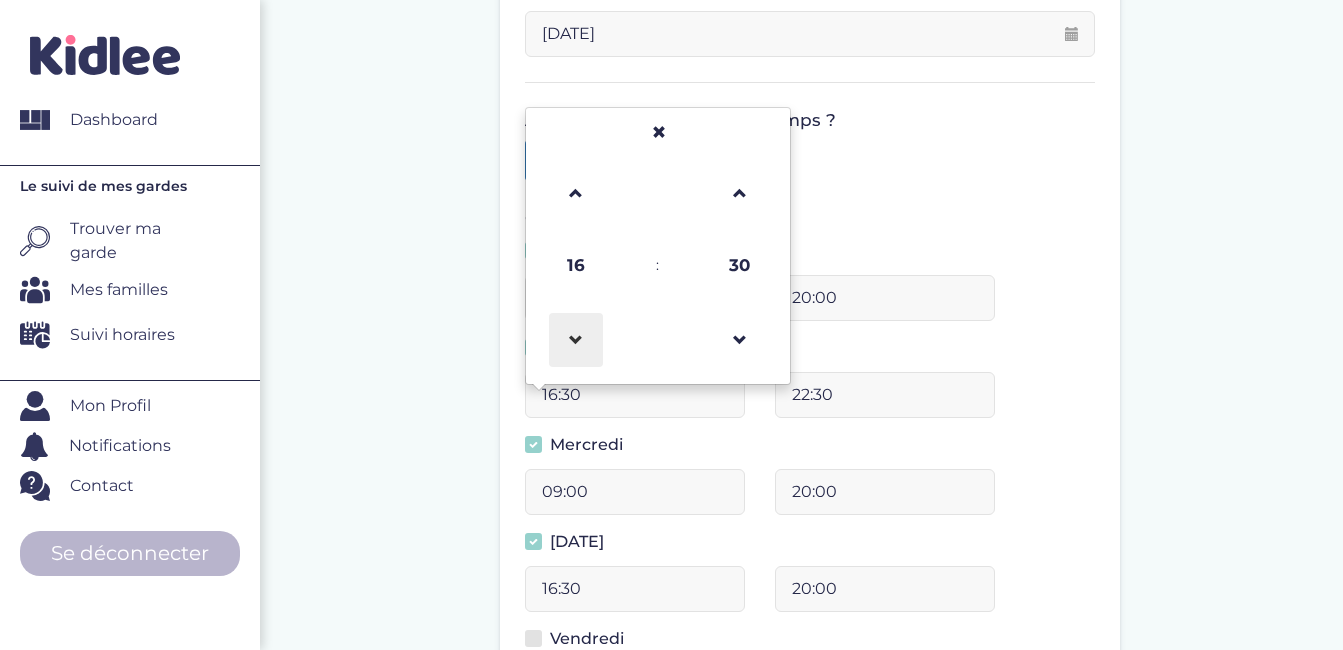 click at bounding box center [576, 340] 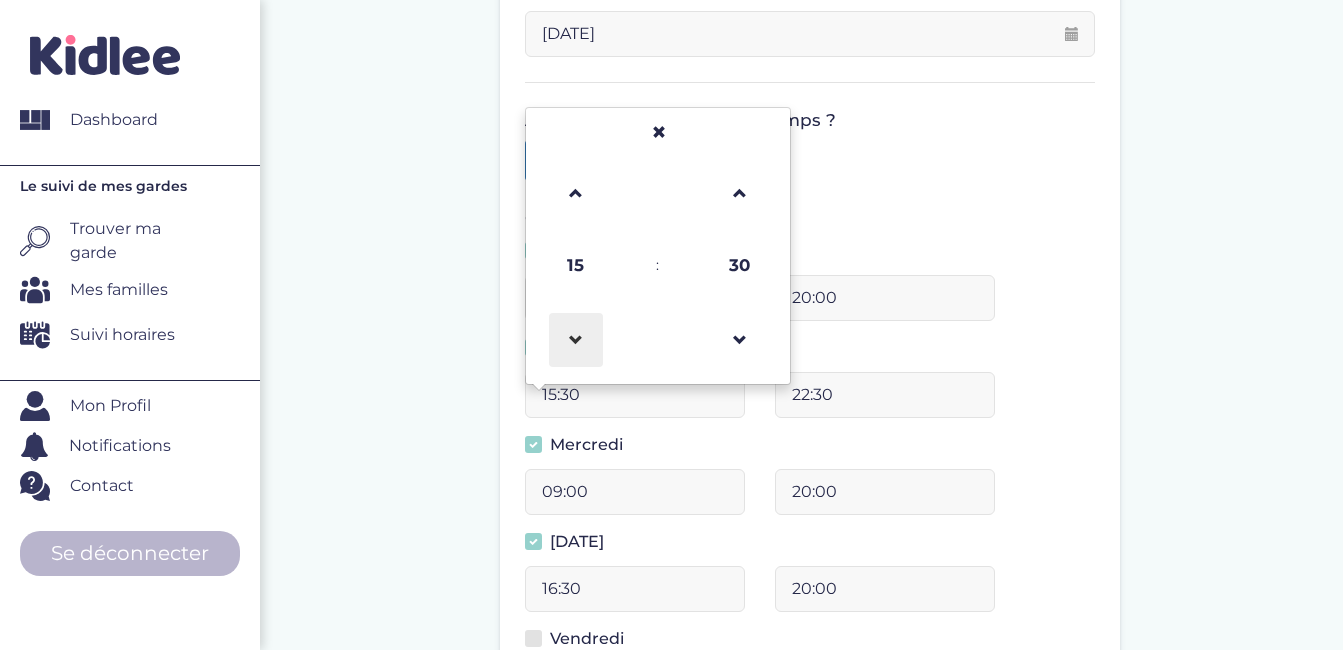 click at bounding box center [576, 340] 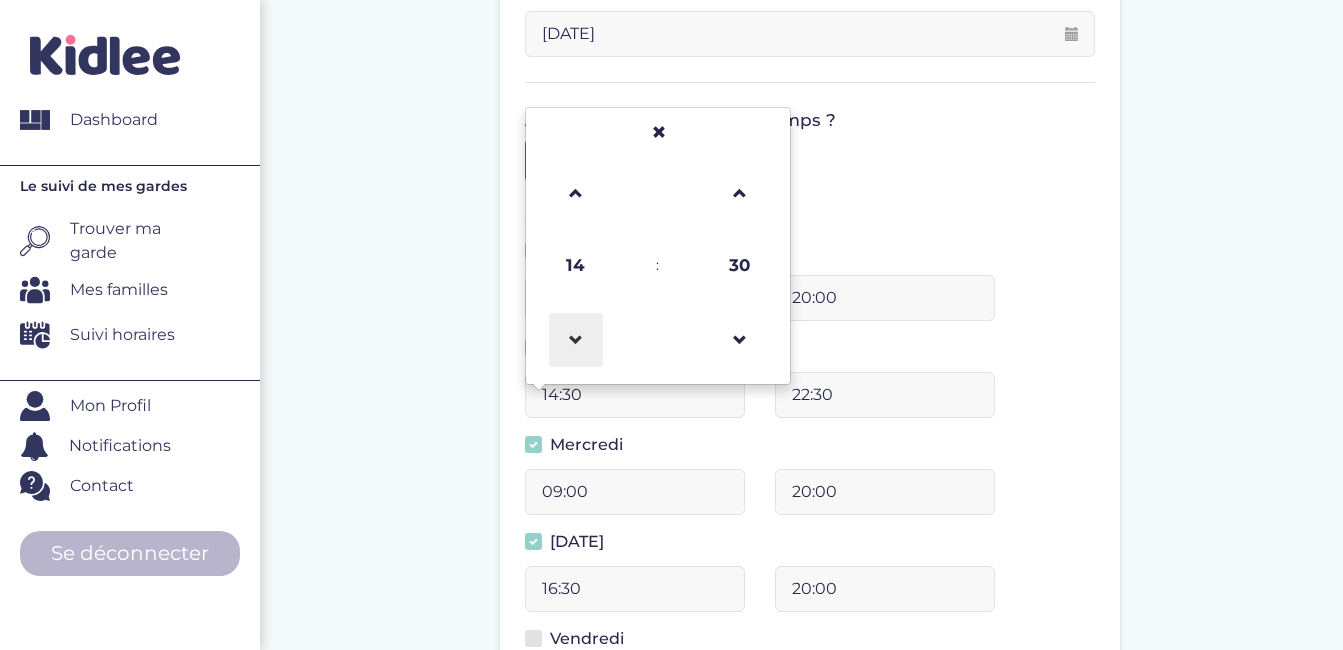 click at bounding box center (576, 340) 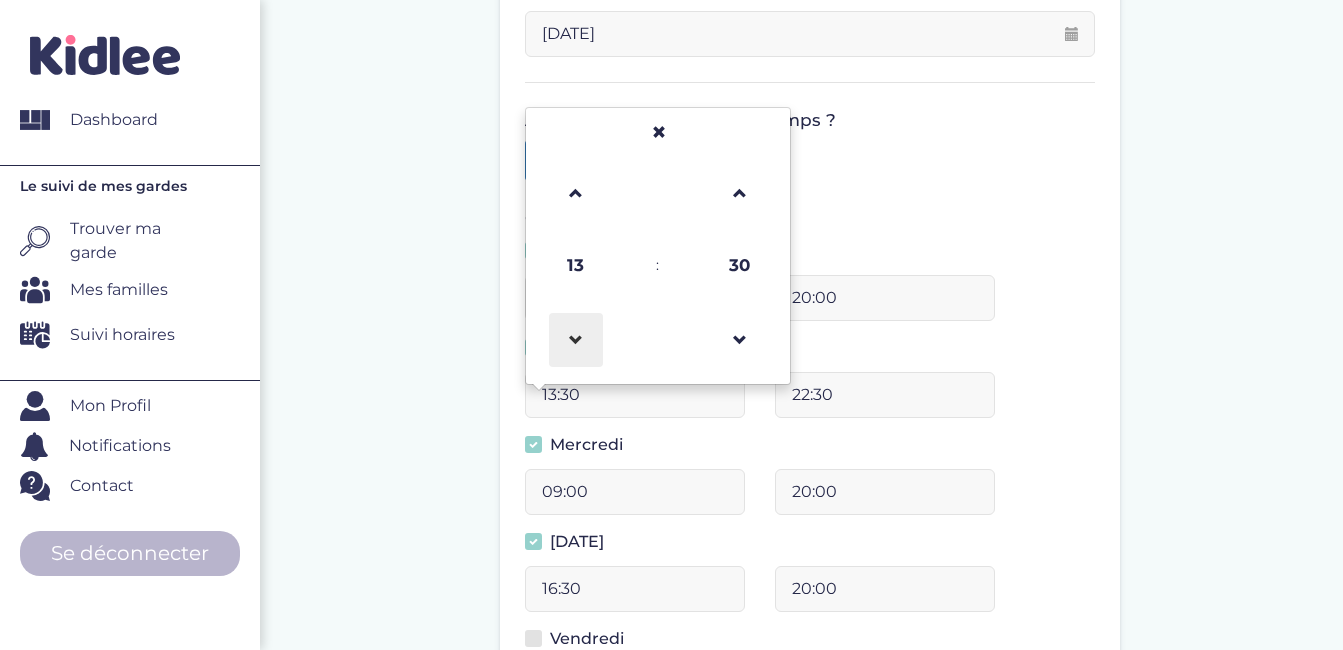 click at bounding box center [576, 340] 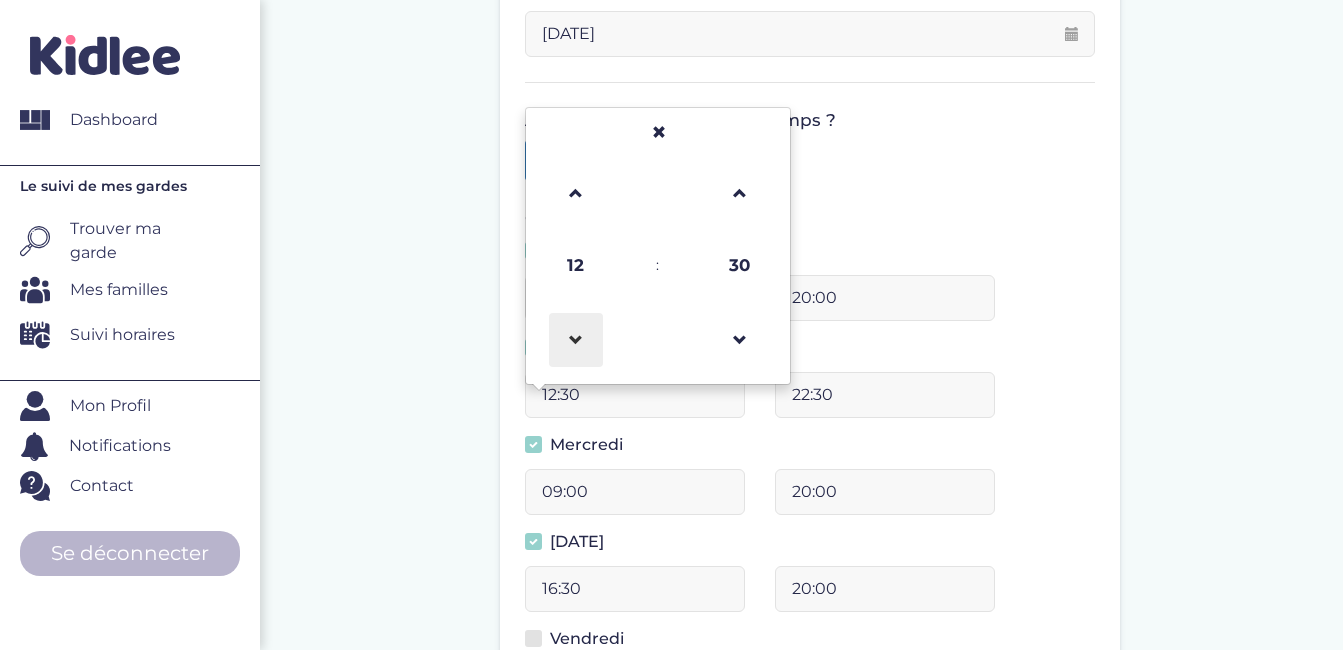 click at bounding box center (576, 340) 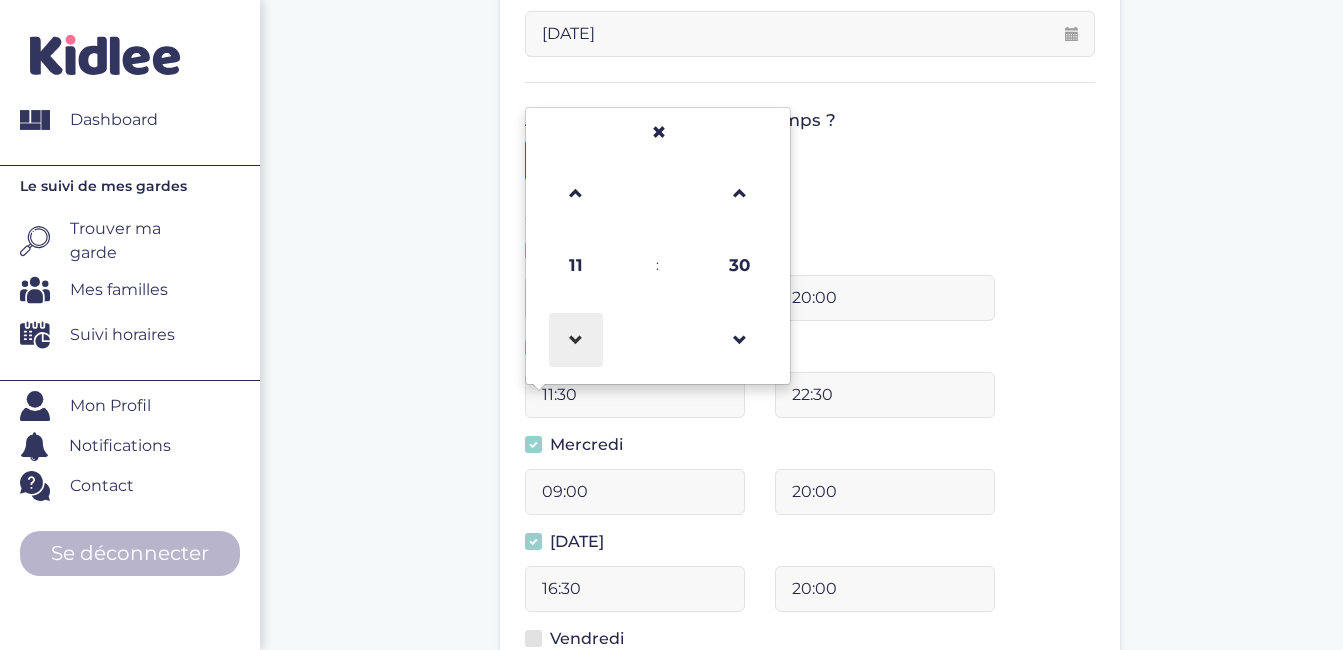 click at bounding box center (576, 340) 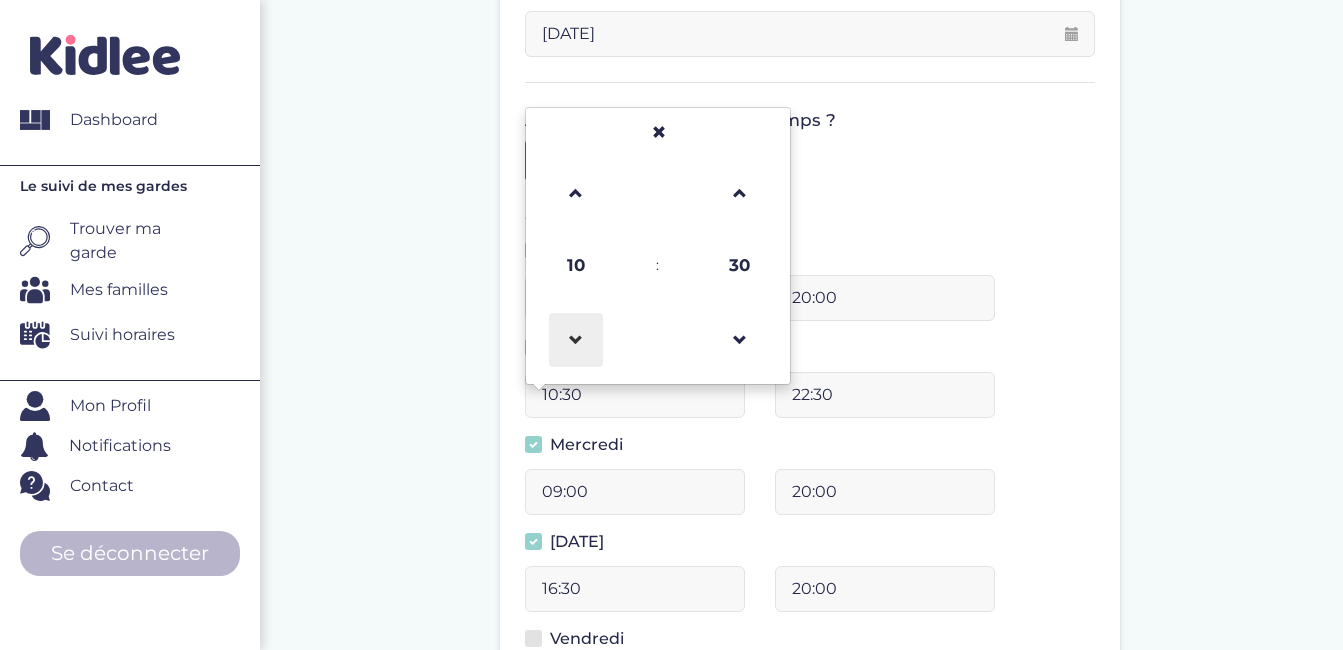 click at bounding box center (576, 340) 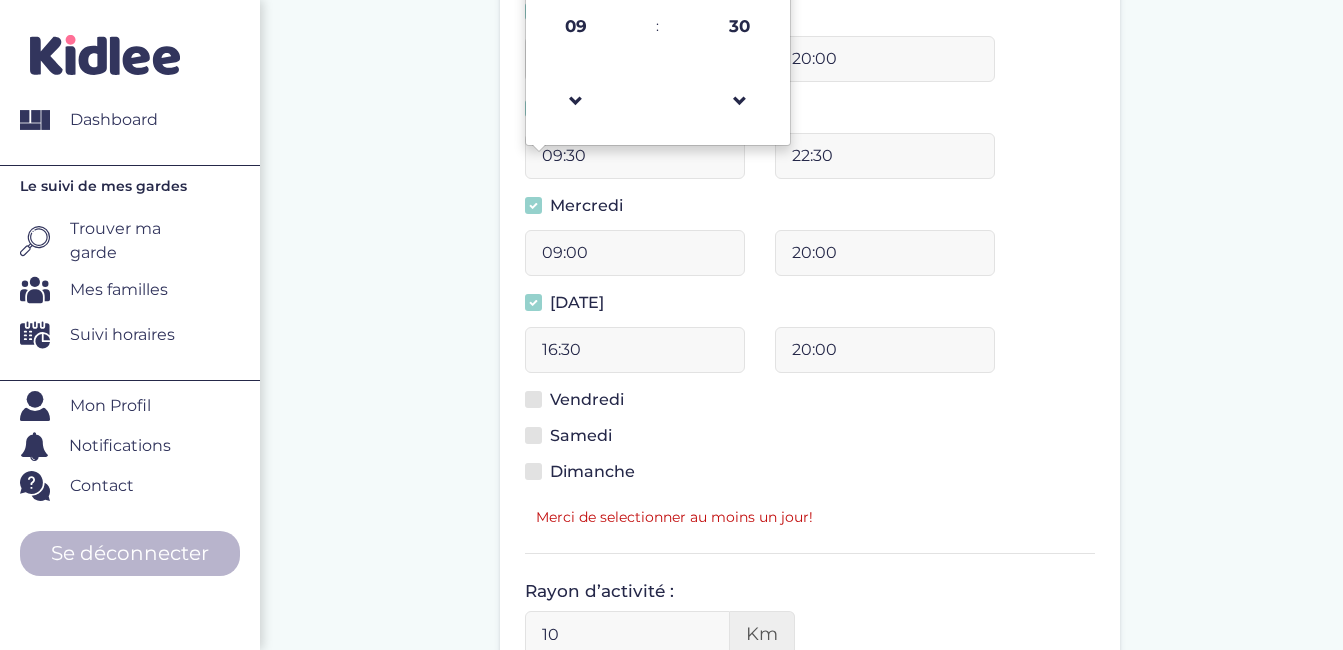 scroll, scrollTop: 654, scrollLeft: 0, axis: vertical 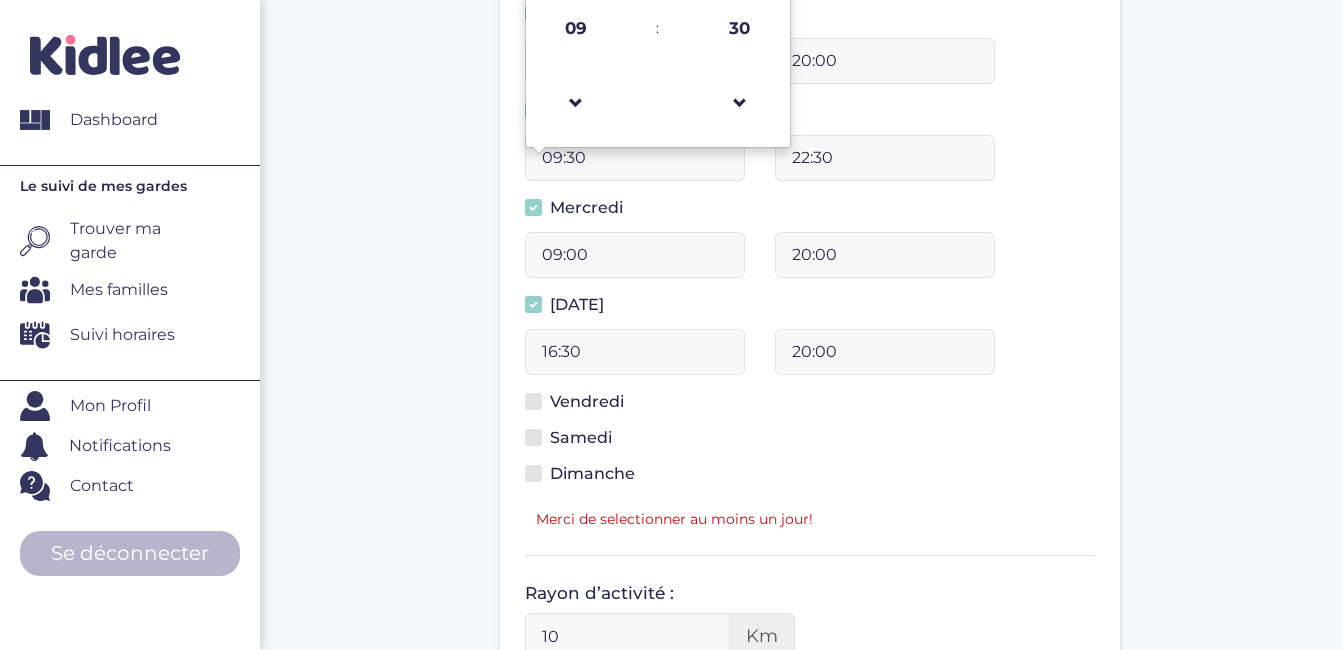 click at bounding box center (533, 401) 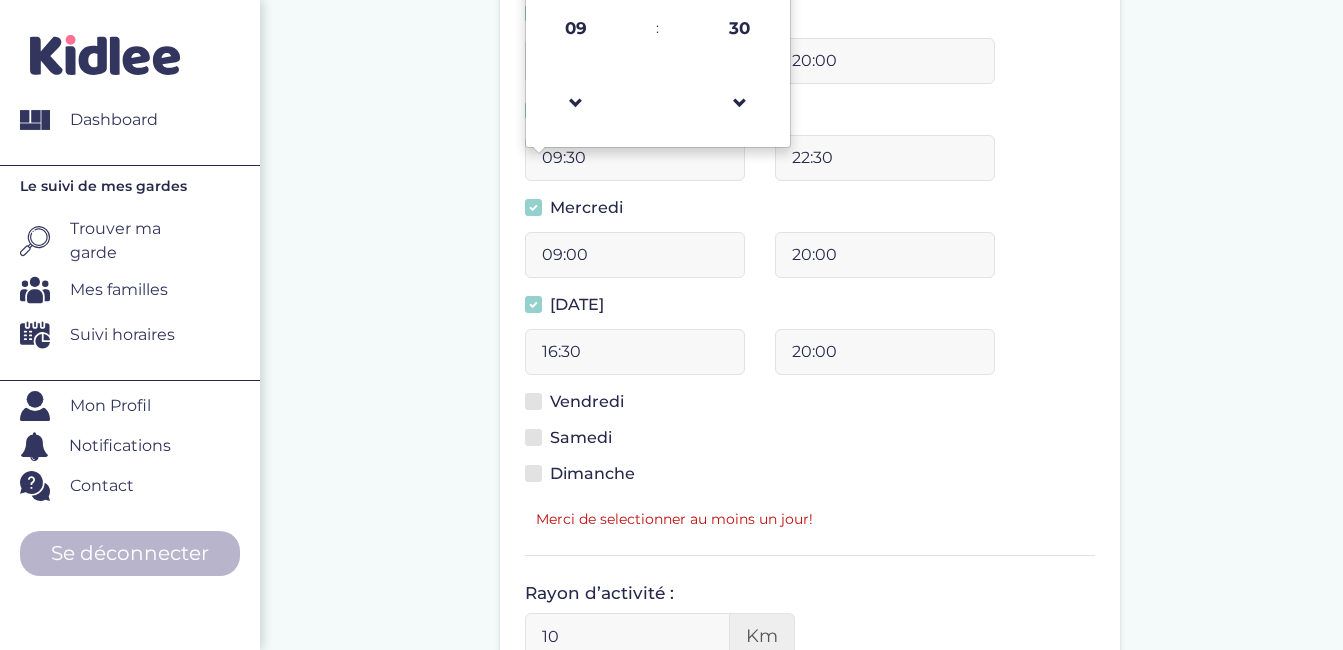 click on "Vendredi" at bounding box center [539, 413] 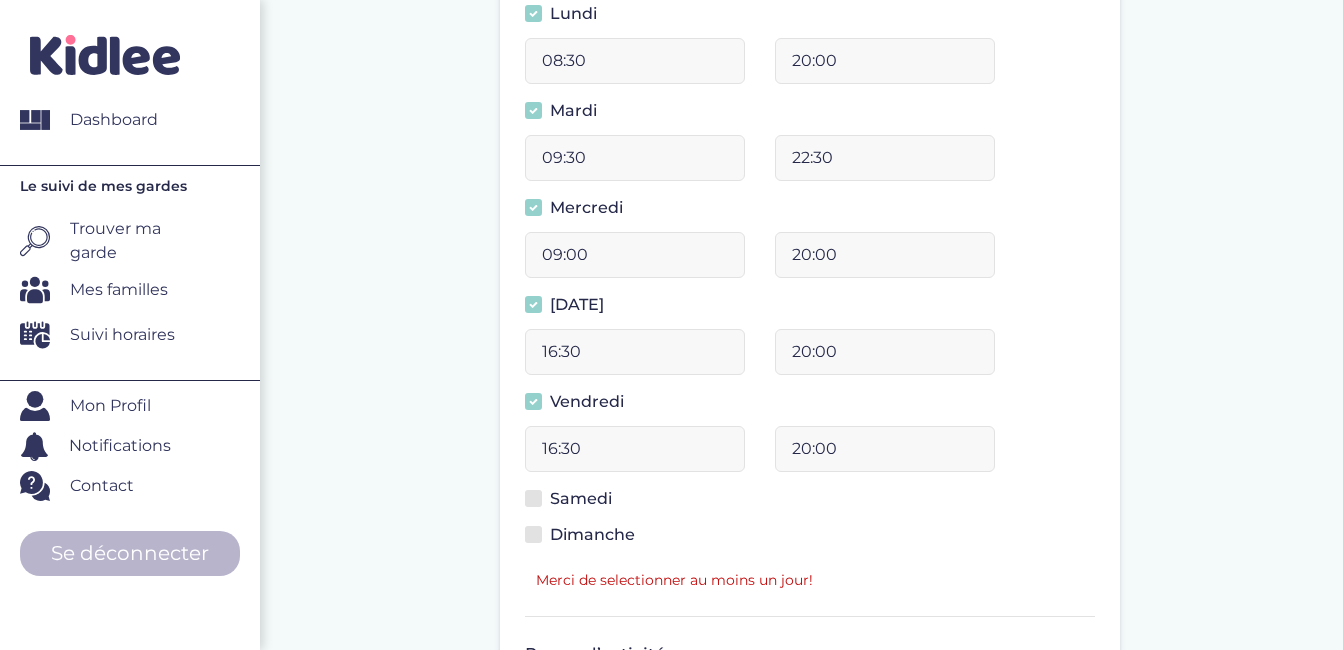 click on "22:30" at bounding box center (885, 158) 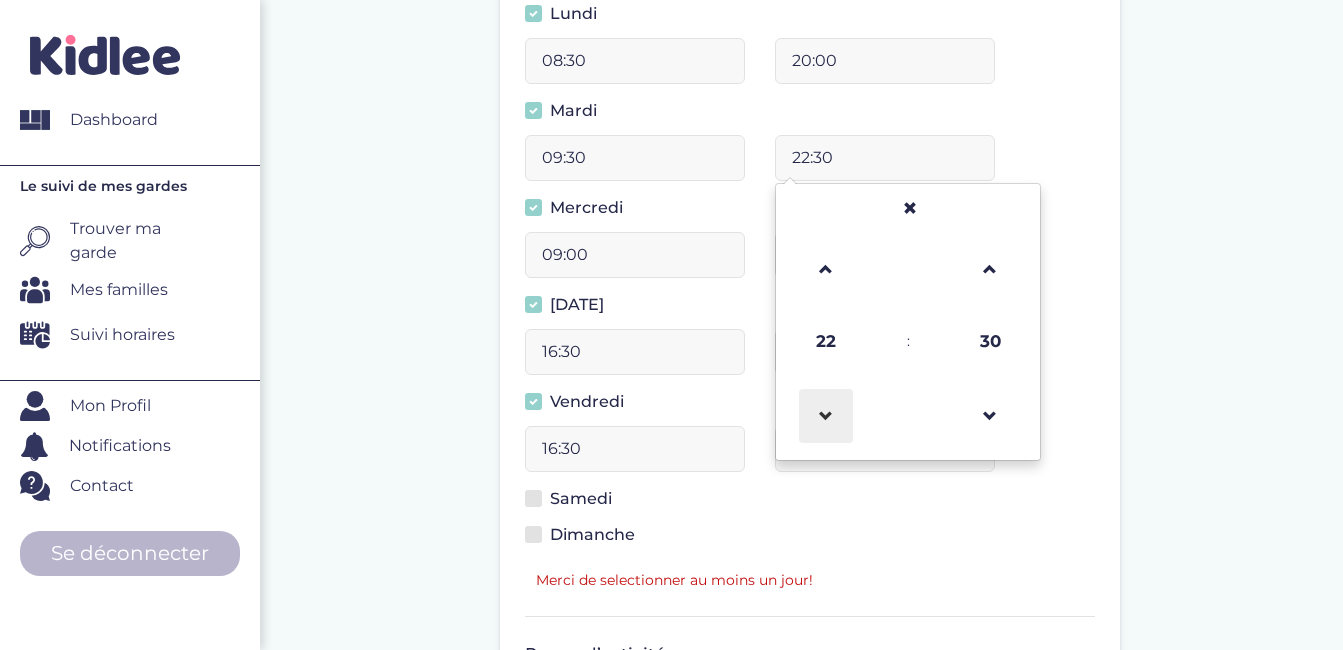 click at bounding box center [826, 416] 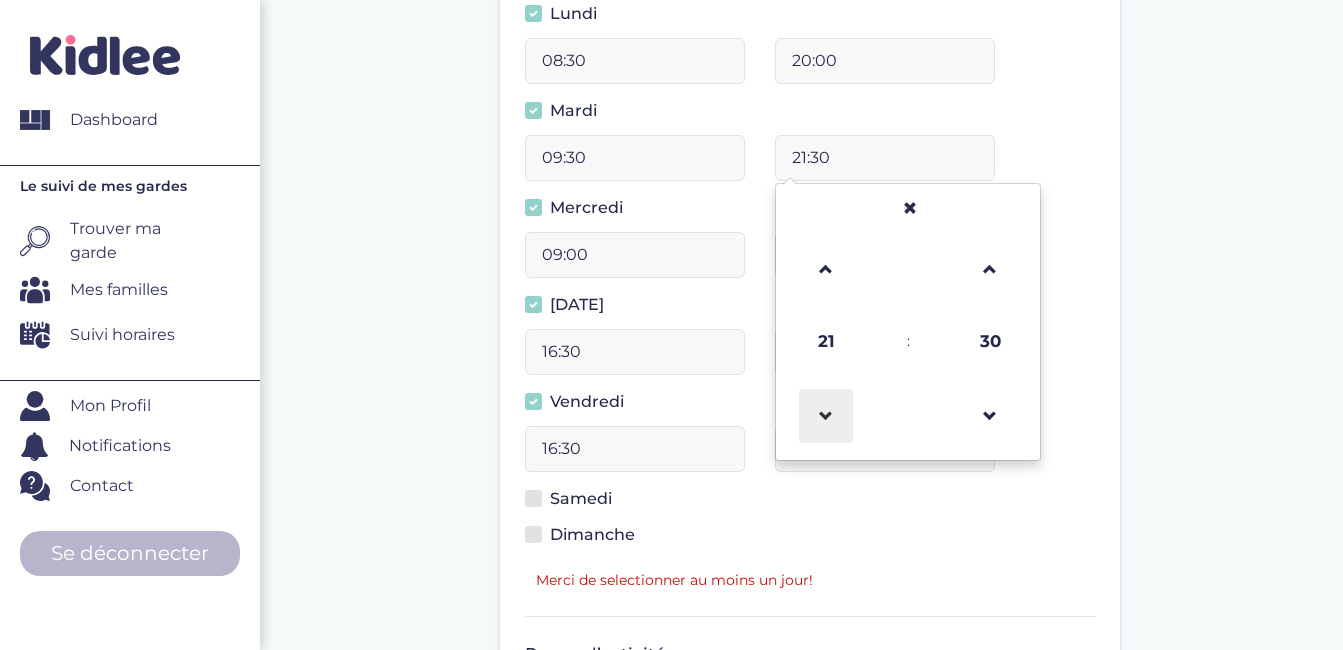 click at bounding box center (826, 416) 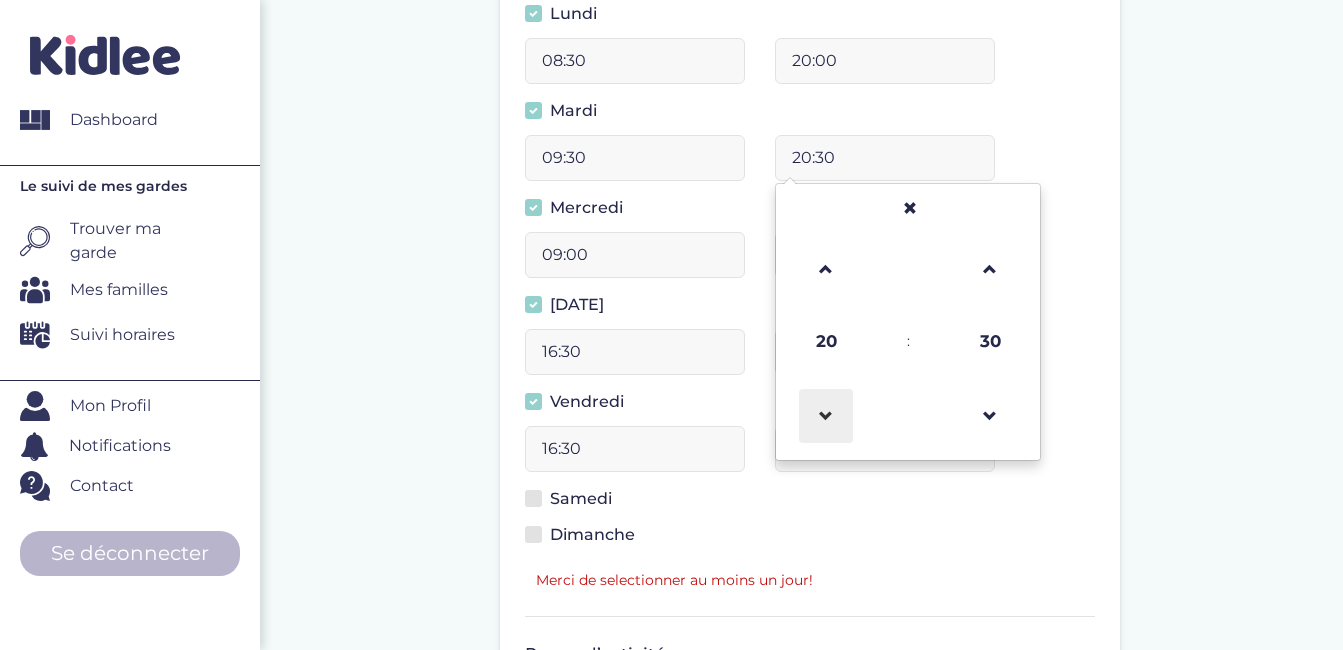 click at bounding box center (826, 416) 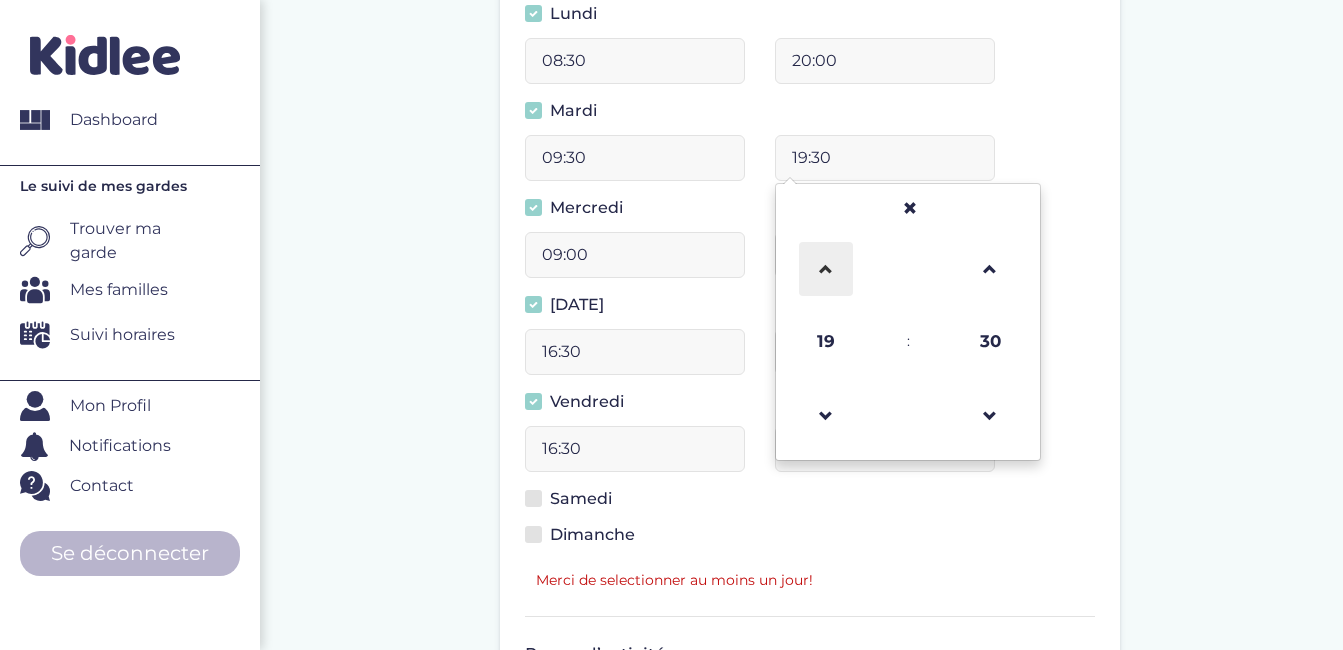 click at bounding box center [826, 269] 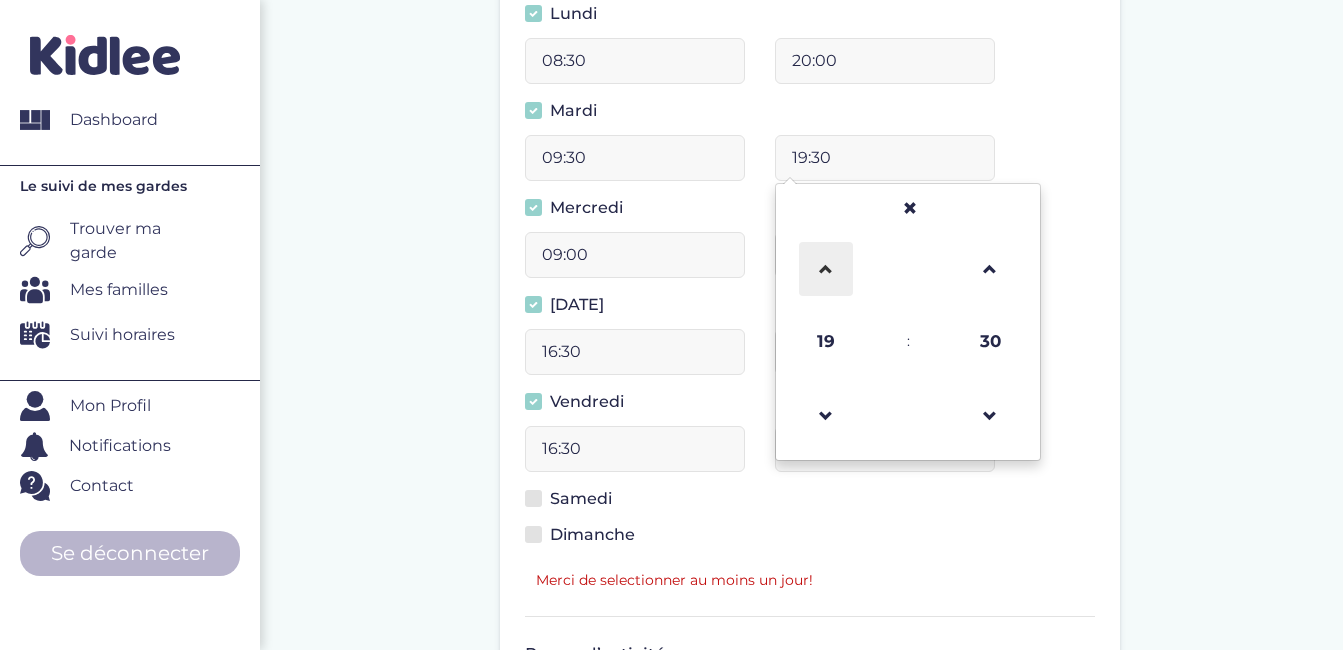 type on "20:30" 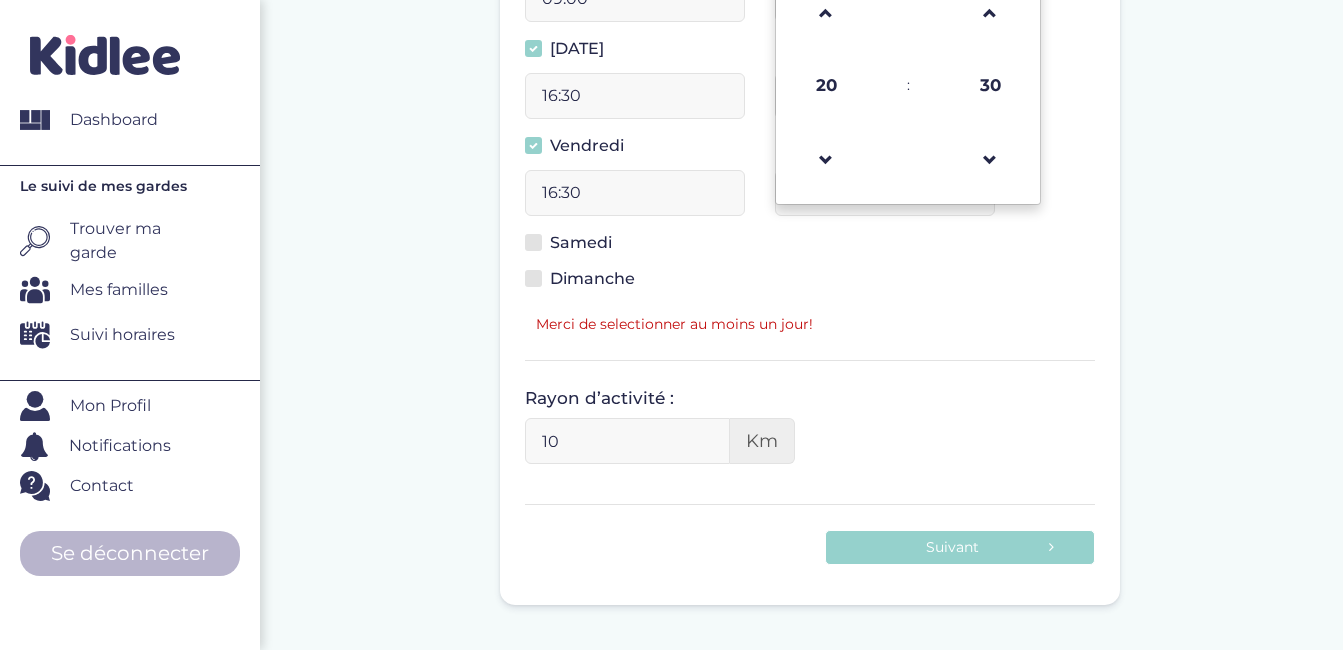 scroll, scrollTop: 916, scrollLeft: 0, axis: vertical 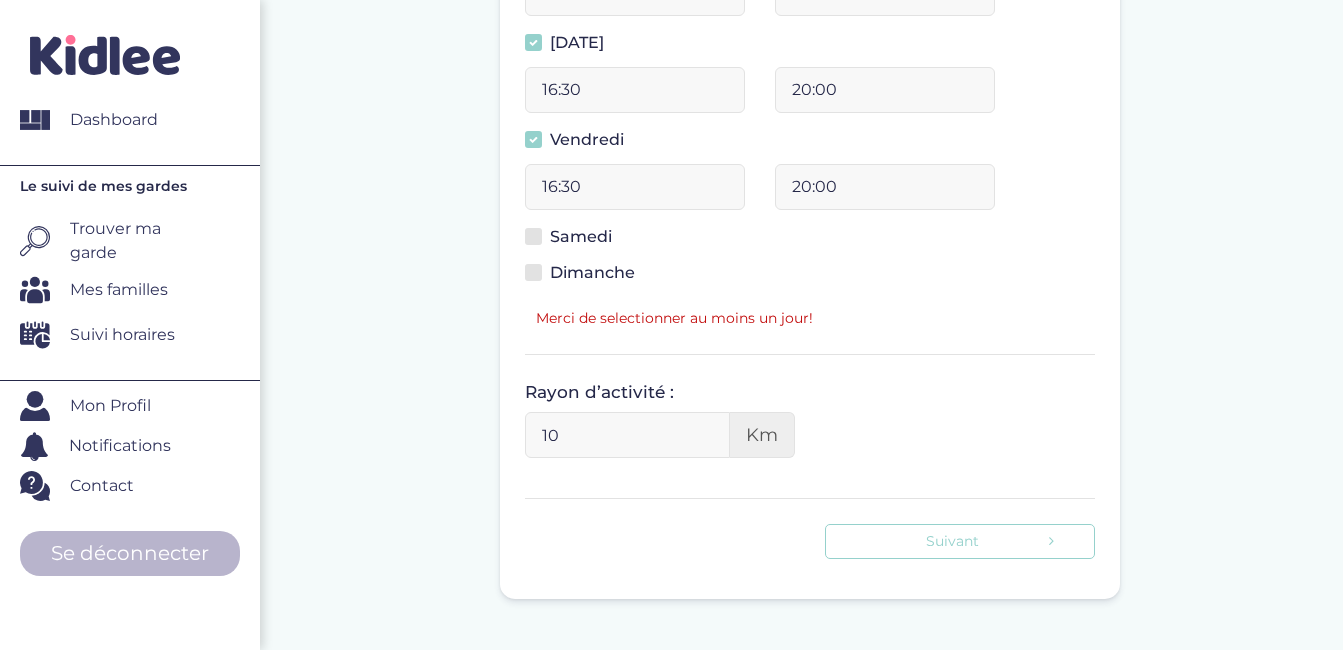 click on "Suivant" at bounding box center [960, 541] 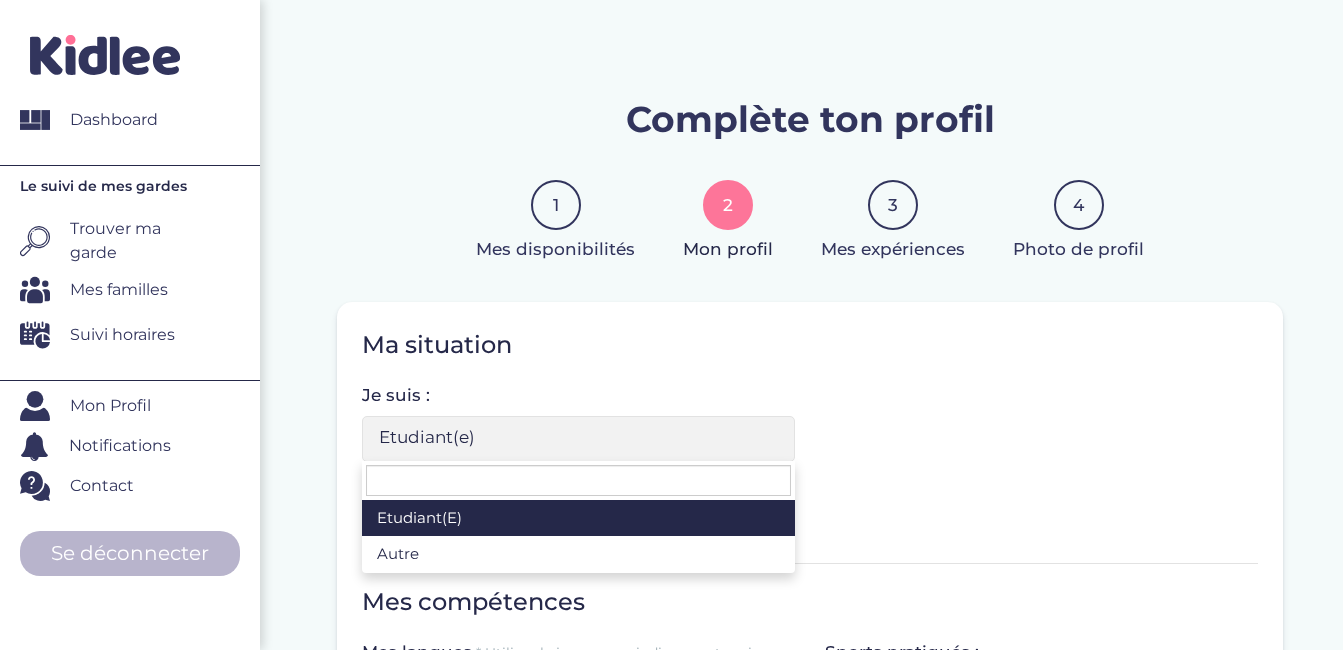 scroll, scrollTop: 0, scrollLeft: 0, axis: both 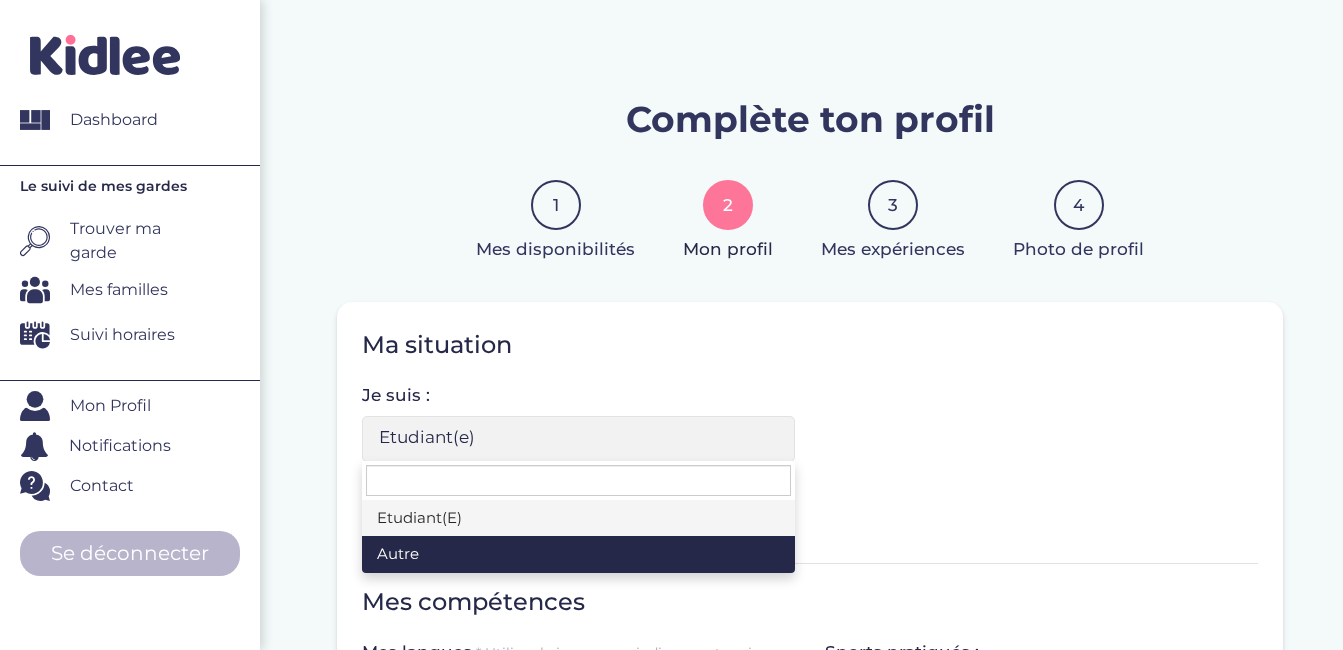 select on "6" 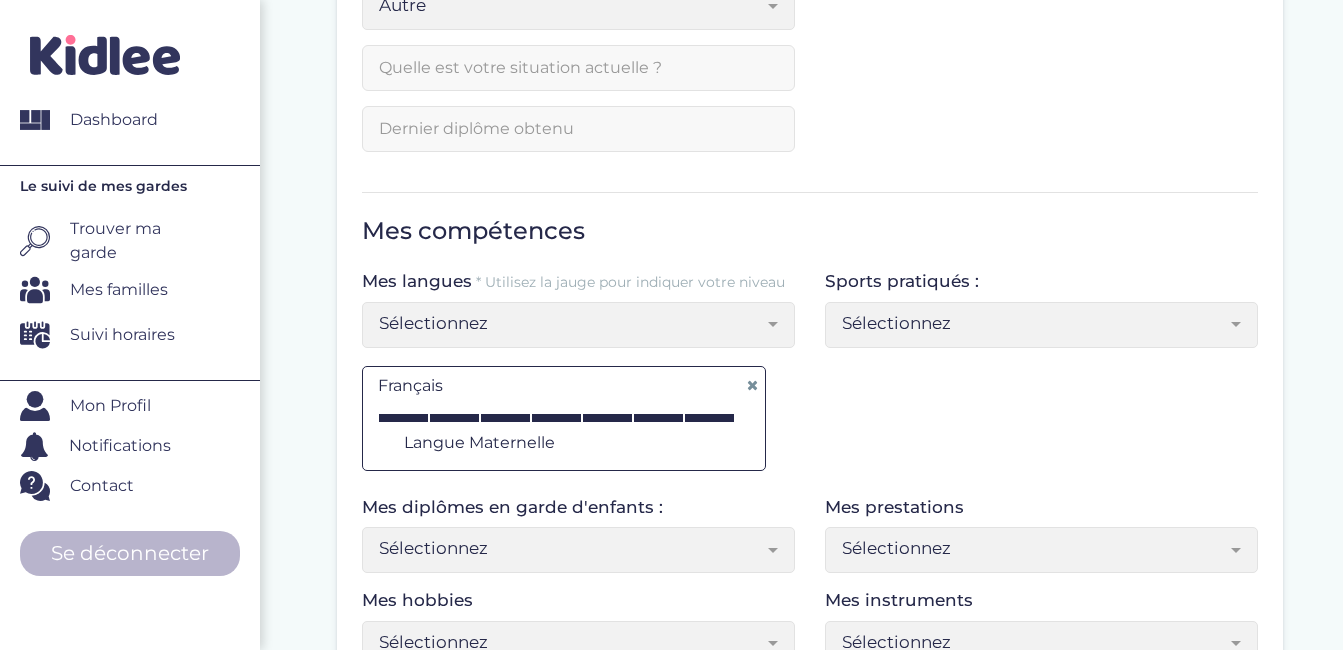 scroll, scrollTop: 435, scrollLeft: 0, axis: vertical 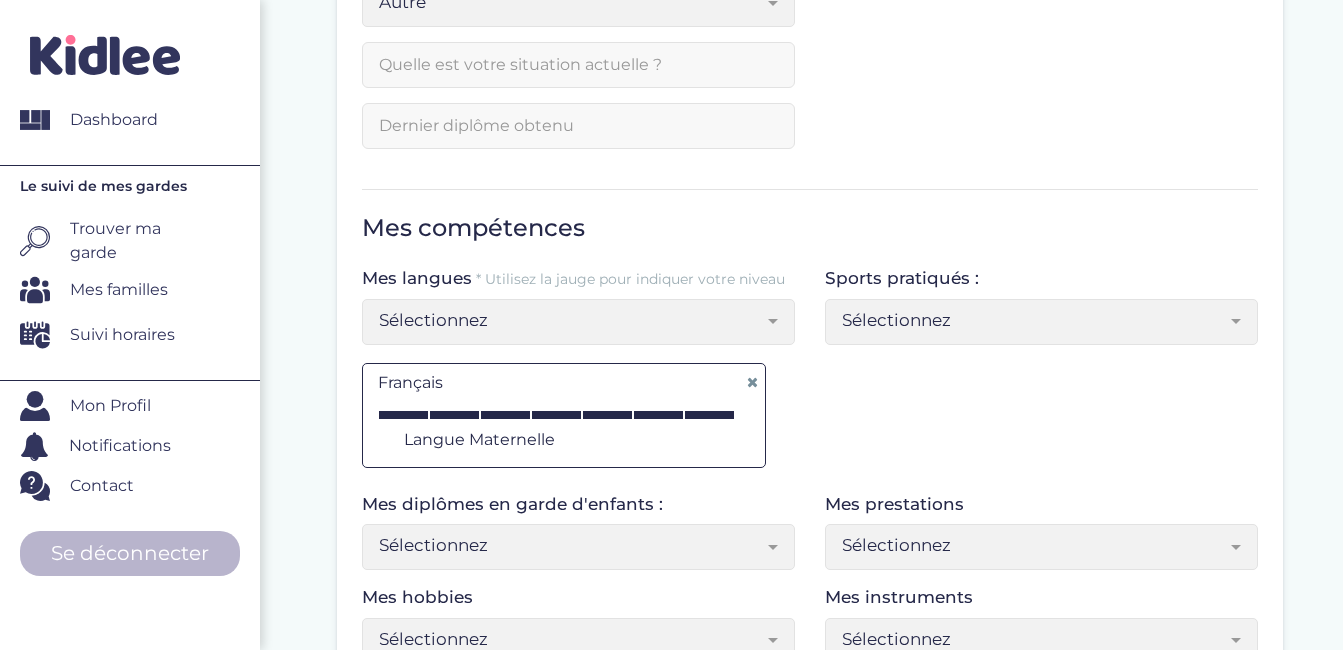 click at bounding box center (1243, 322) 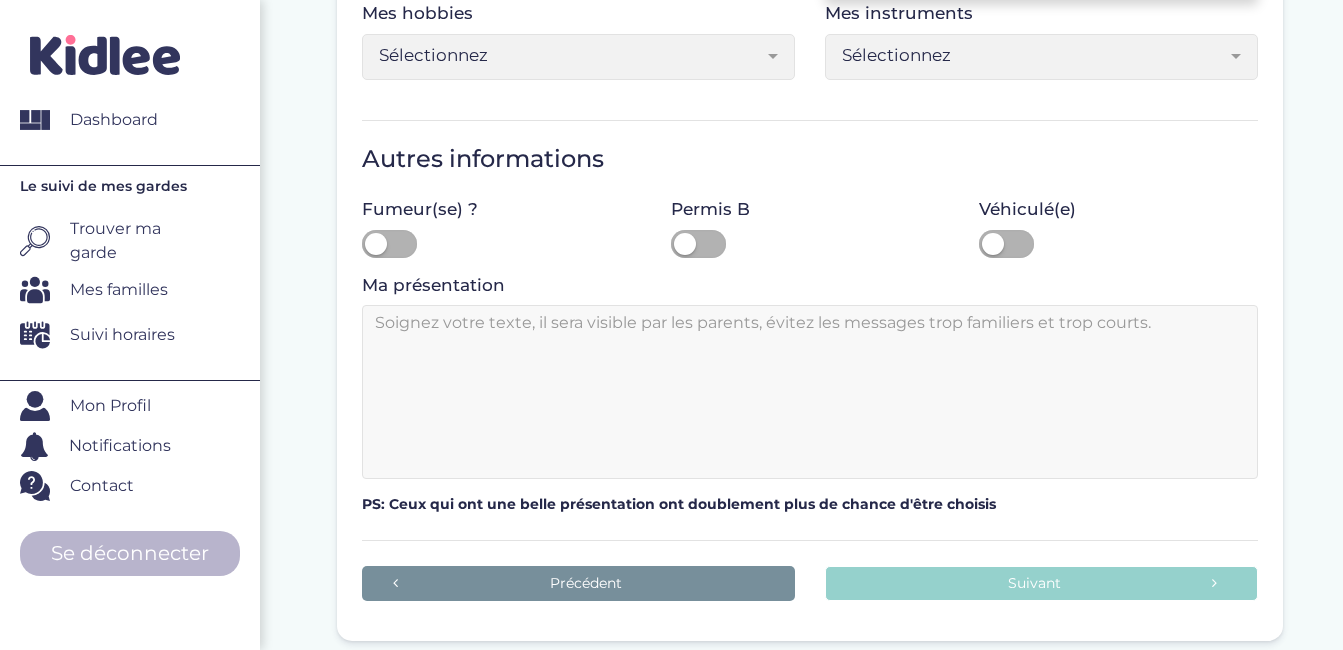 scroll, scrollTop: 1125, scrollLeft: 0, axis: vertical 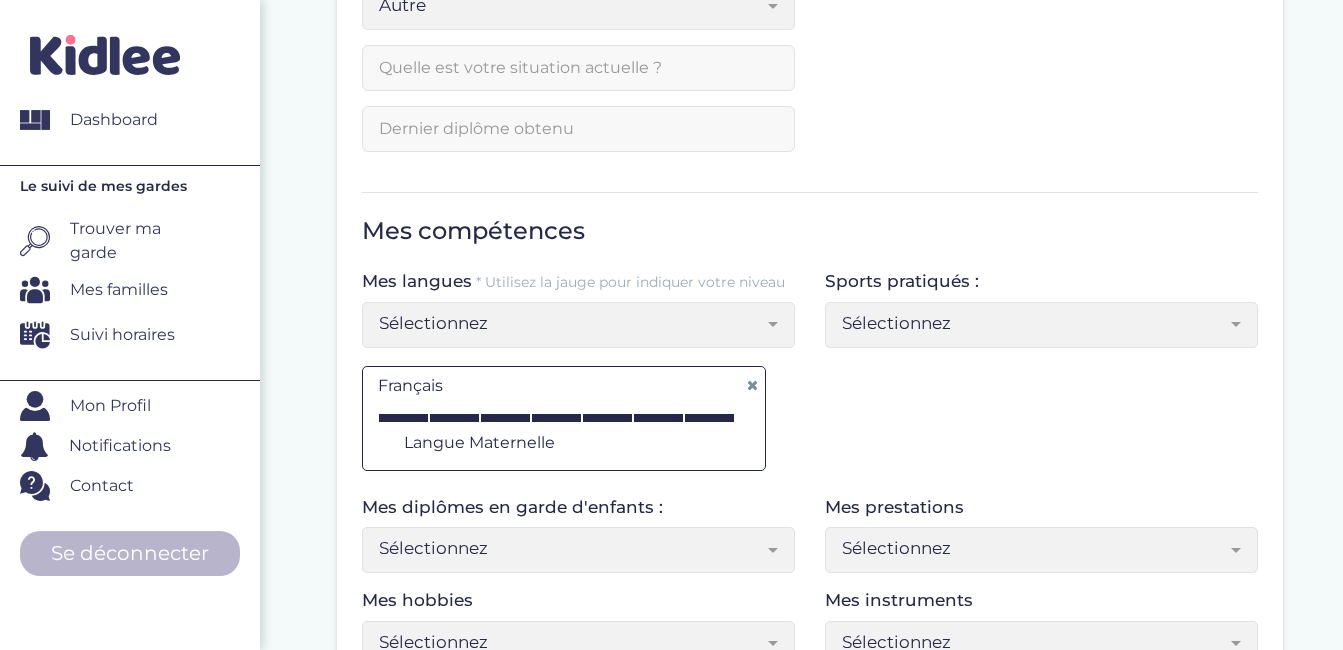 click on "Trouver ma garde" at bounding box center (132, 241) 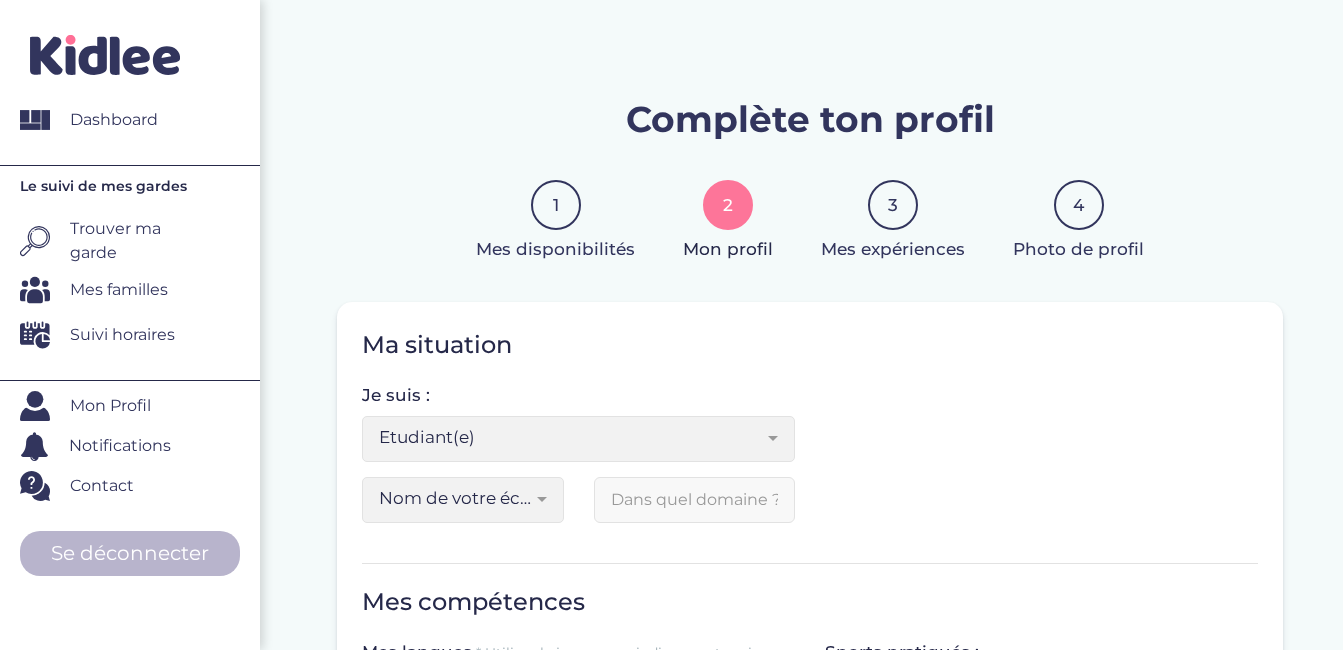 scroll, scrollTop: 0, scrollLeft: 0, axis: both 